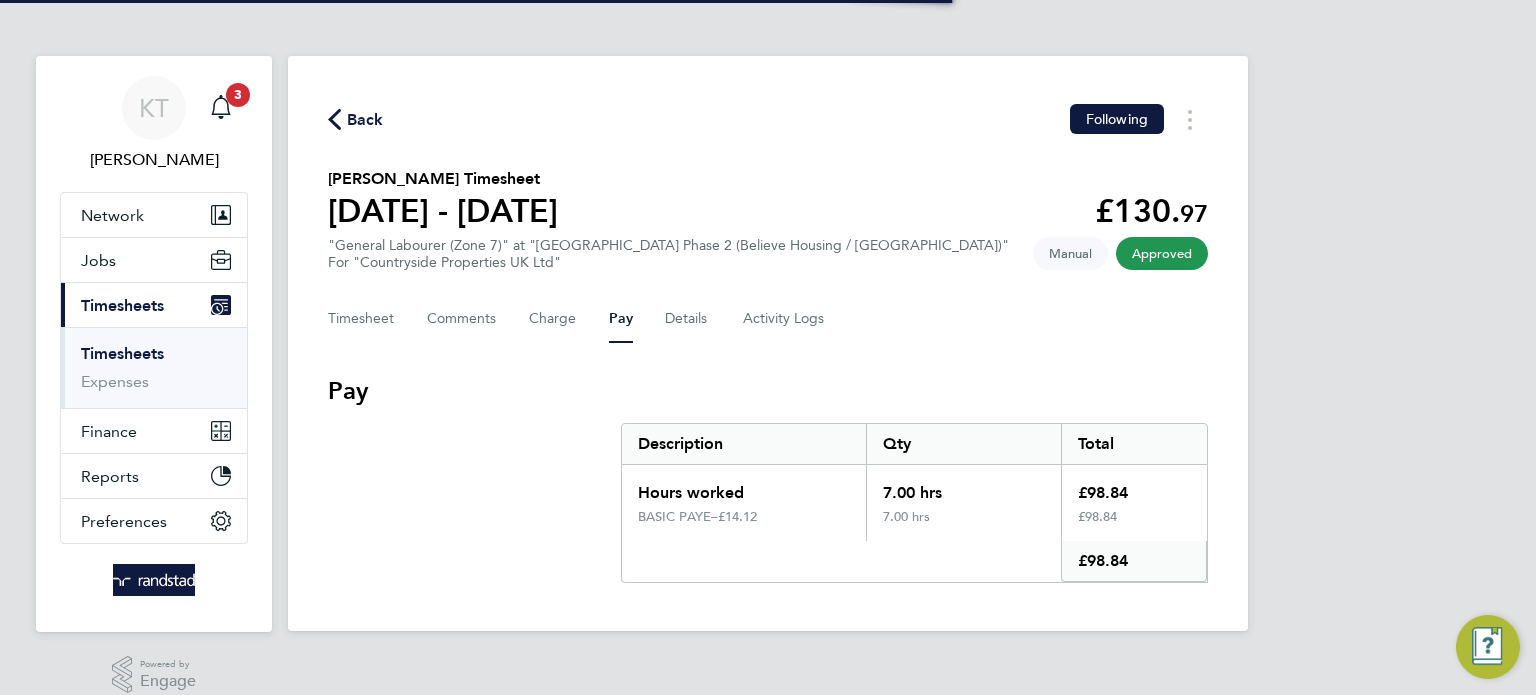 scroll, scrollTop: 0, scrollLeft: 0, axis: both 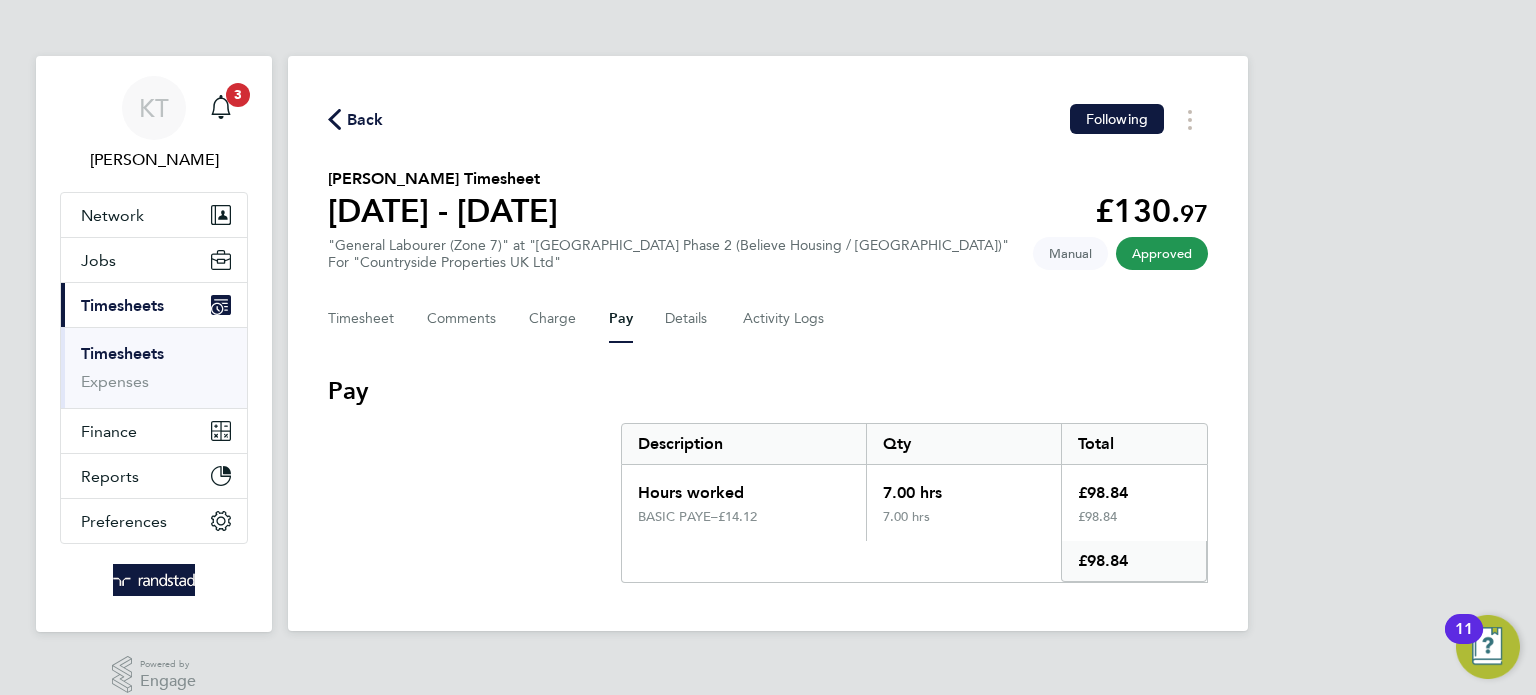 drag, startPoint x: 346, startPoint y: 114, endPoint x: 585, endPoint y: 404, distance: 375.79382 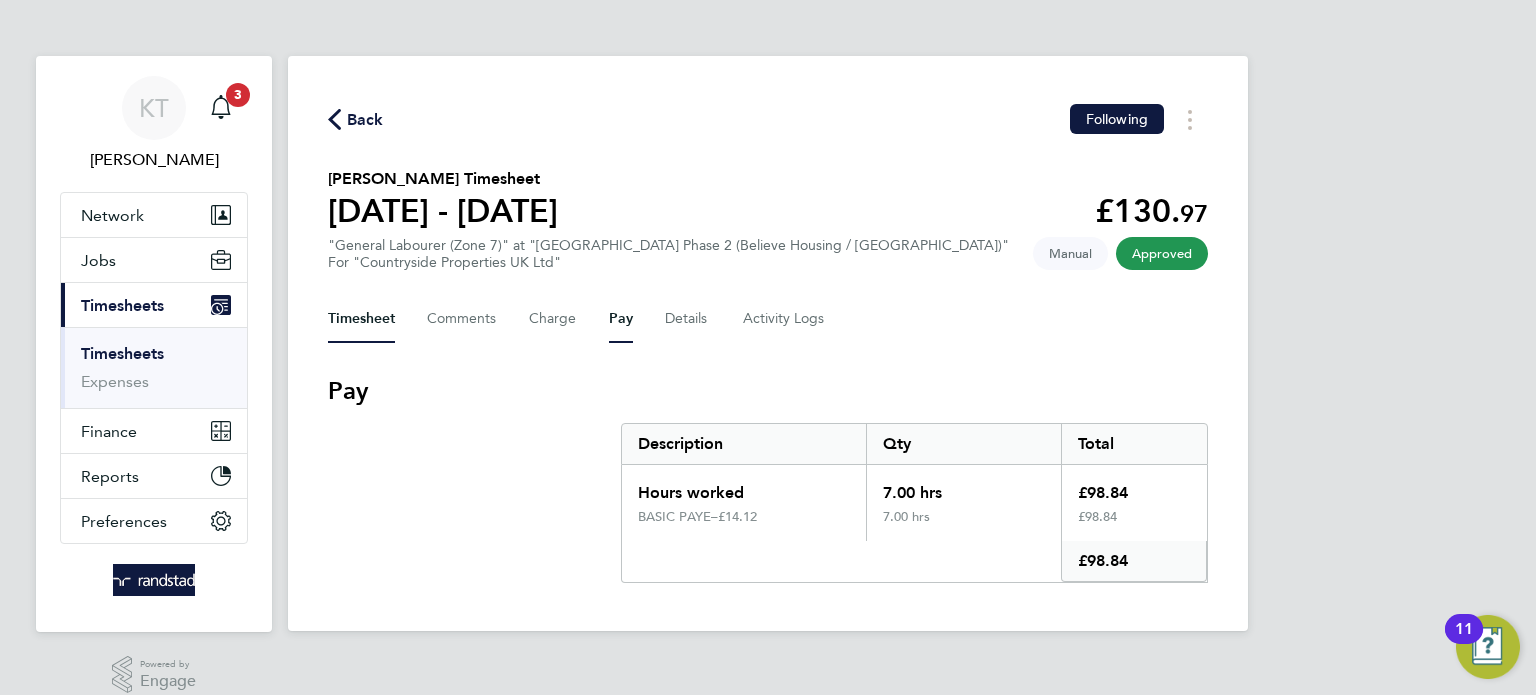 drag, startPoint x: 392, startPoint y: 331, endPoint x: 382, endPoint y: 320, distance: 14.866069 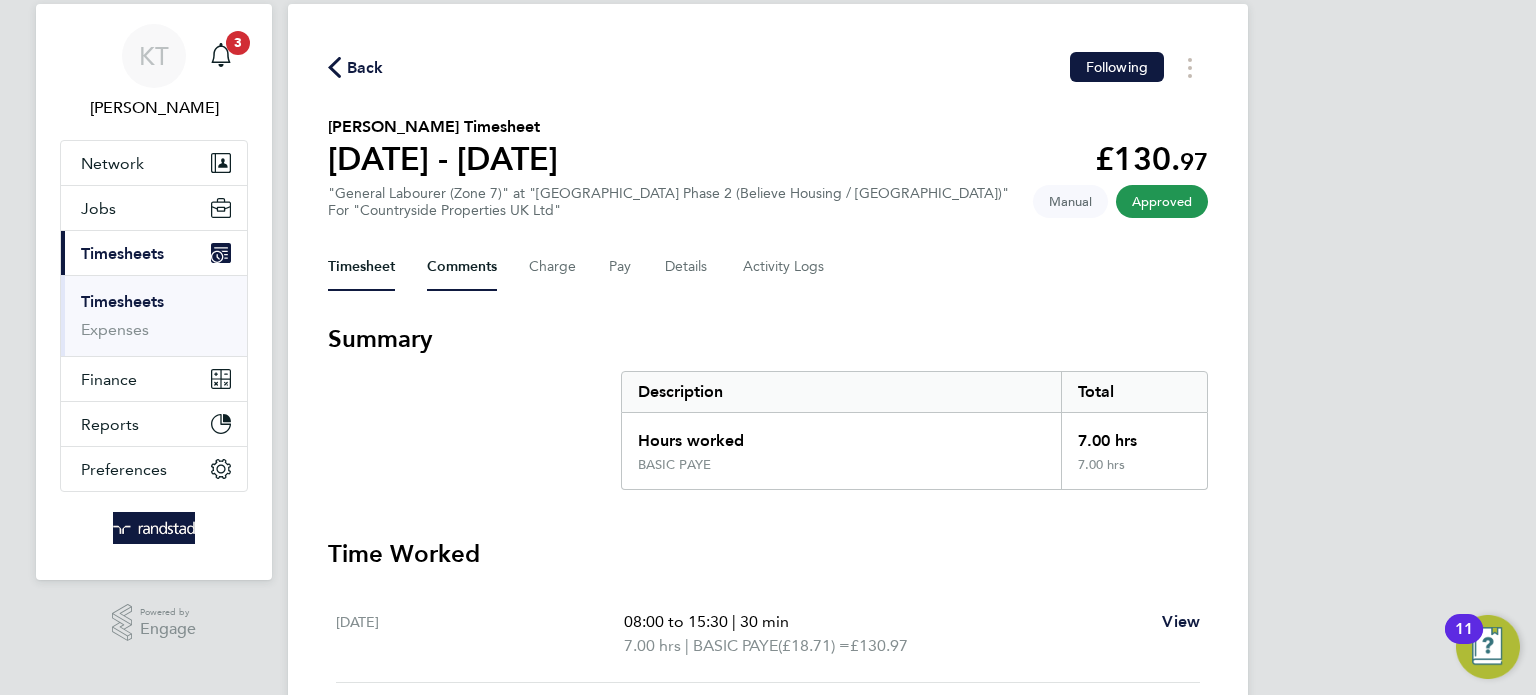 scroll, scrollTop: 68, scrollLeft: 0, axis: vertical 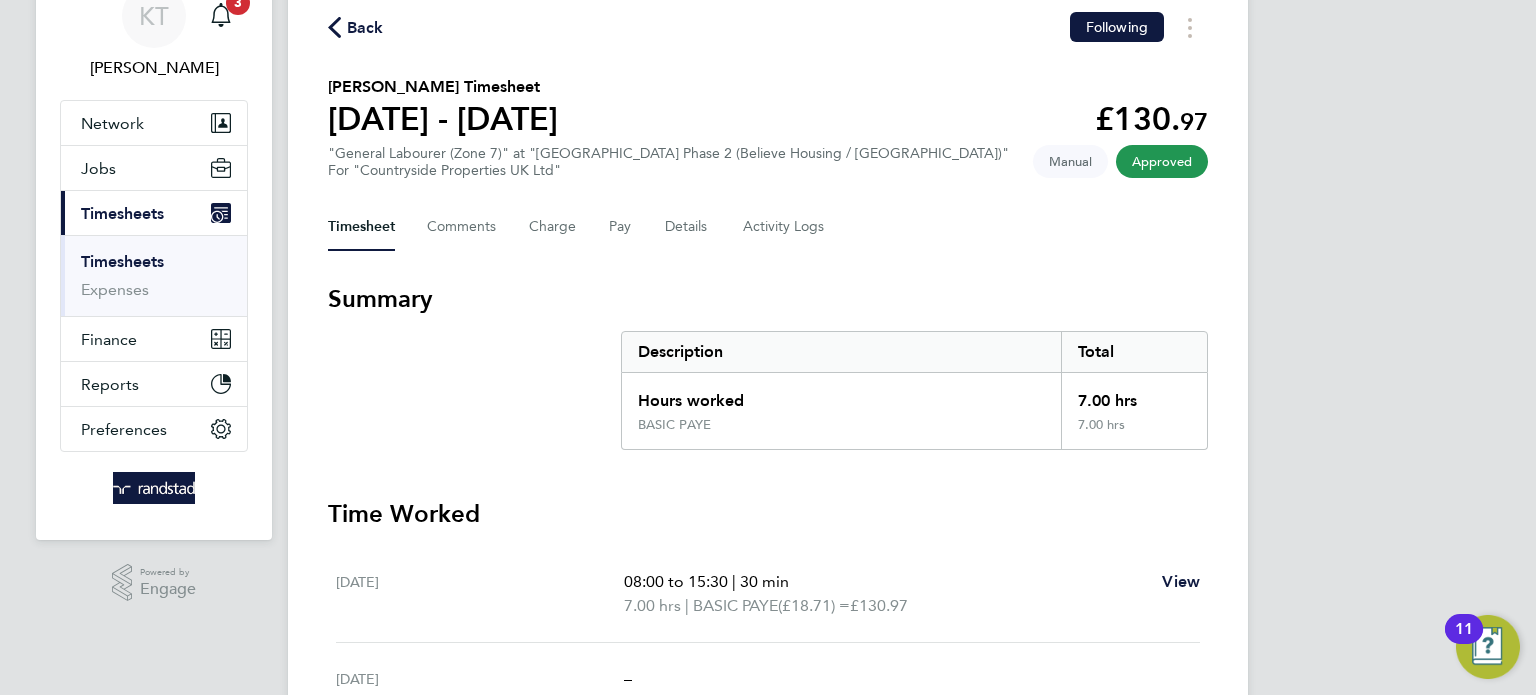 click on "Timesheet   Comments   Charge   Pay   Details   Activity Logs" 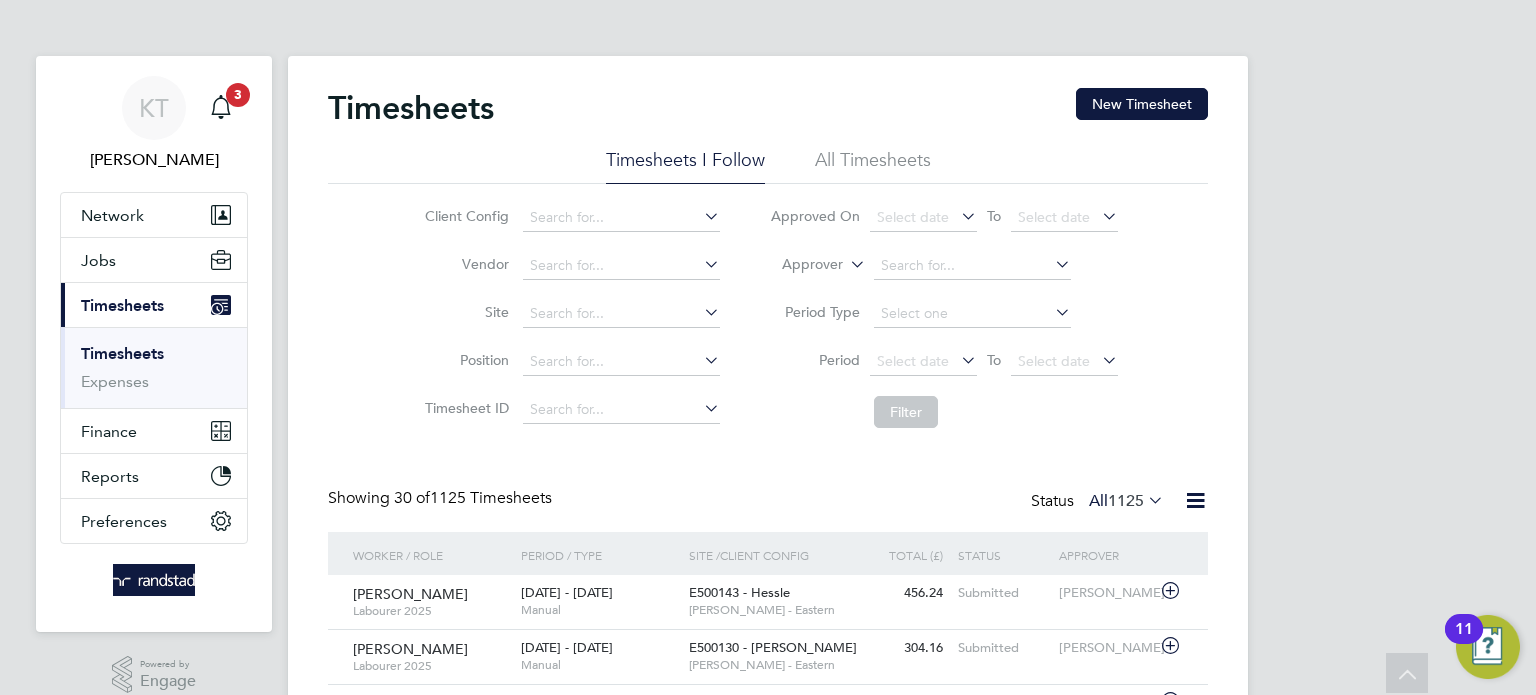 scroll, scrollTop: 0, scrollLeft: 0, axis: both 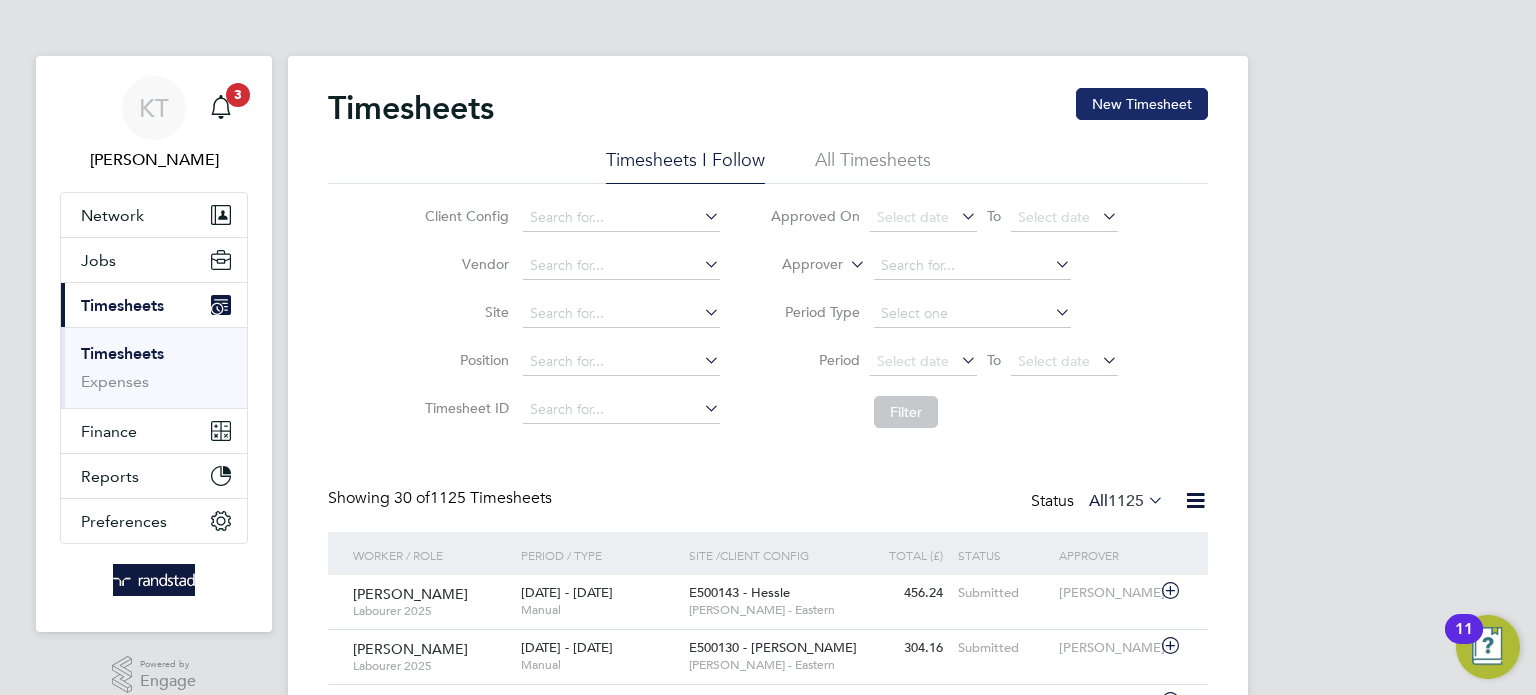 click on "New Timesheet" 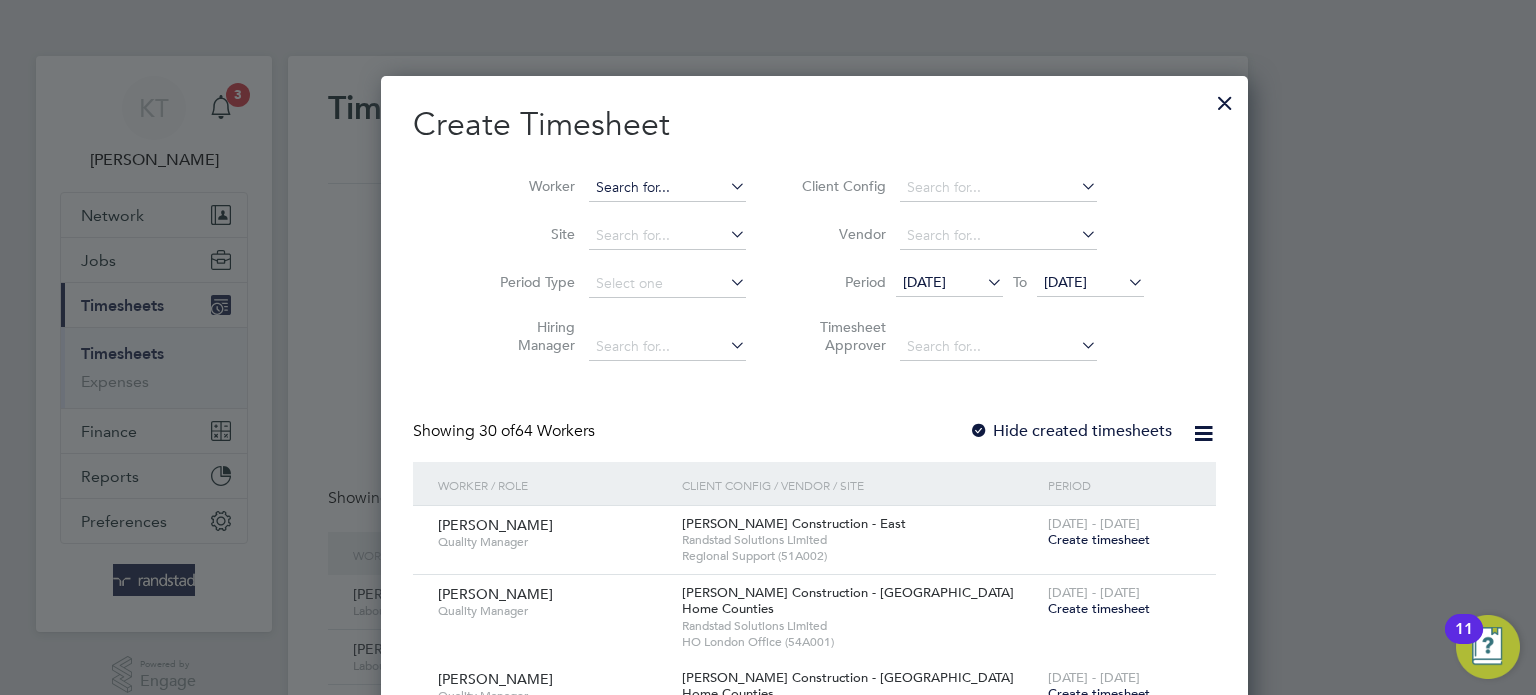 click at bounding box center [667, 188] 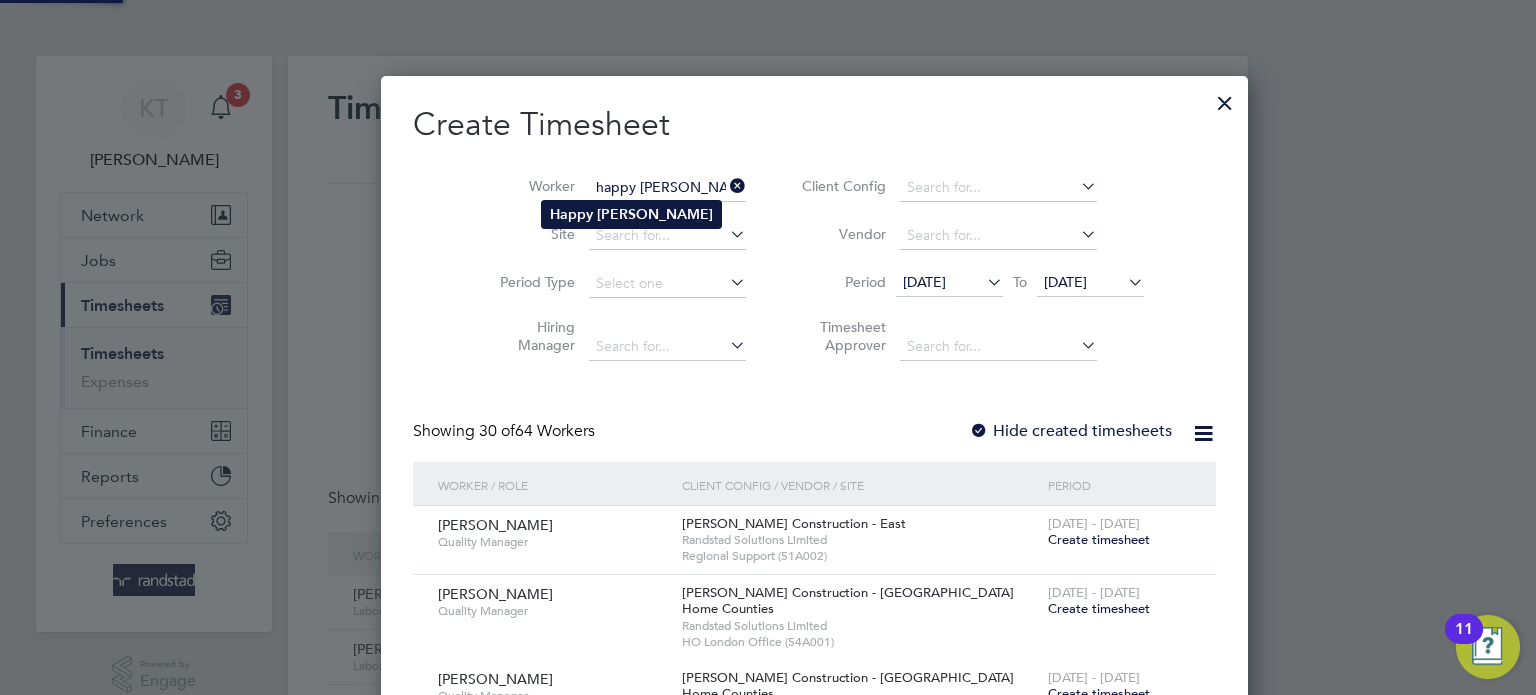 click on "Happy" 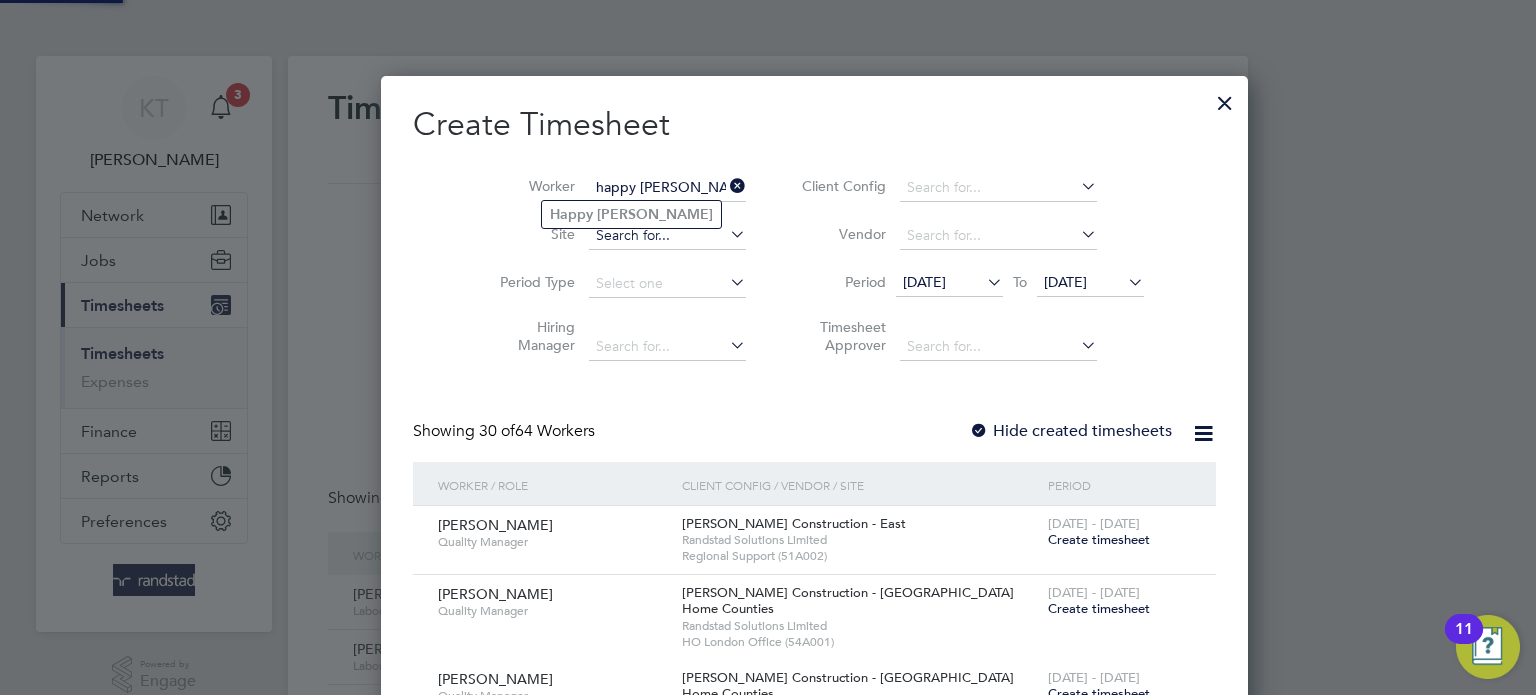 type on "Happy [PERSON_NAME]" 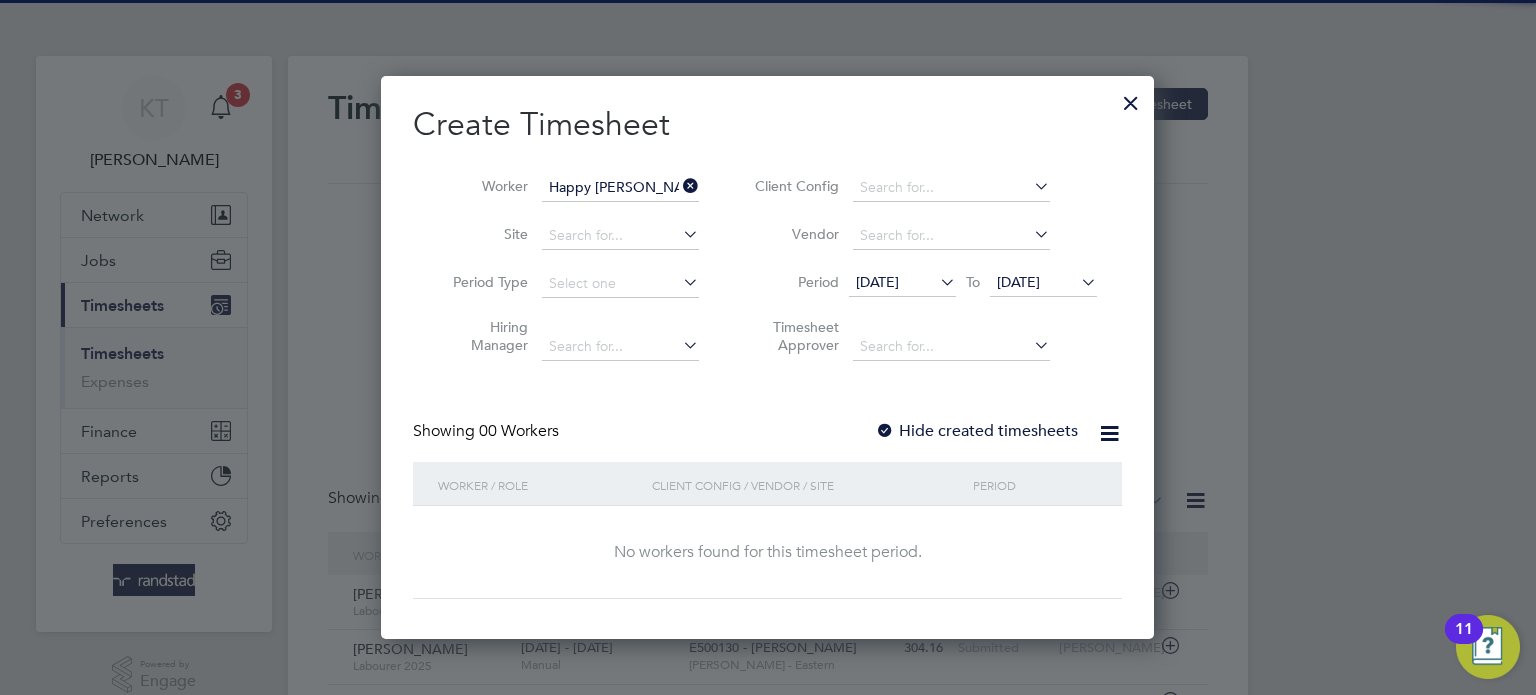 click on "[DATE]" at bounding box center [1018, 282] 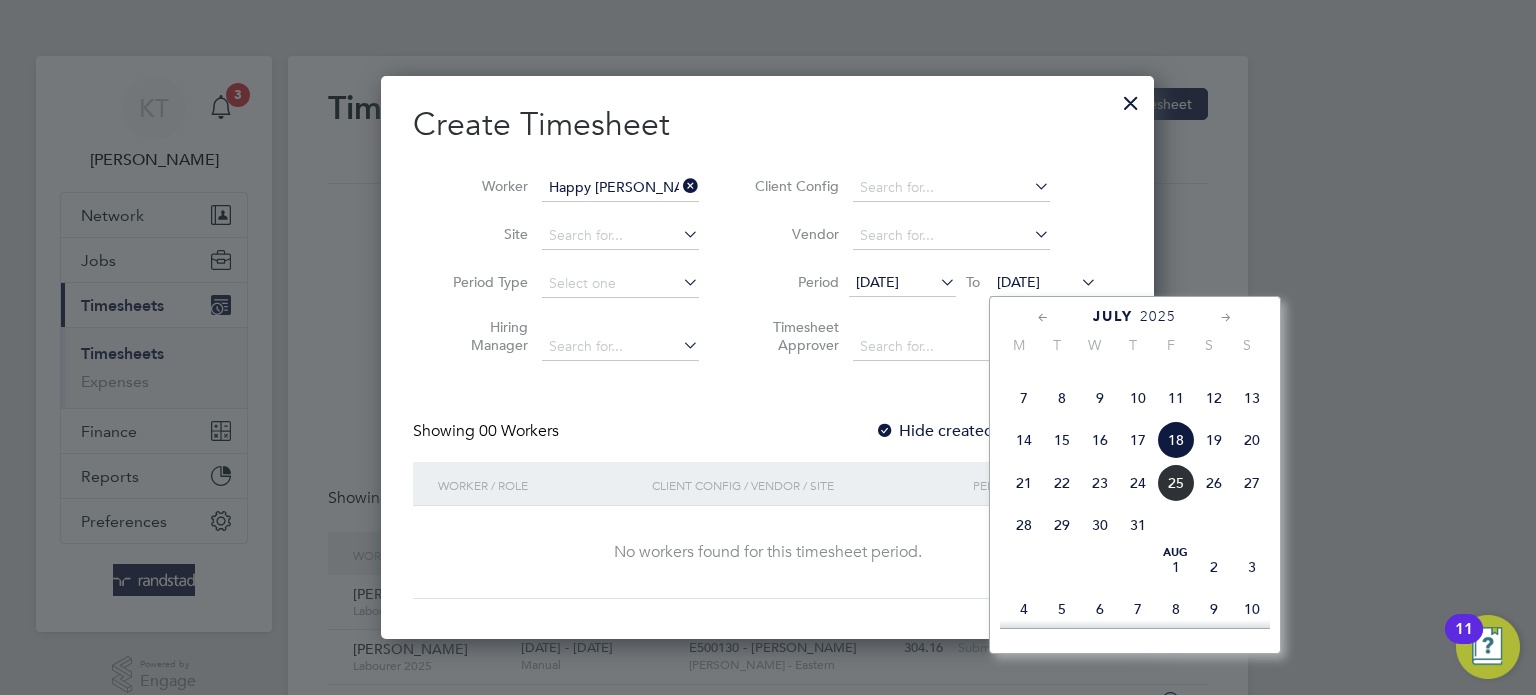 drag, startPoint x: 1172, startPoint y: 518, endPoint x: 1082, endPoint y: 503, distance: 91.24144 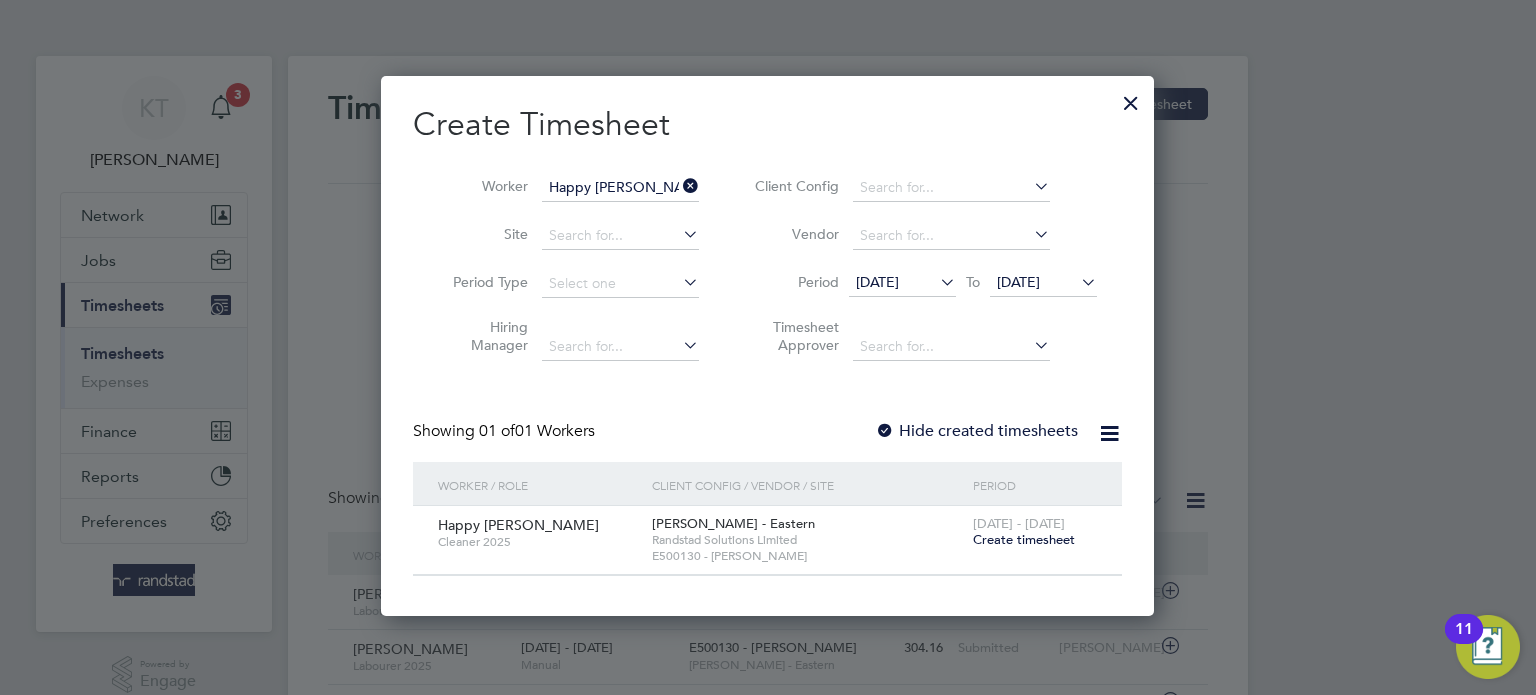 click on "Create timesheet" at bounding box center (1024, 539) 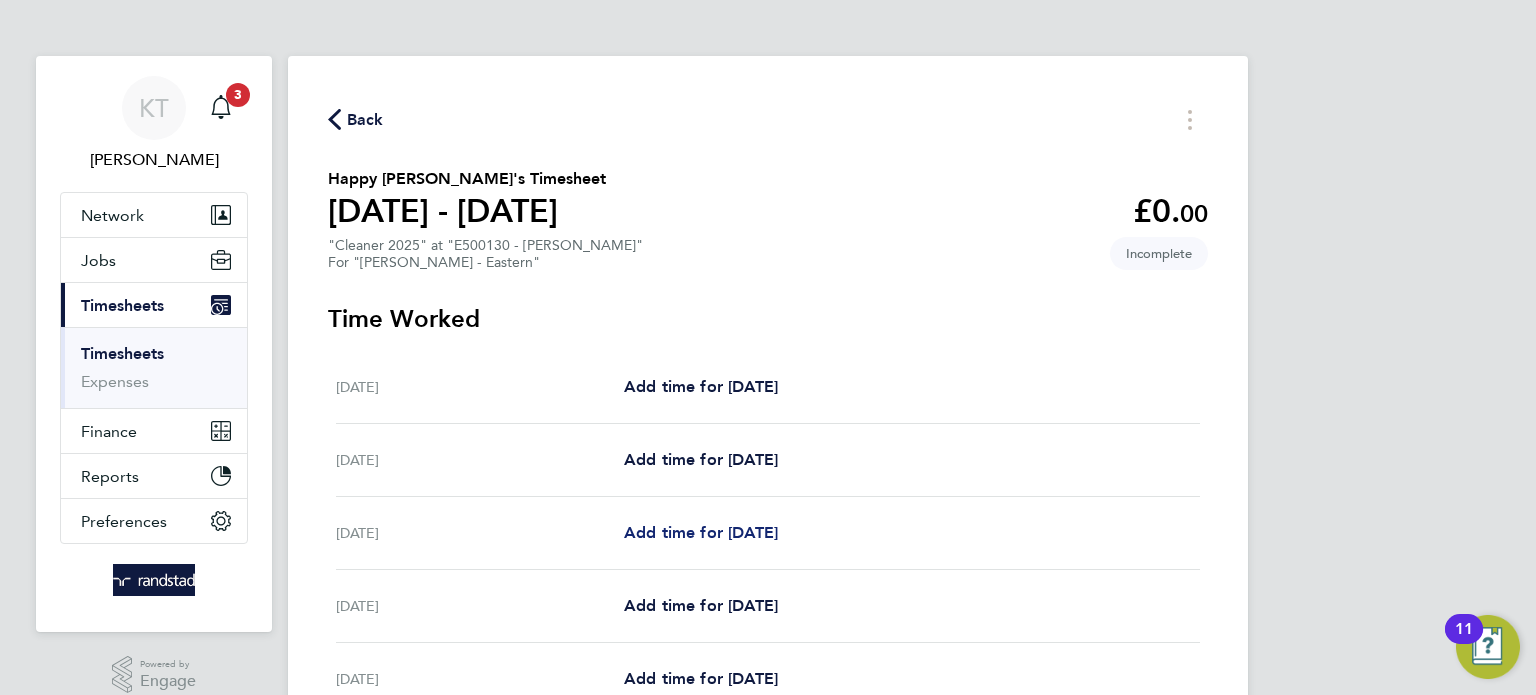 click on "Add time for [DATE]" at bounding box center (701, 532) 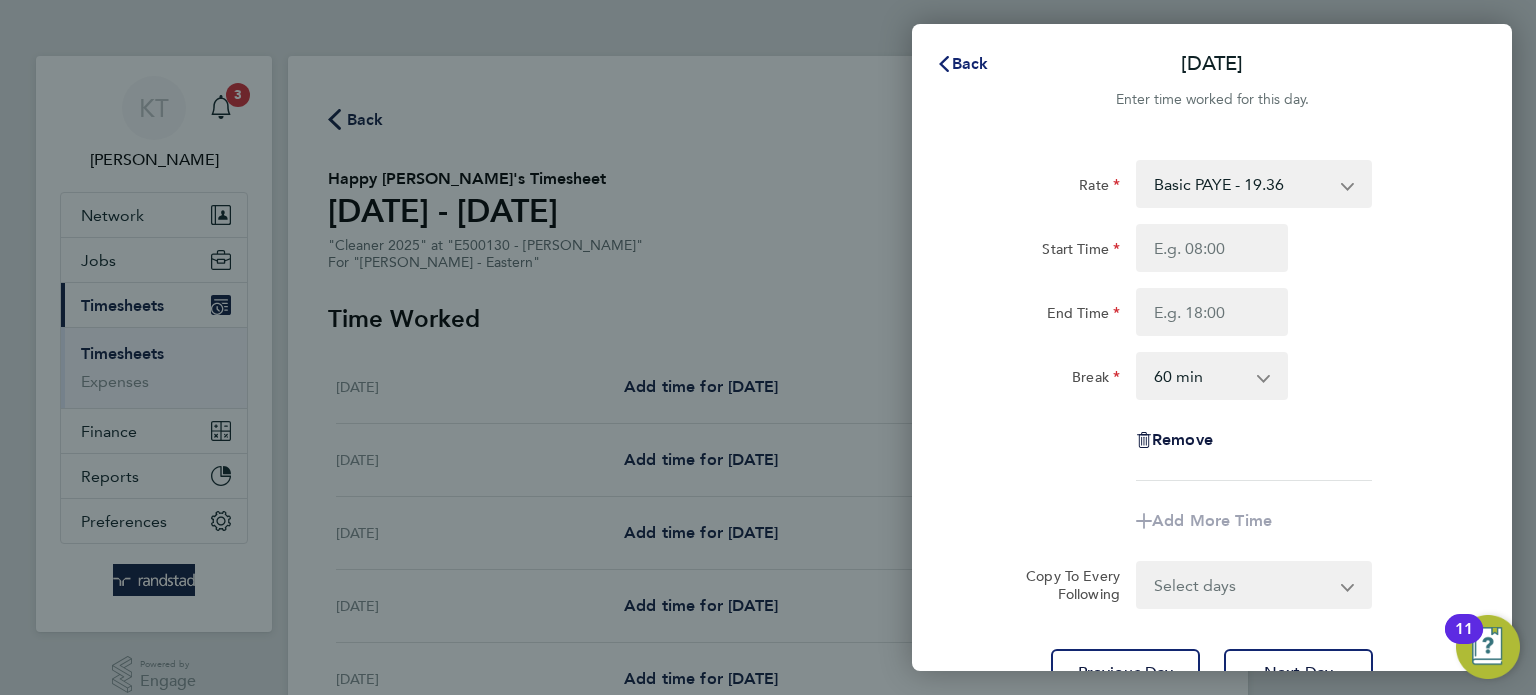 click on "Back" 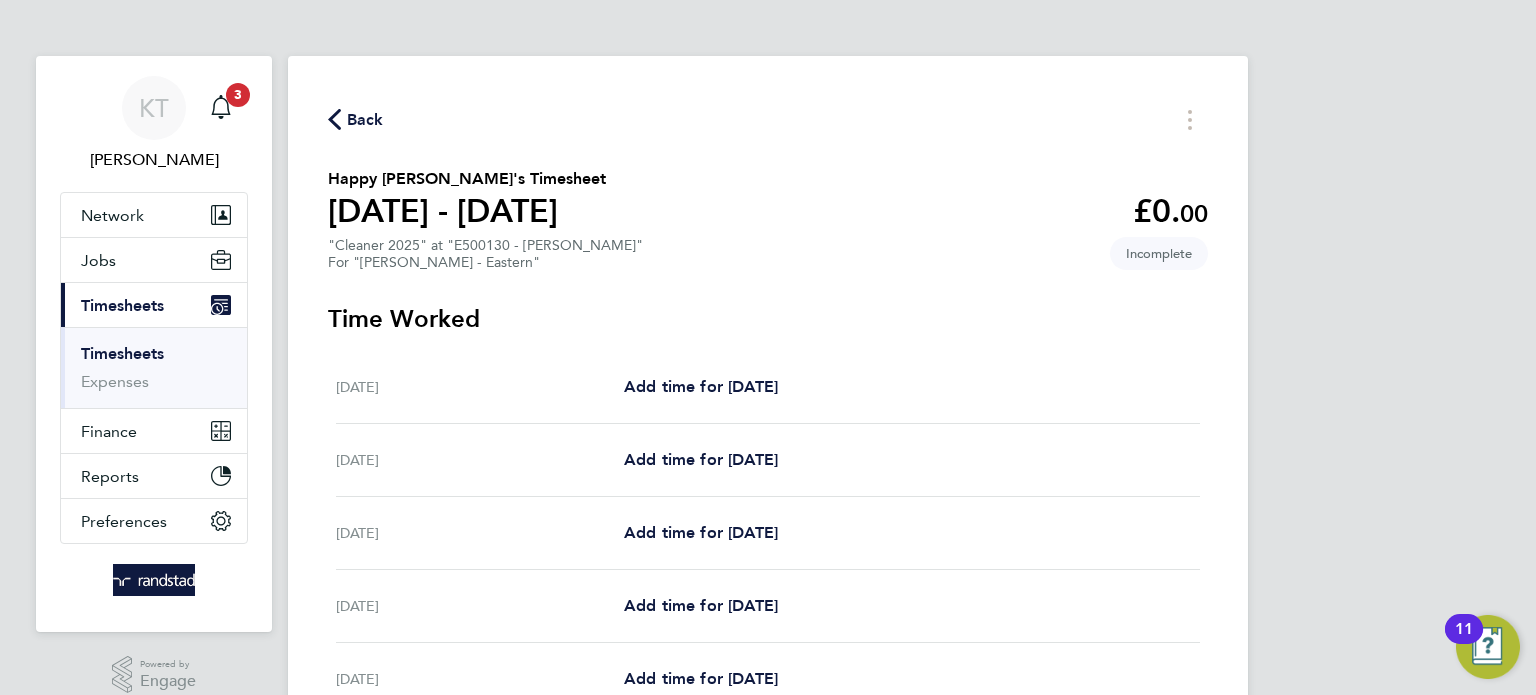 click on "Back" 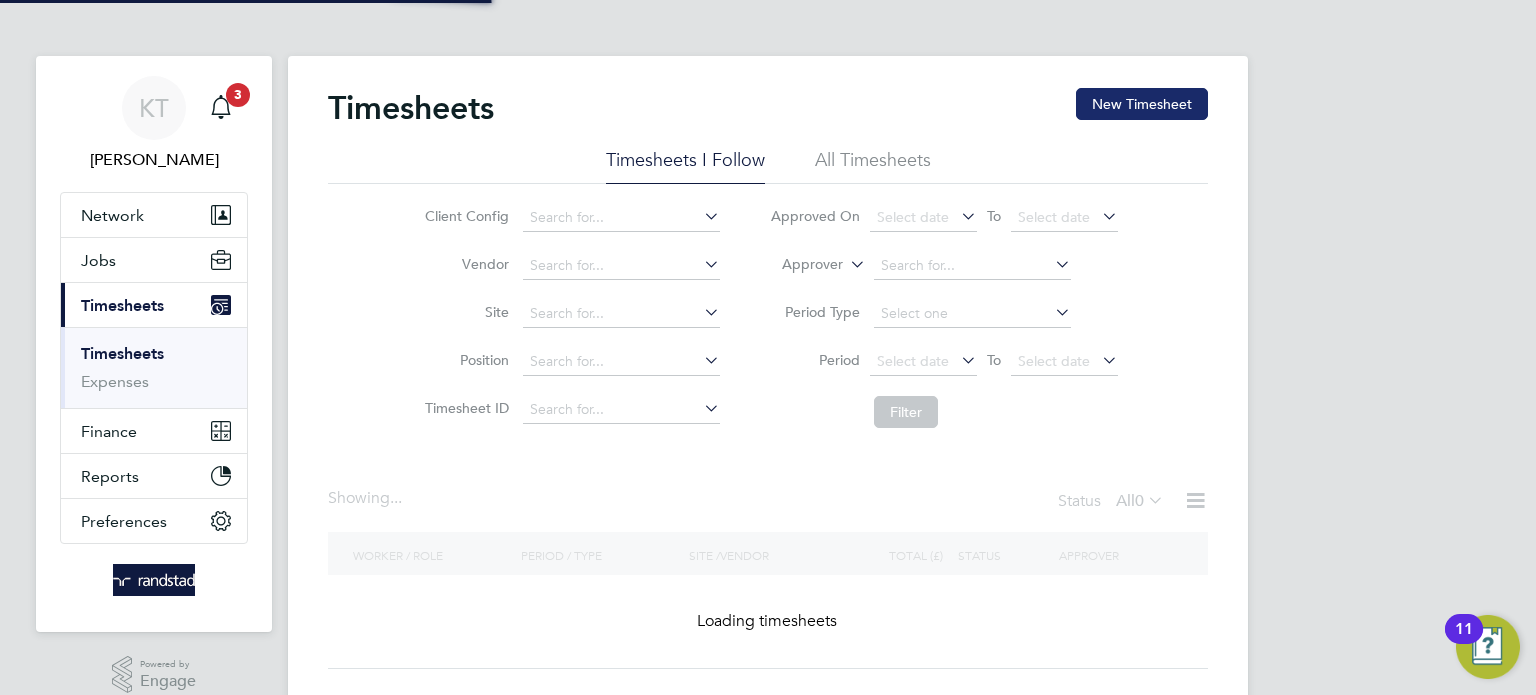 click on "New Timesheet" 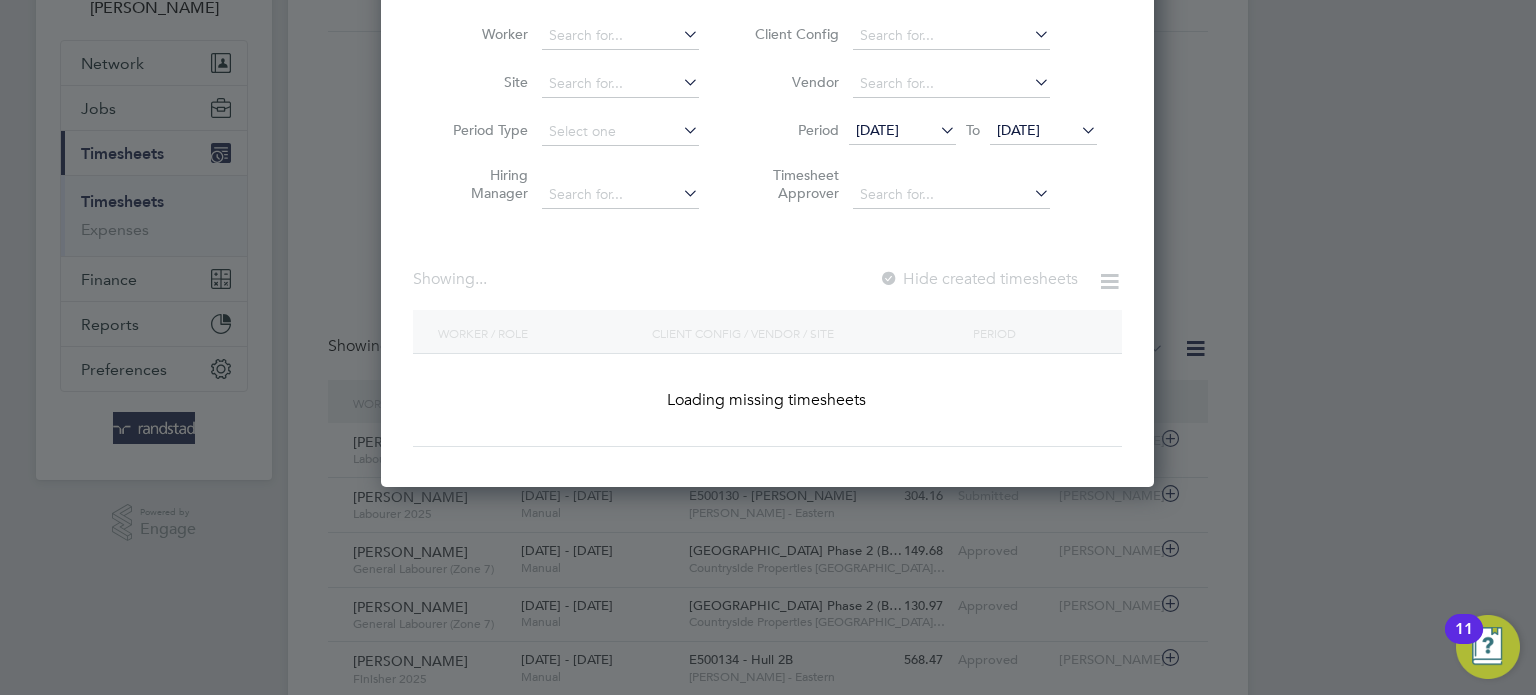 click 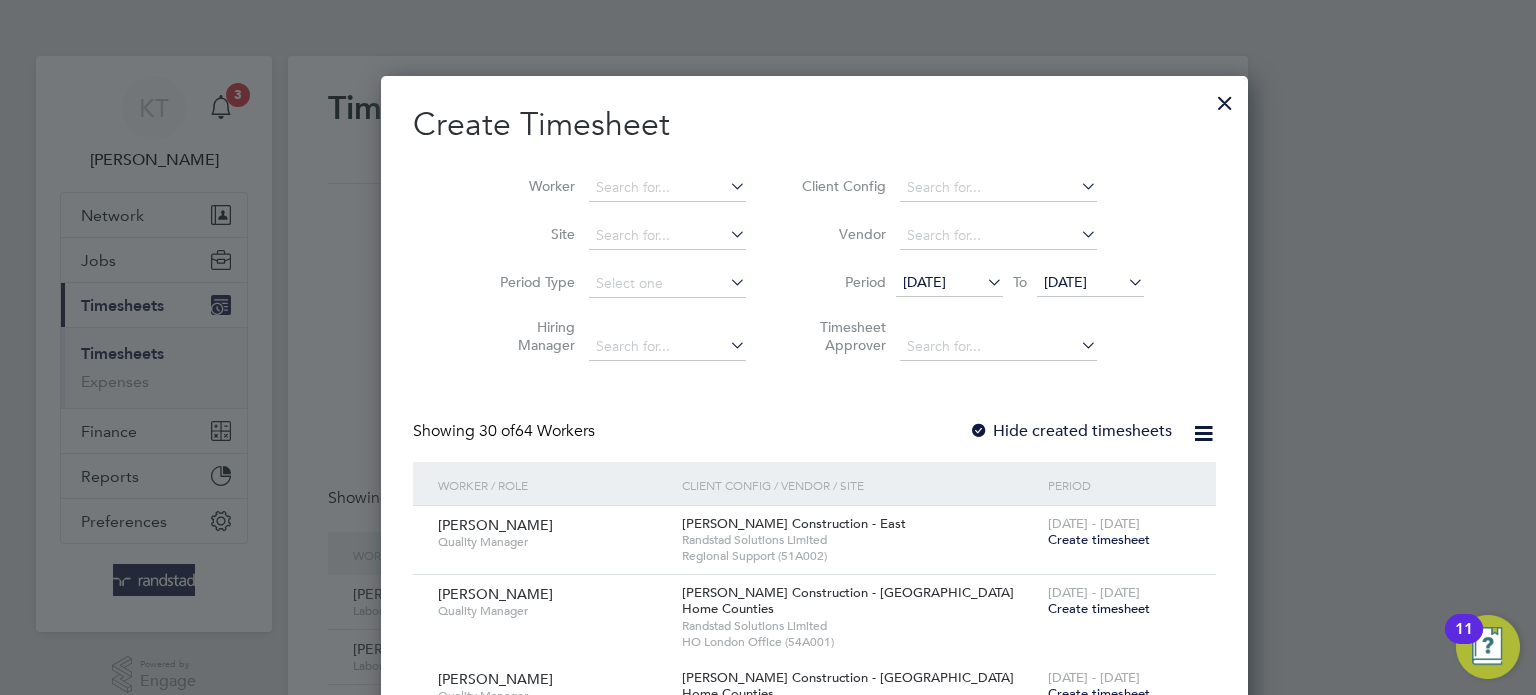 click at bounding box center [1225, 98] 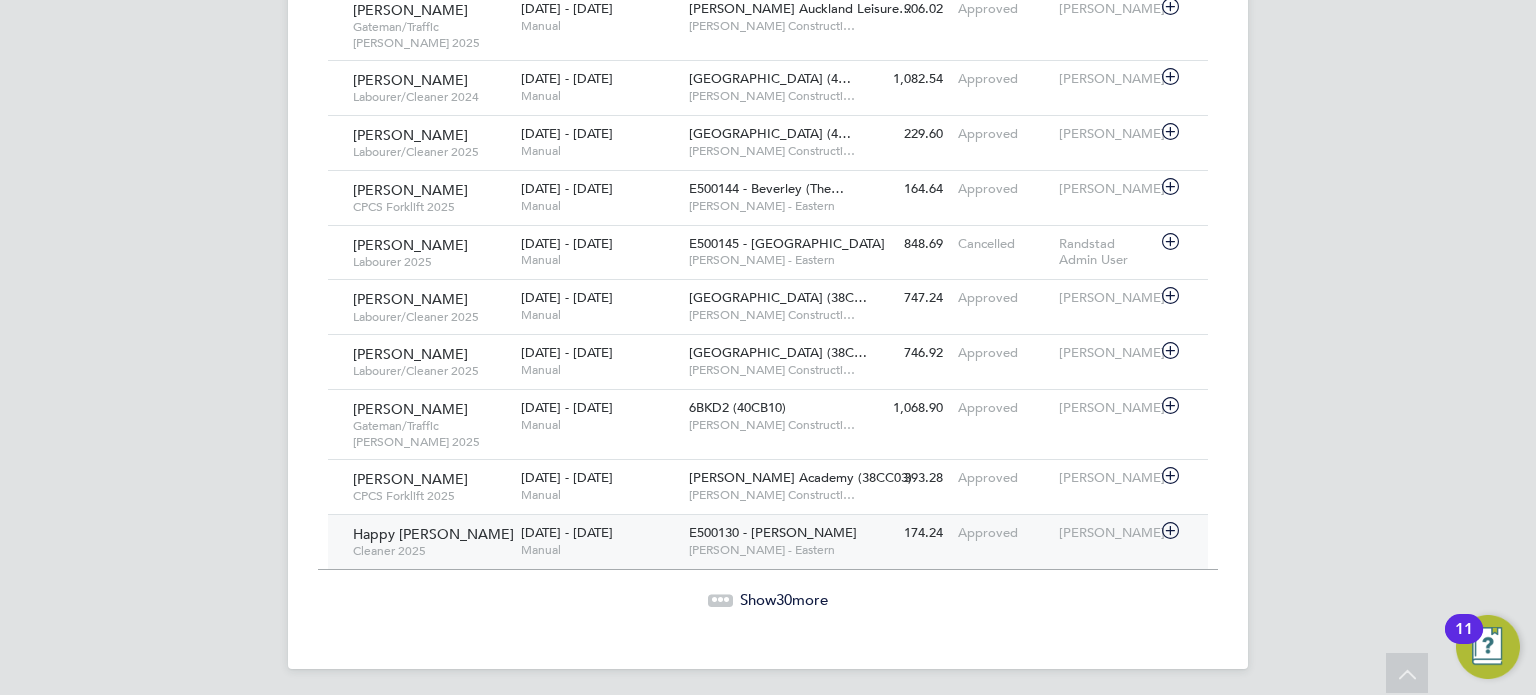 click on "Happy [PERSON_NAME] 2025   [DATE] - [DATE]" 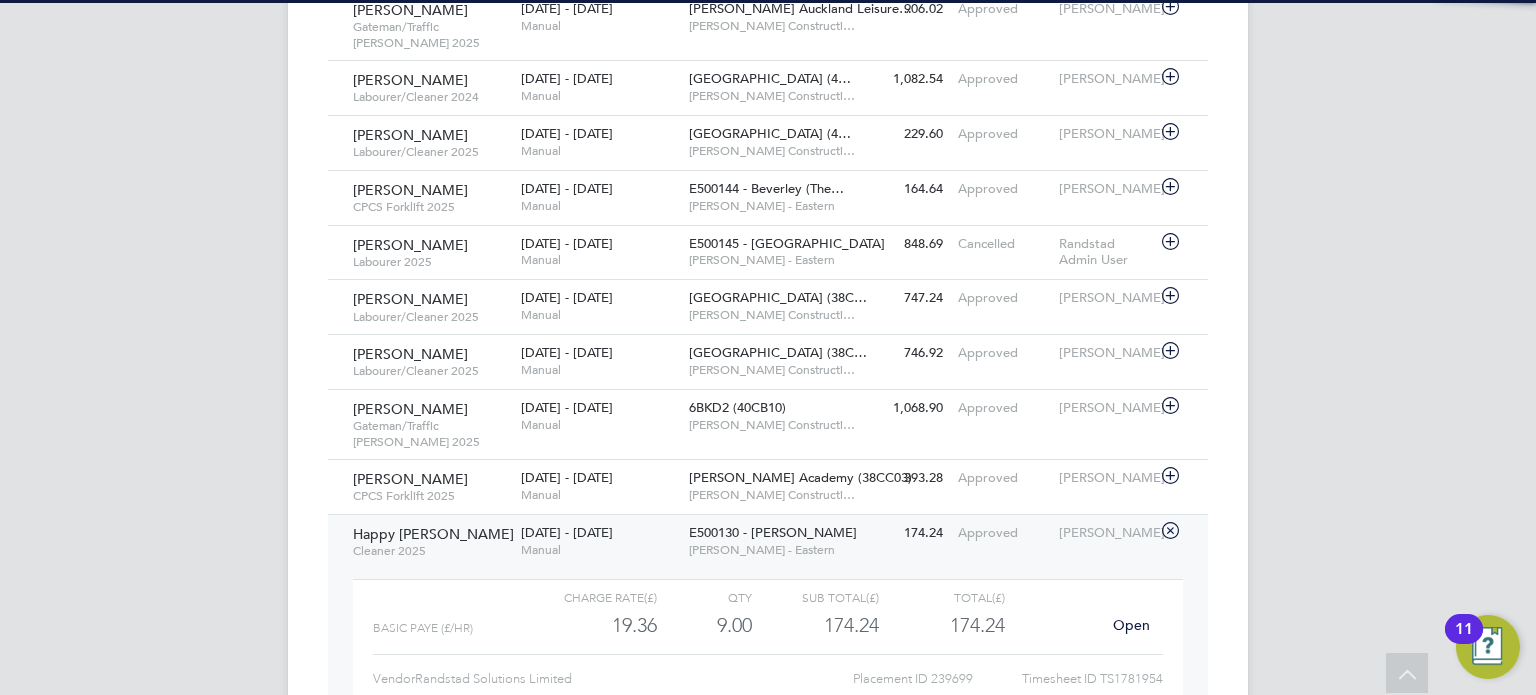 click on "Open" 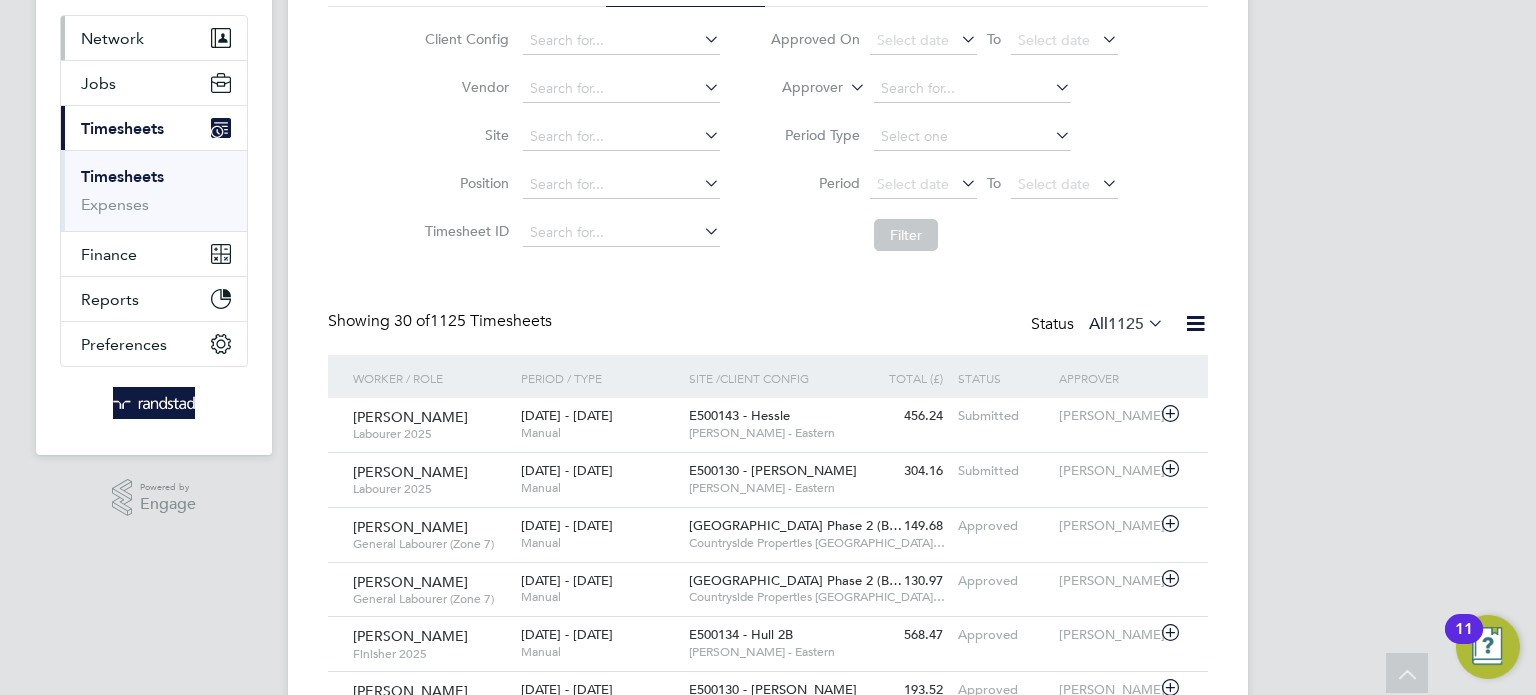 scroll, scrollTop: 0, scrollLeft: 0, axis: both 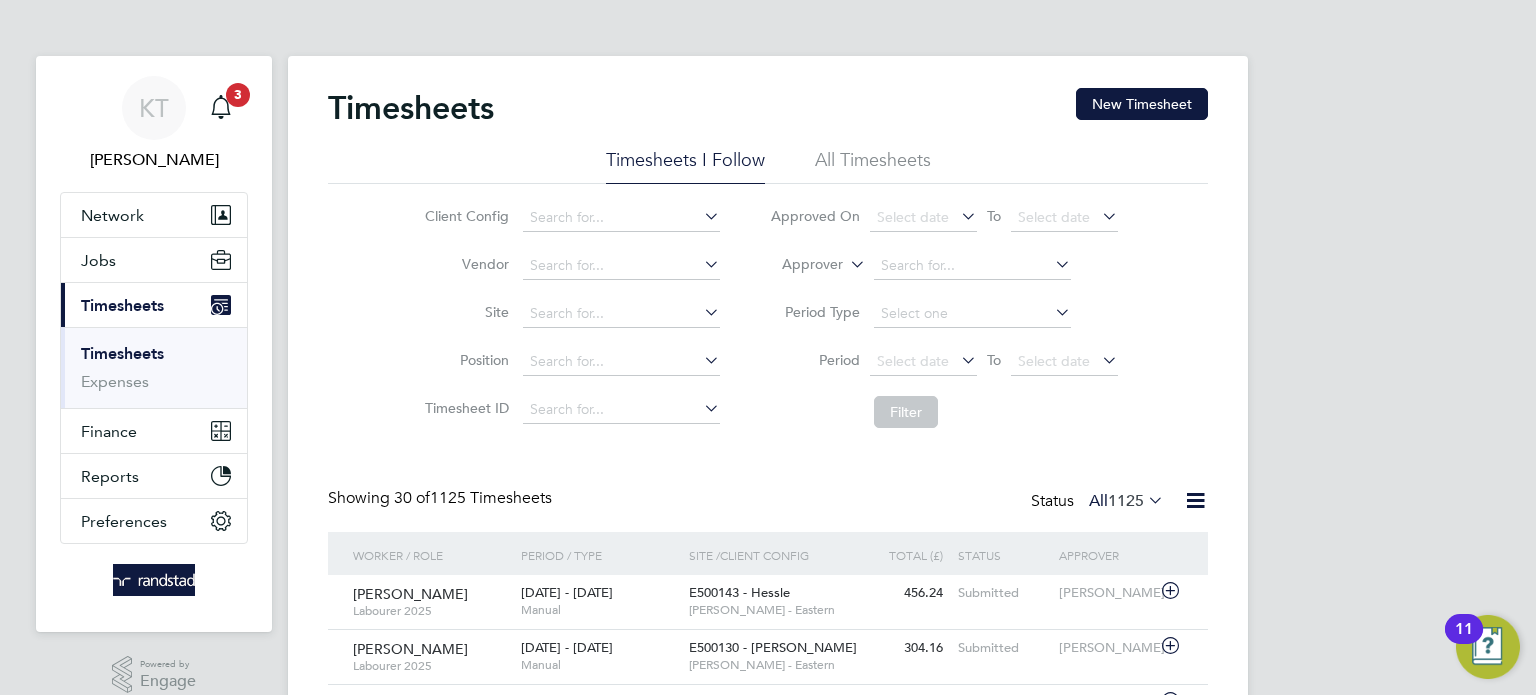 click on "Timesheets" at bounding box center [122, 353] 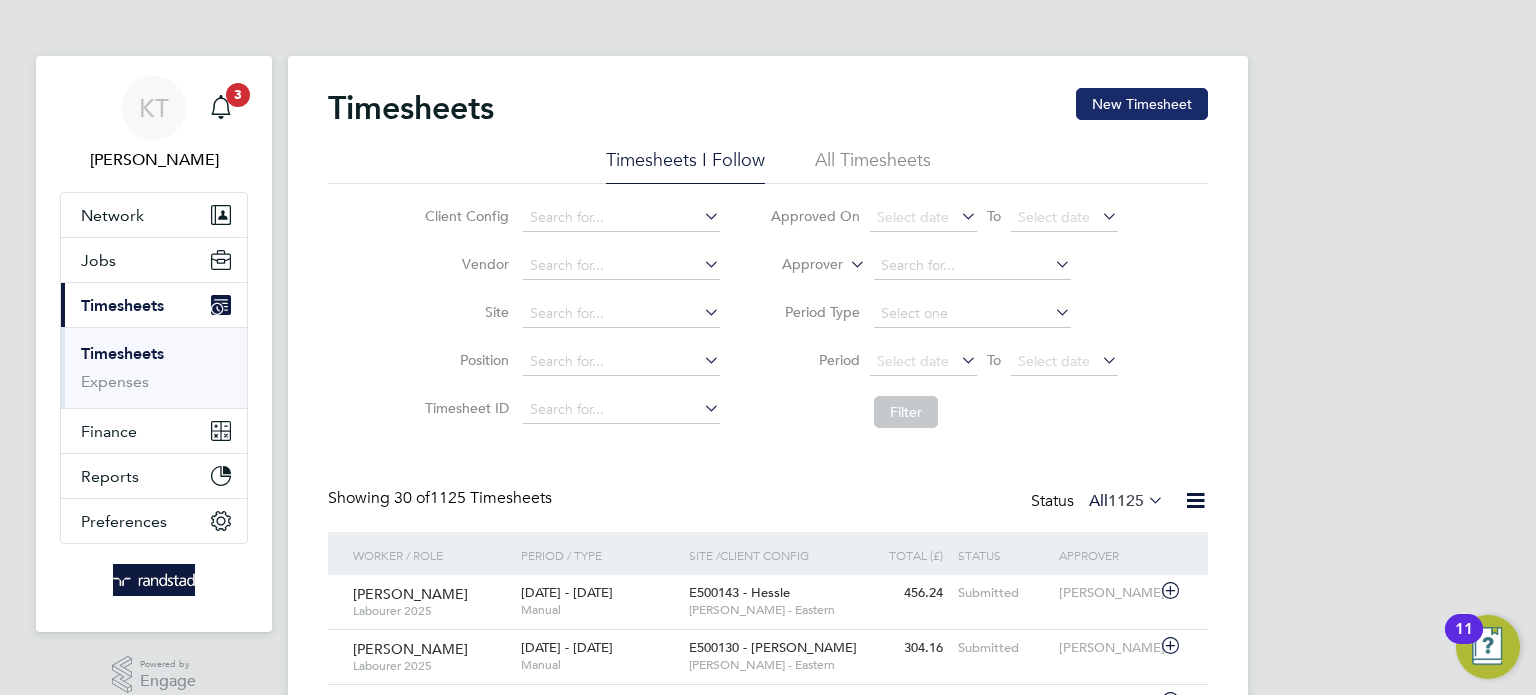 click on "New Timesheet" 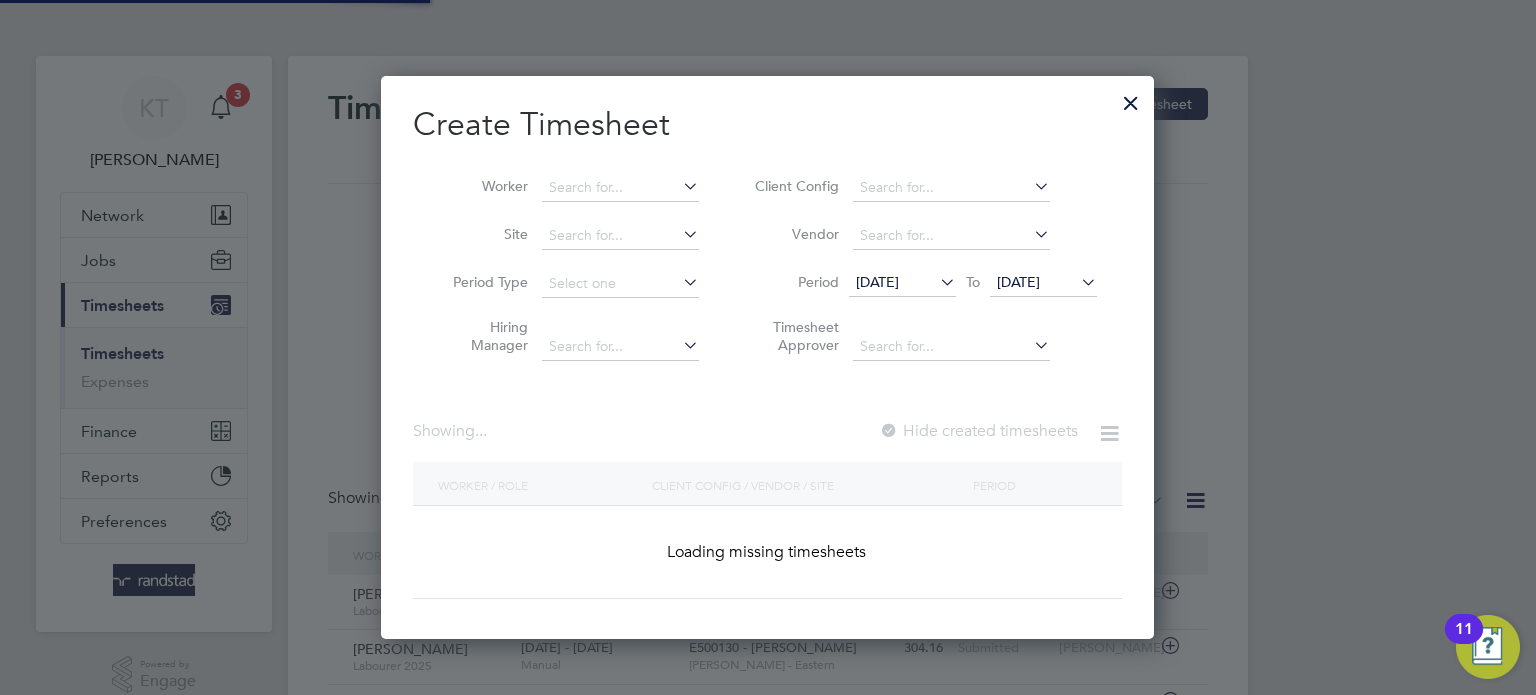 scroll, scrollTop: 10, scrollLeft: 10, axis: both 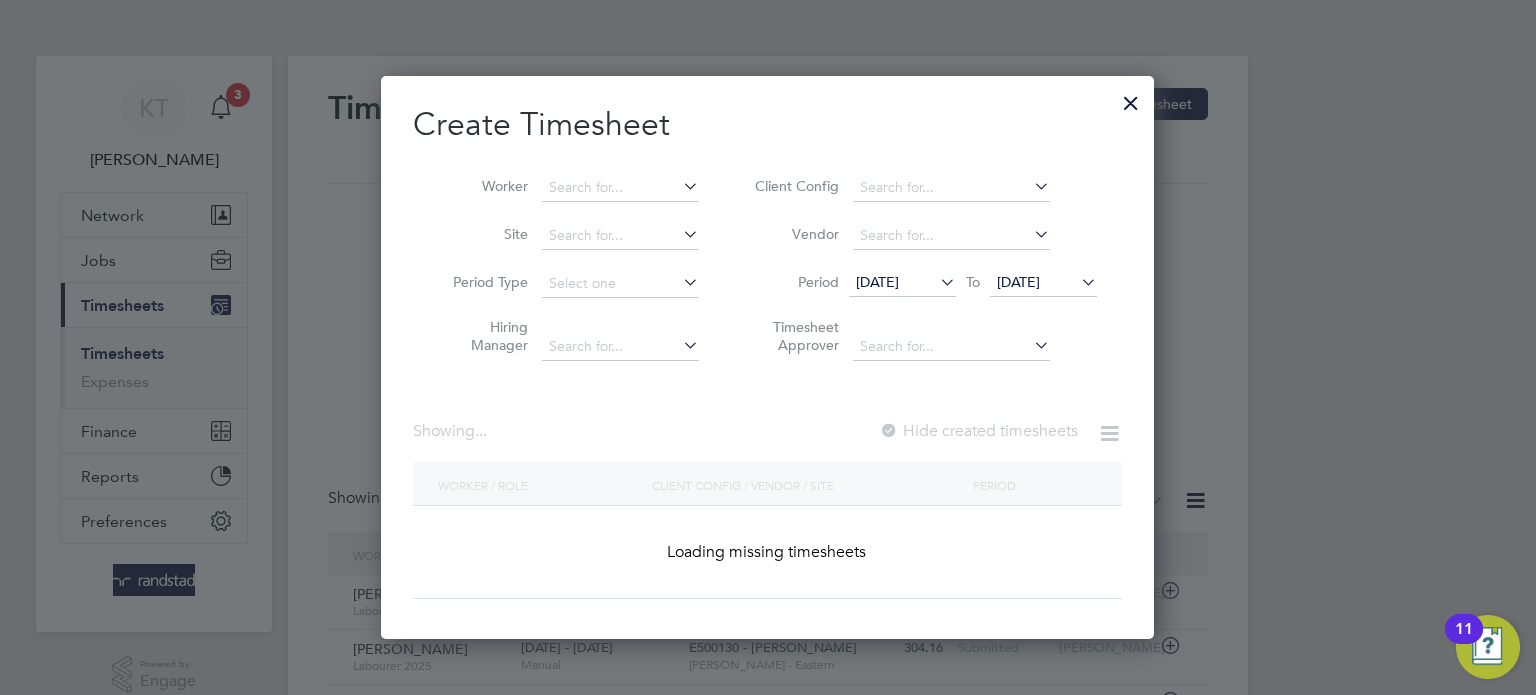 click on "Worker" at bounding box center (568, 188) 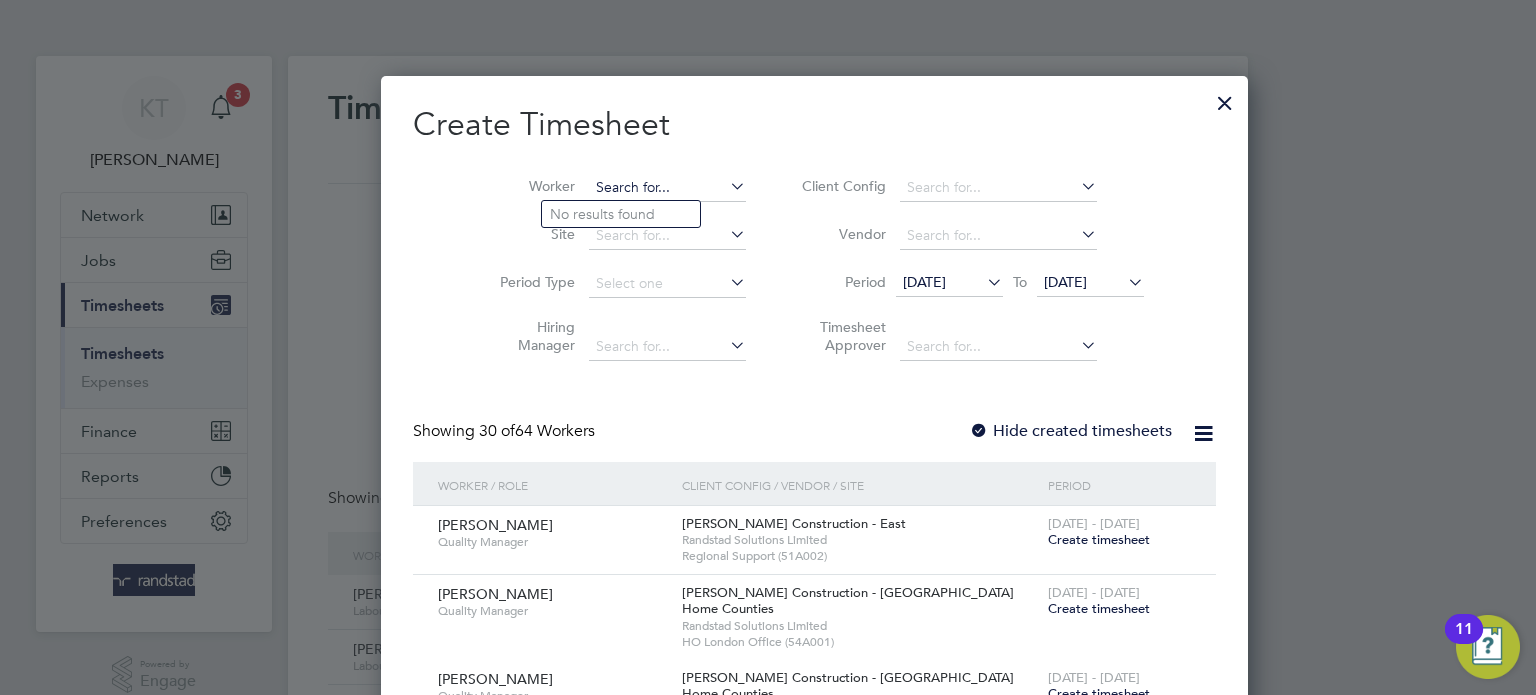 scroll, scrollTop: 10, scrollLeft: 10, axis: both 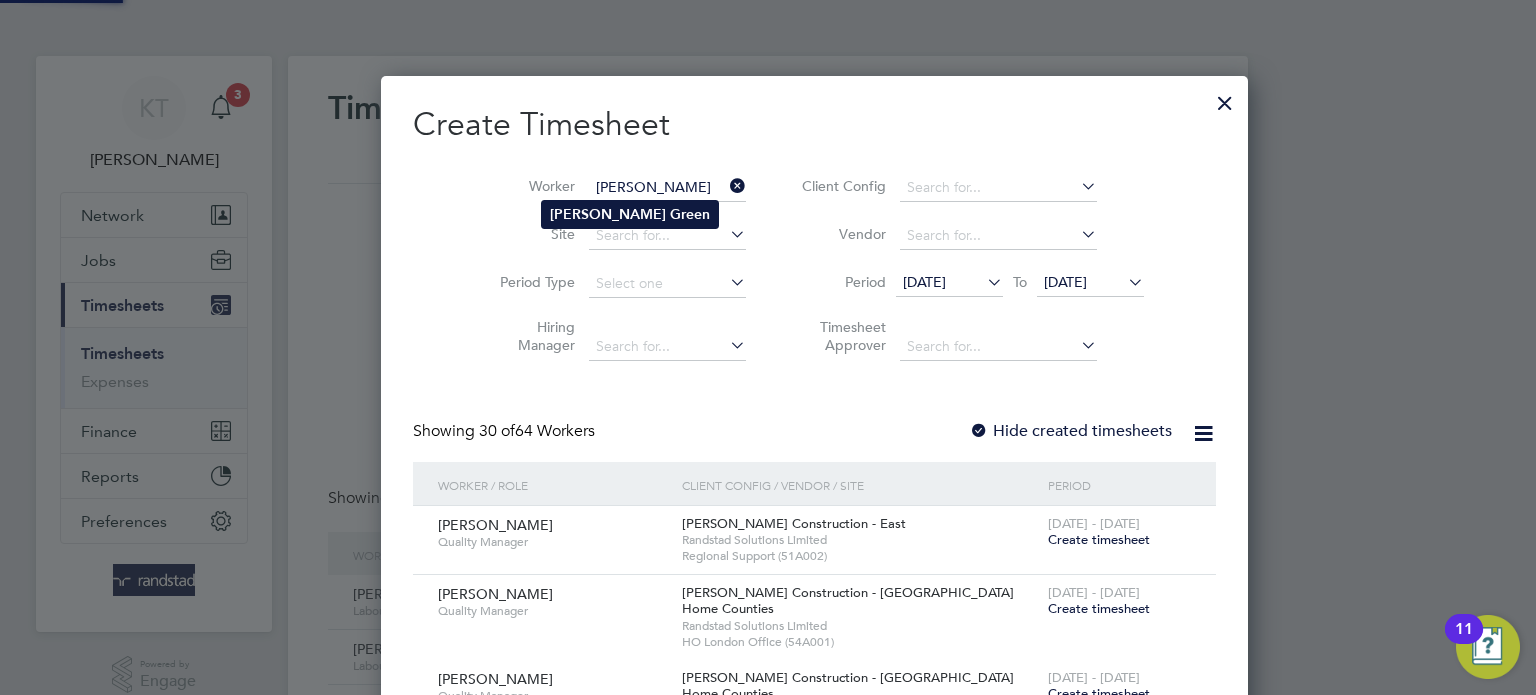 click on "[PERSON_NAME]" 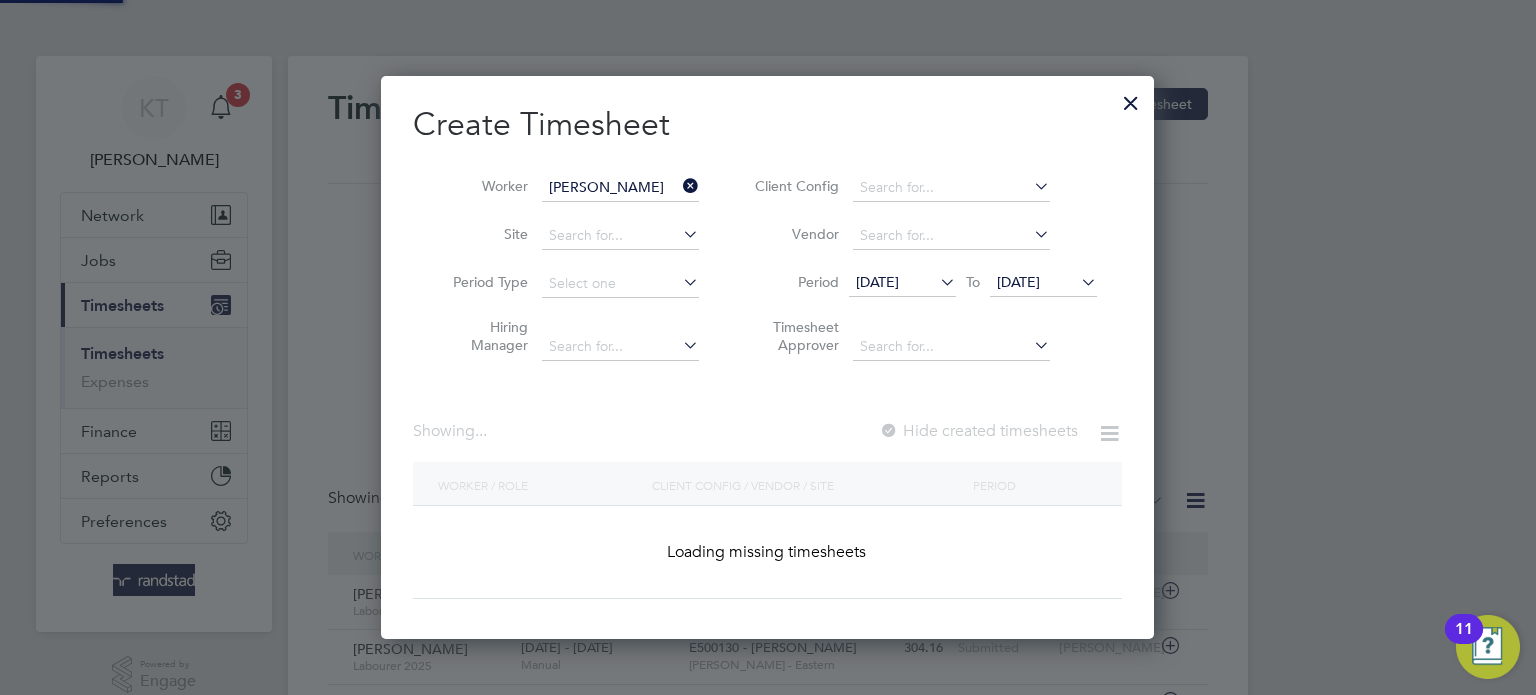 type on "[PERSON_NAME]" 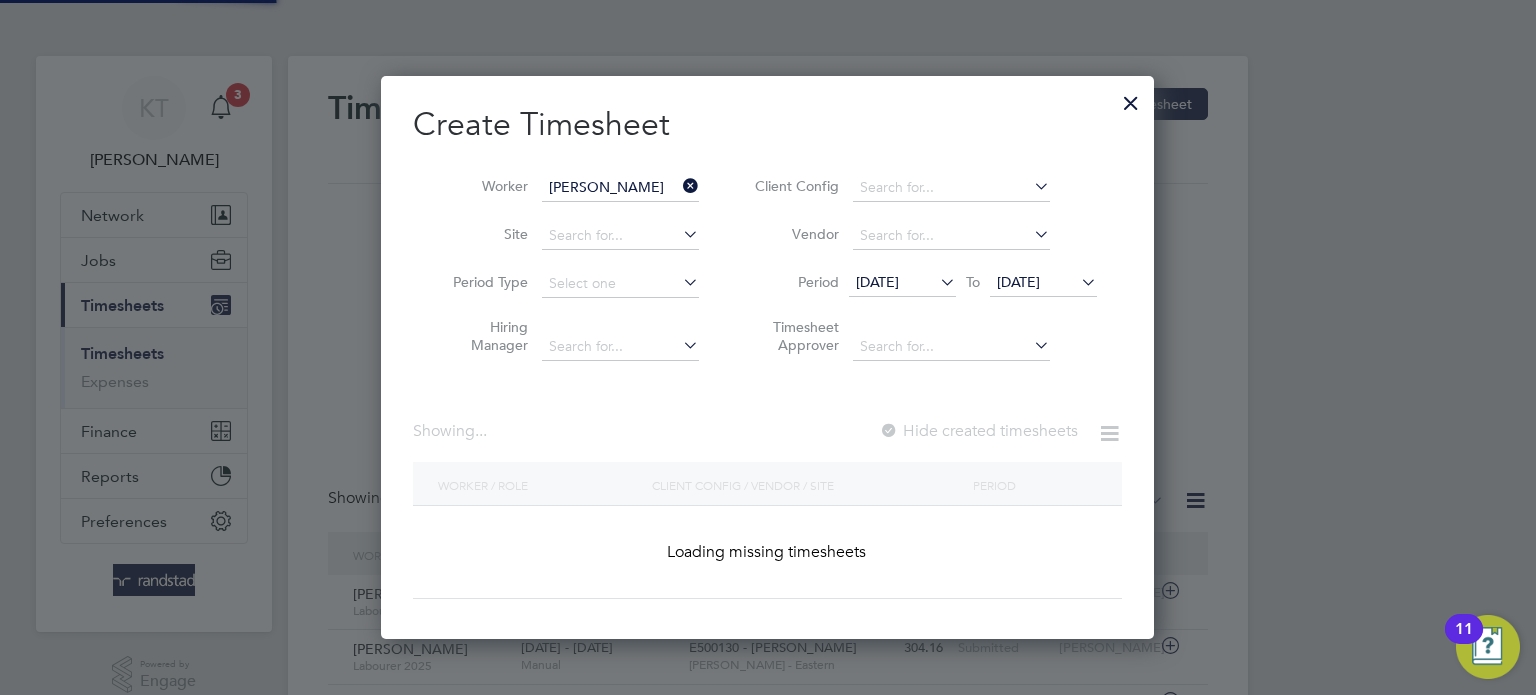 scroll, scrollTop: 10, scrollLeft: 10, axis: both 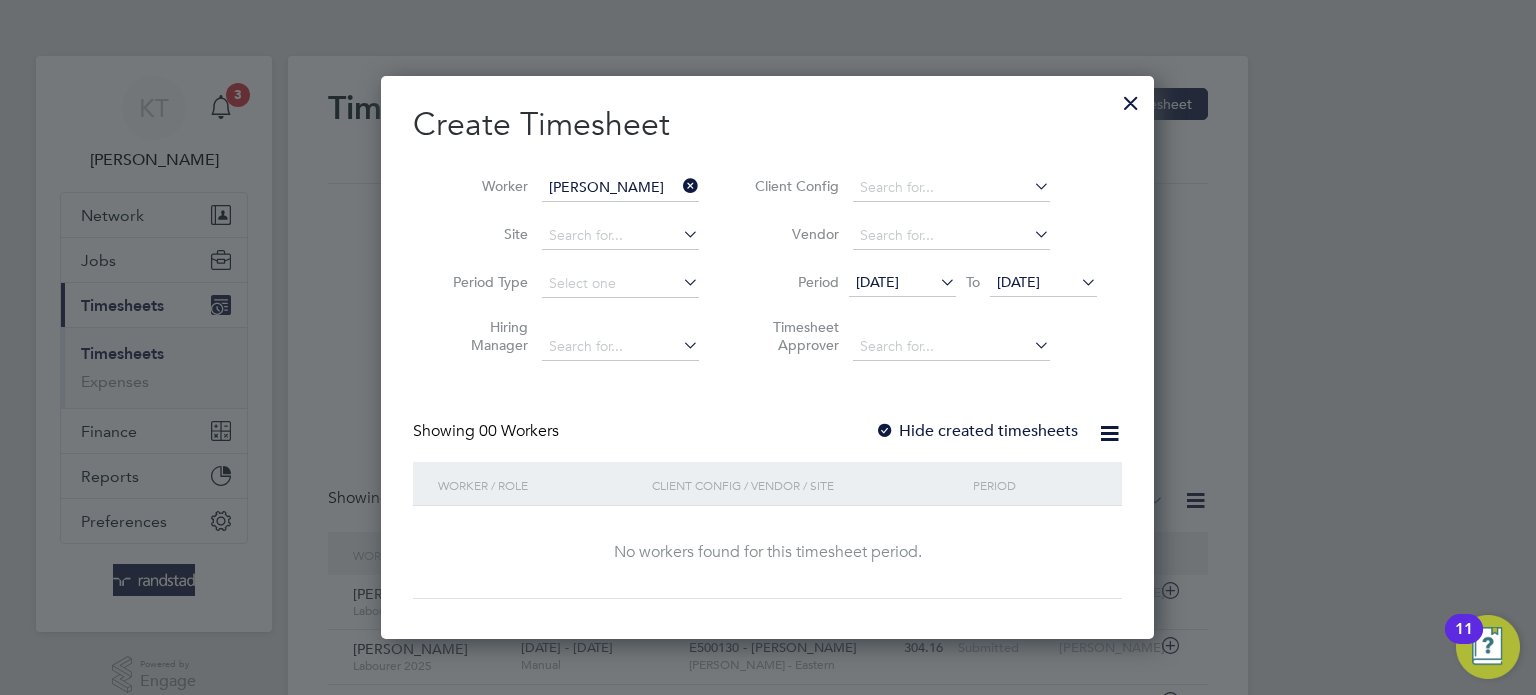 drag, startPoint x: 1109, startPoint y: 288, endPoint x: 1045, endPoint y: 296, distance: 64.49806 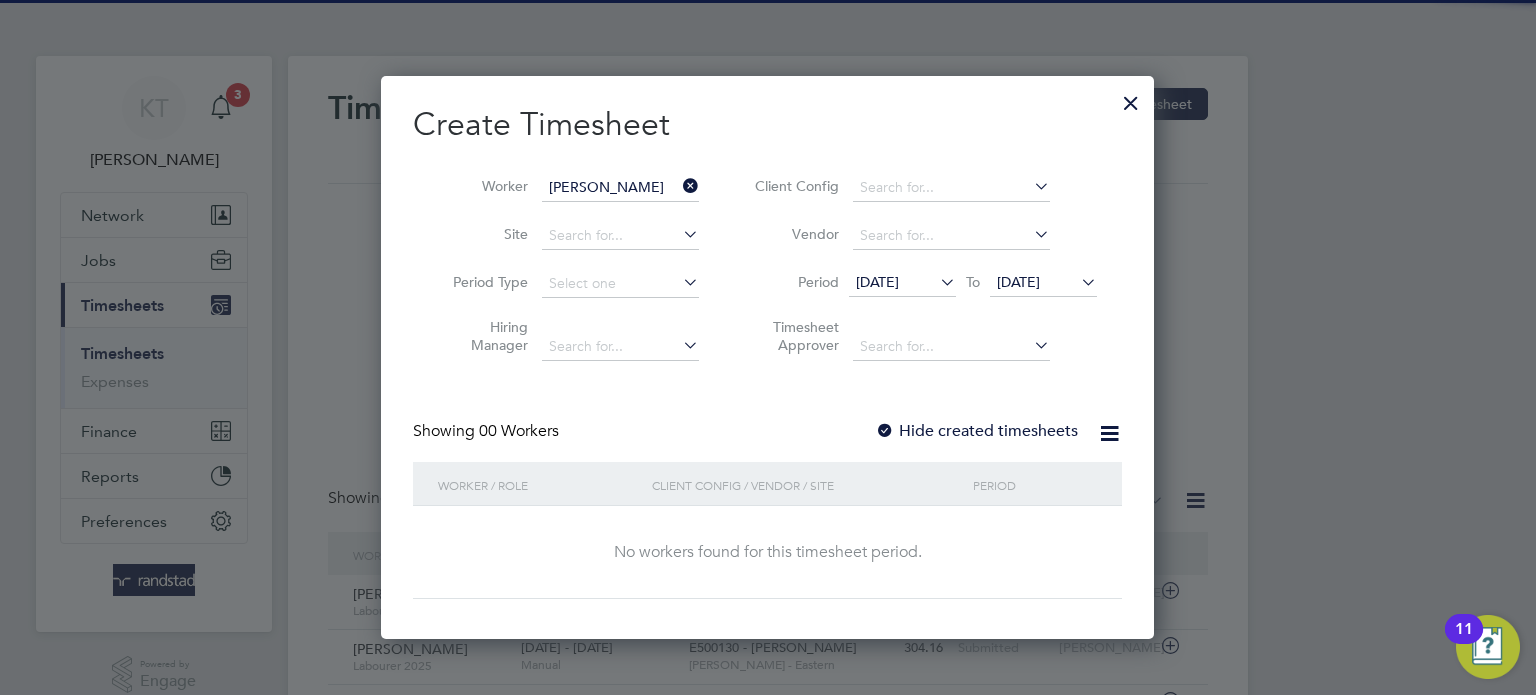 click on "[DATE]" at bounding box center [1018, 282] 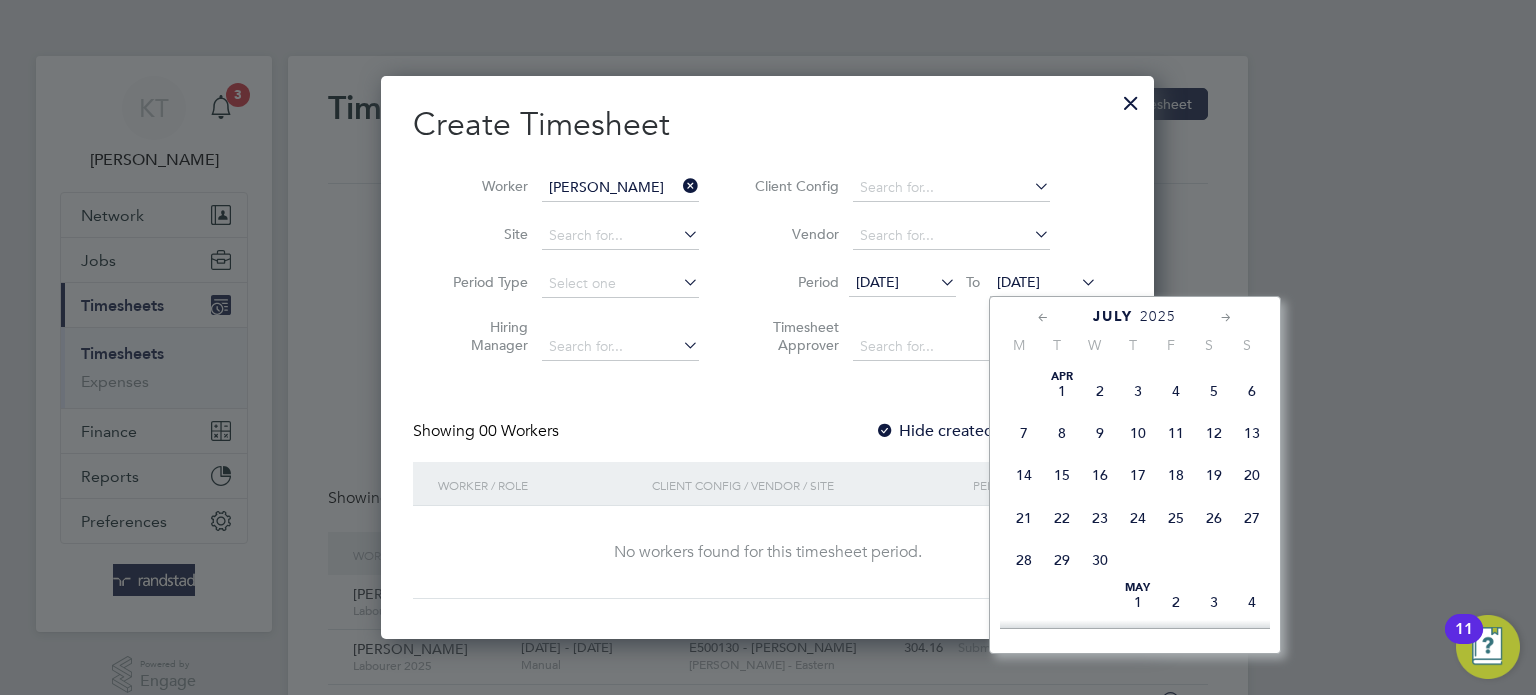scroll, scrollTop: 710, scrollLeft: 0, axis: vertical 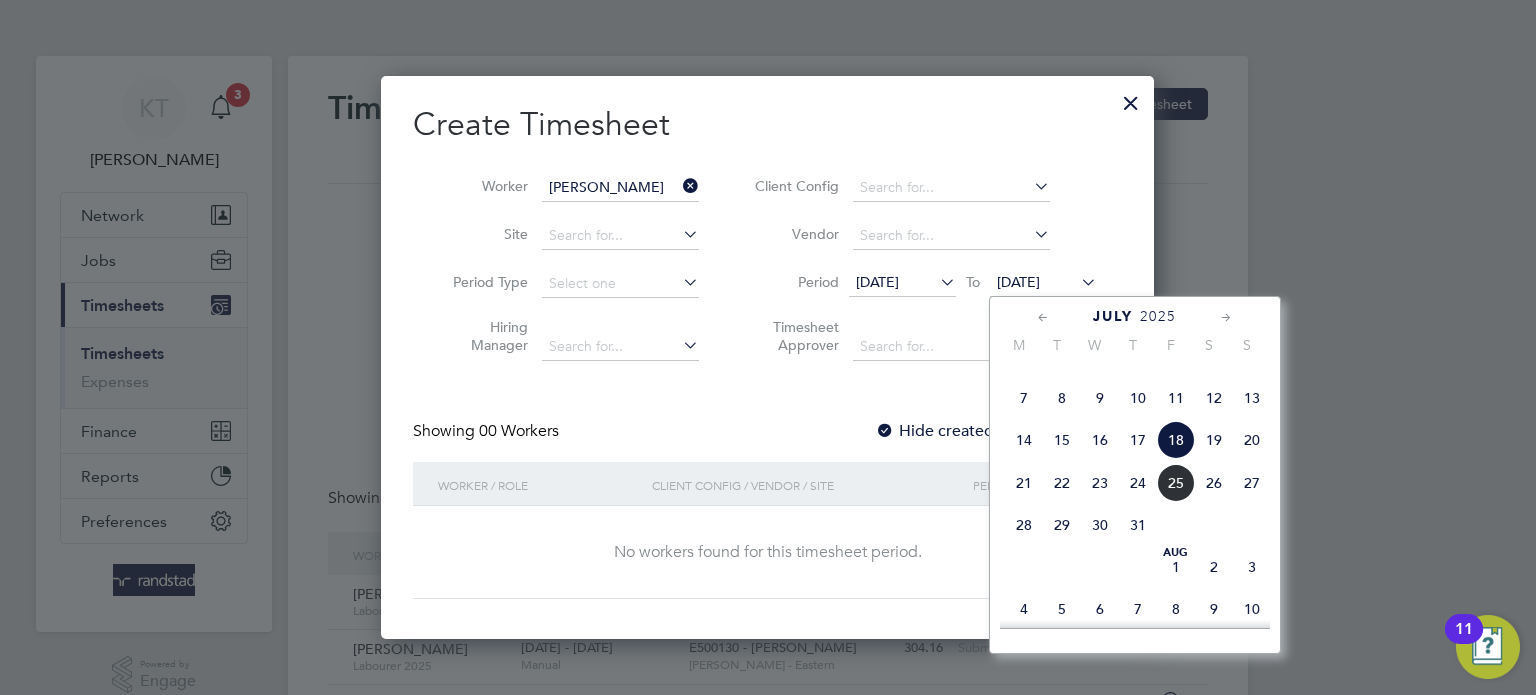 click on "25" 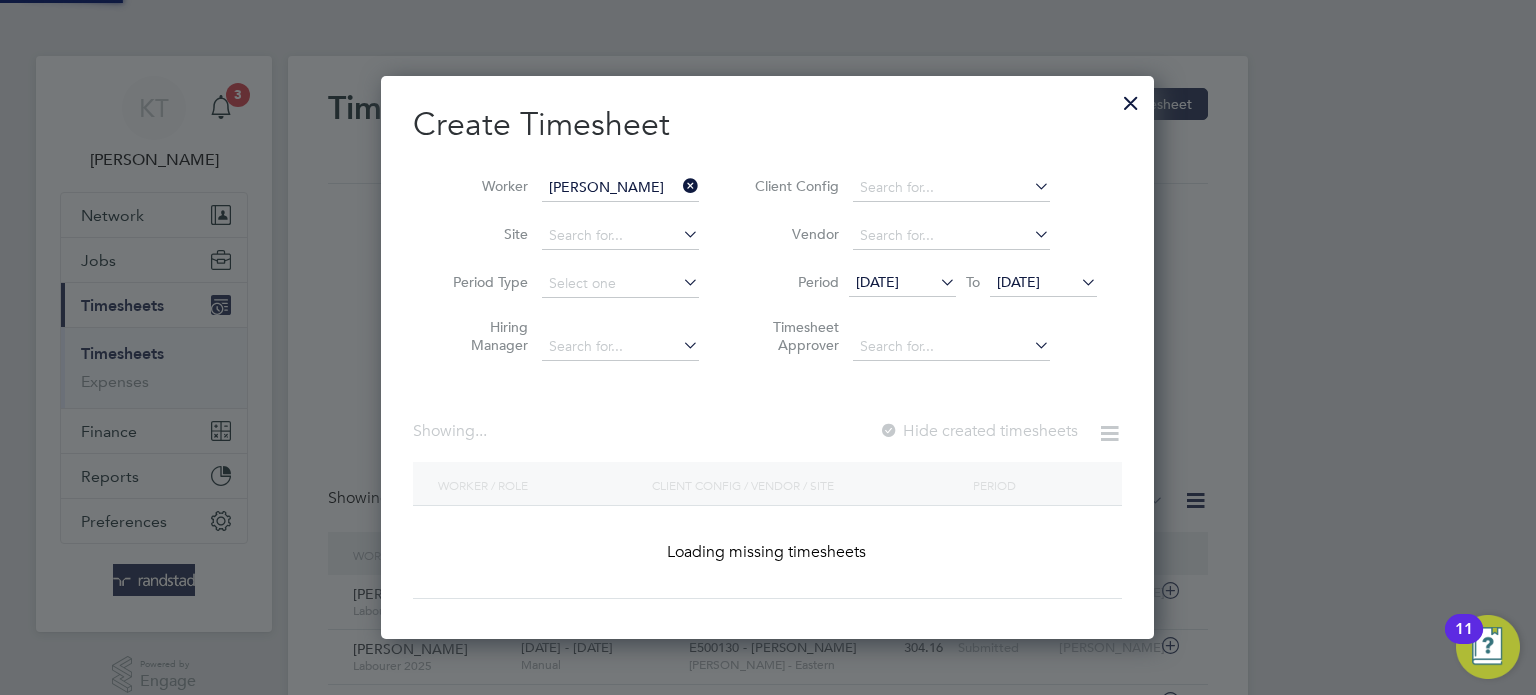 scroll, scrollTop: 10, scrollLeft: 10, axis: both 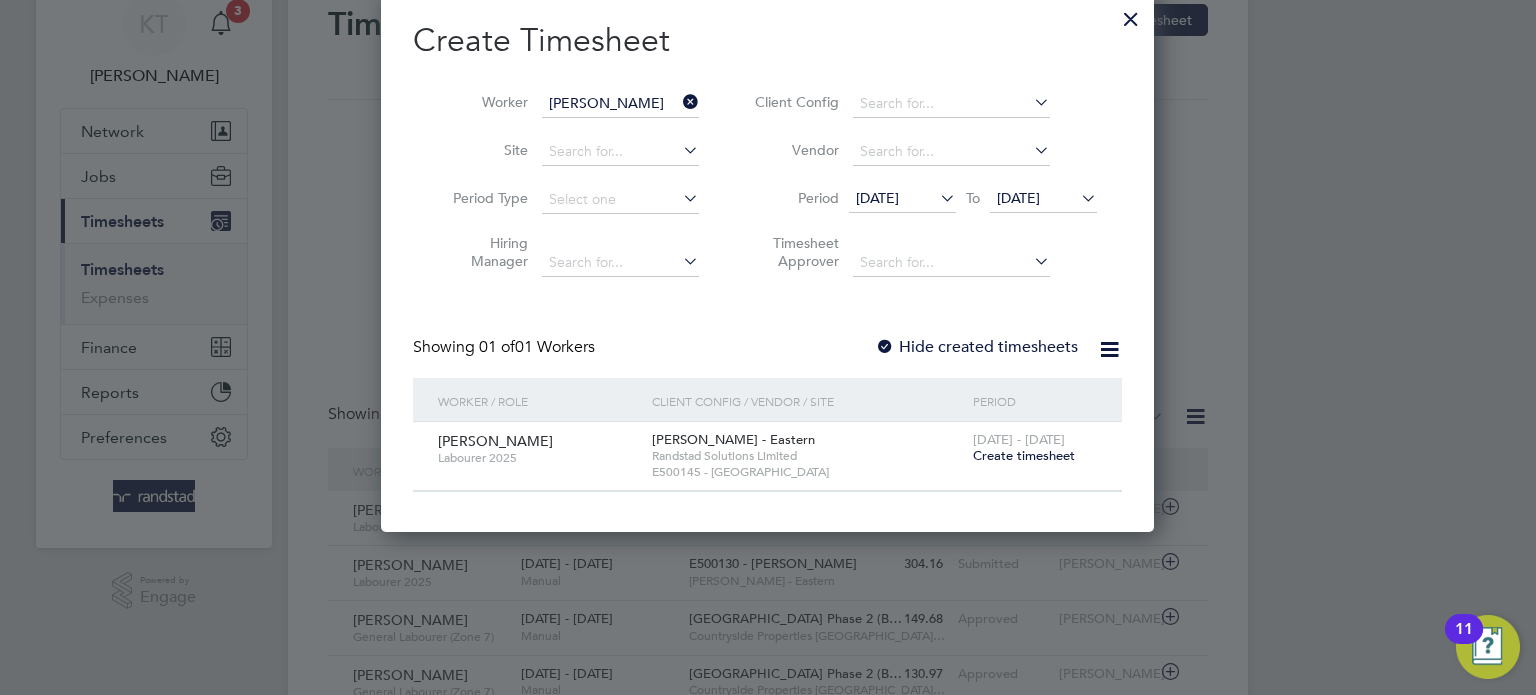 click at bounding box center [679, 102] 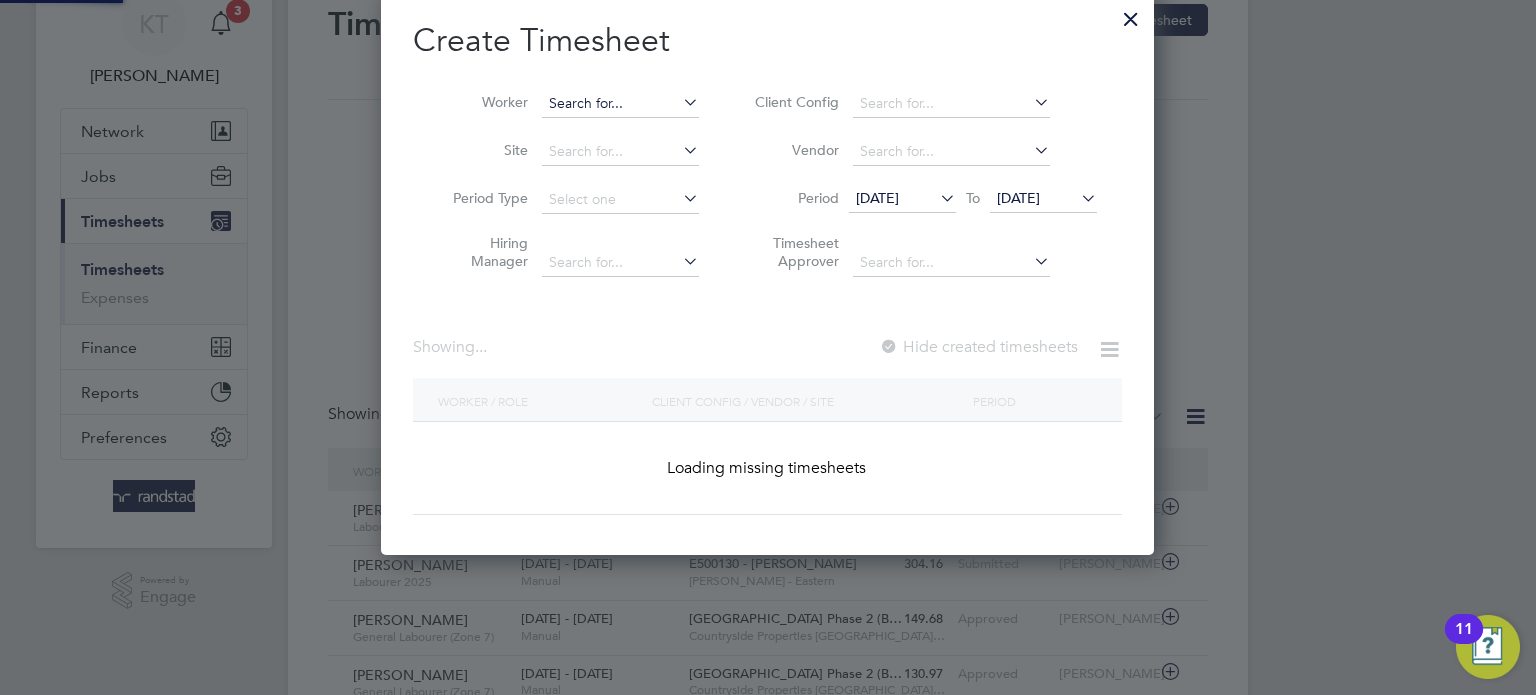 scroll, scrollTop: 10, scrollLeft: 10, axis: both 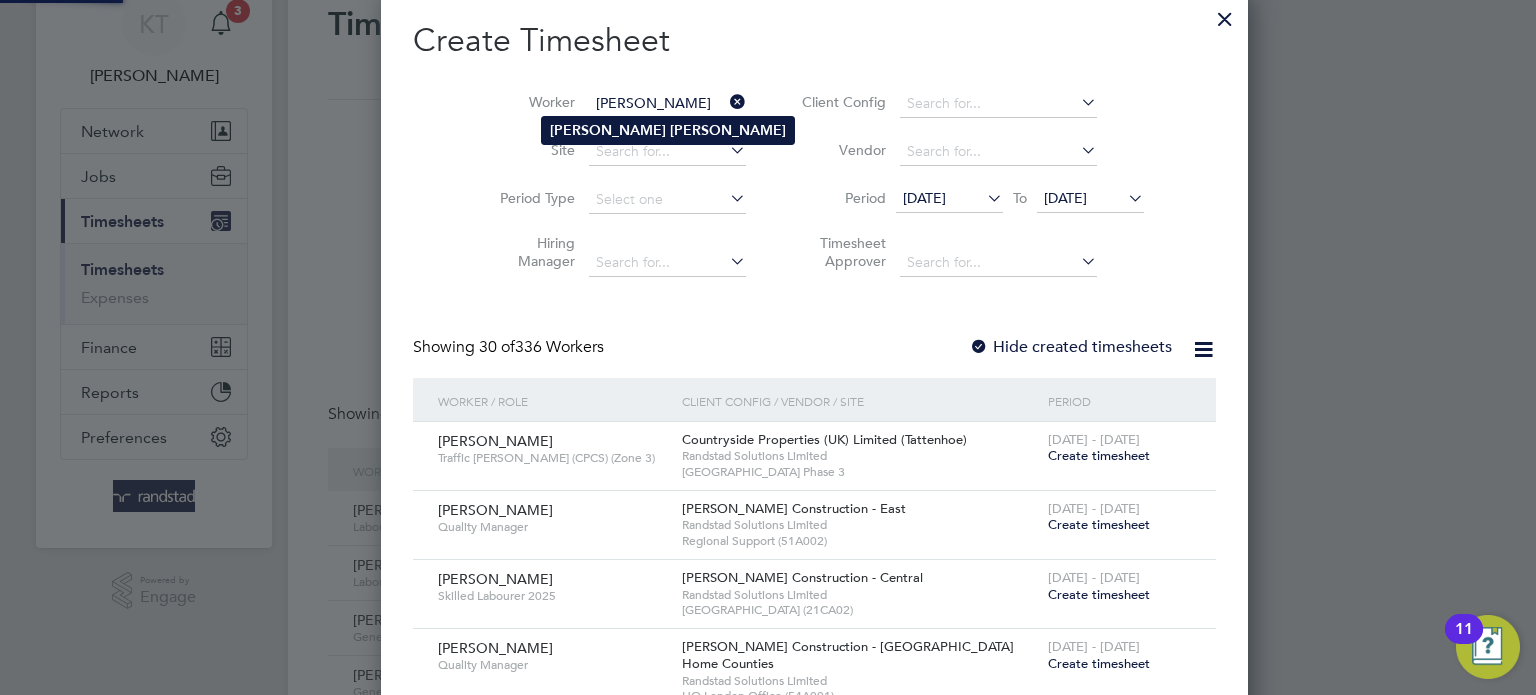 drag, startPoint x: 570, startPoint y: 114, endPoint x: 561, endPoint y: 121, distance: 11.401754 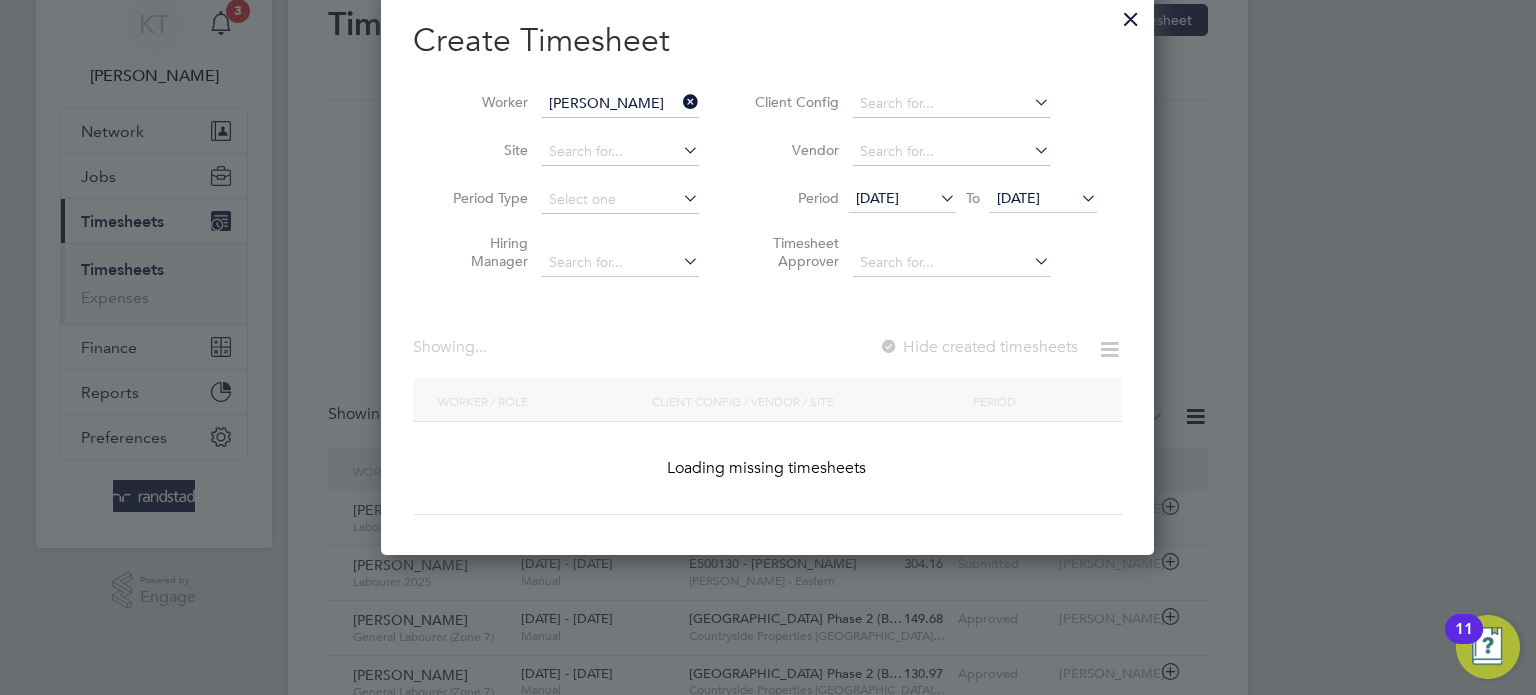 scroll, scrollTop: 10, scrollLeft: 10, axis: both 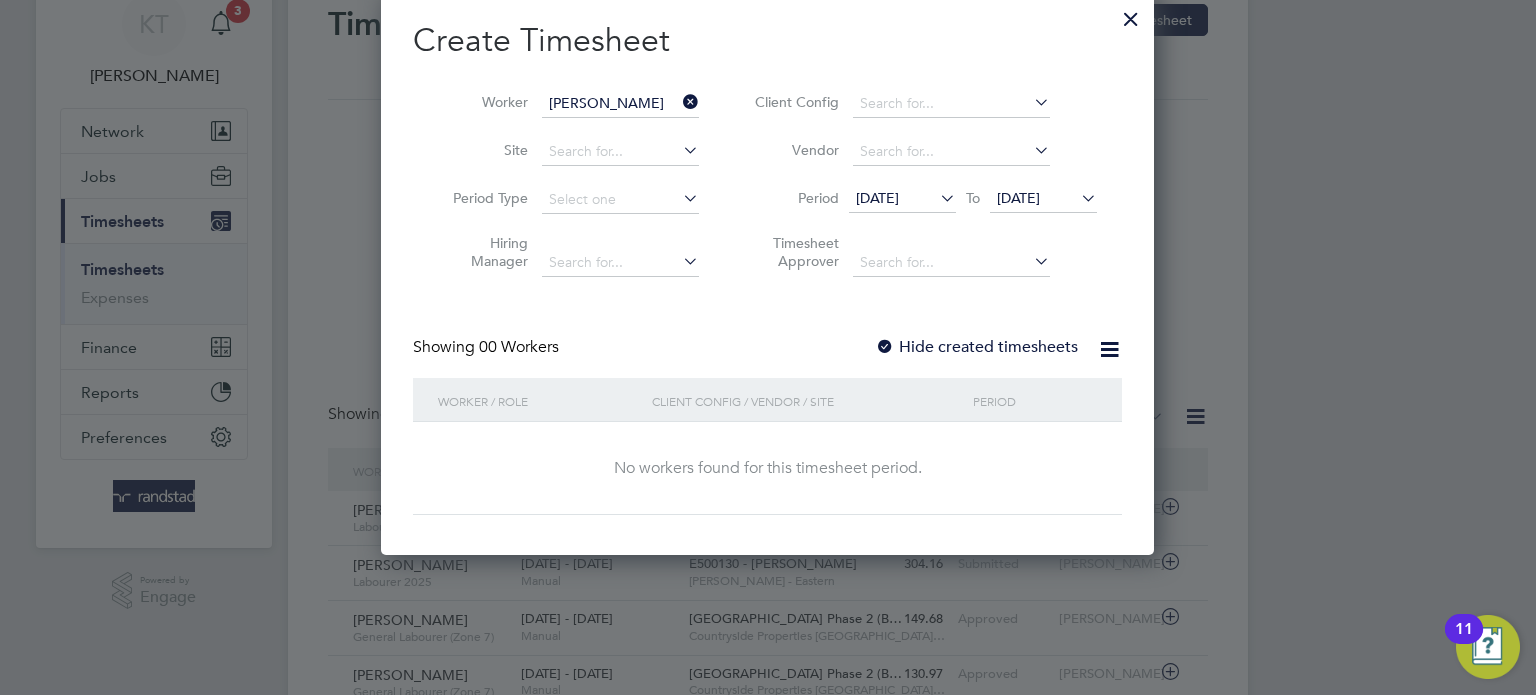 click on "Showing   00 Workers Hide created timesheets" at bounding box center (767, 357) 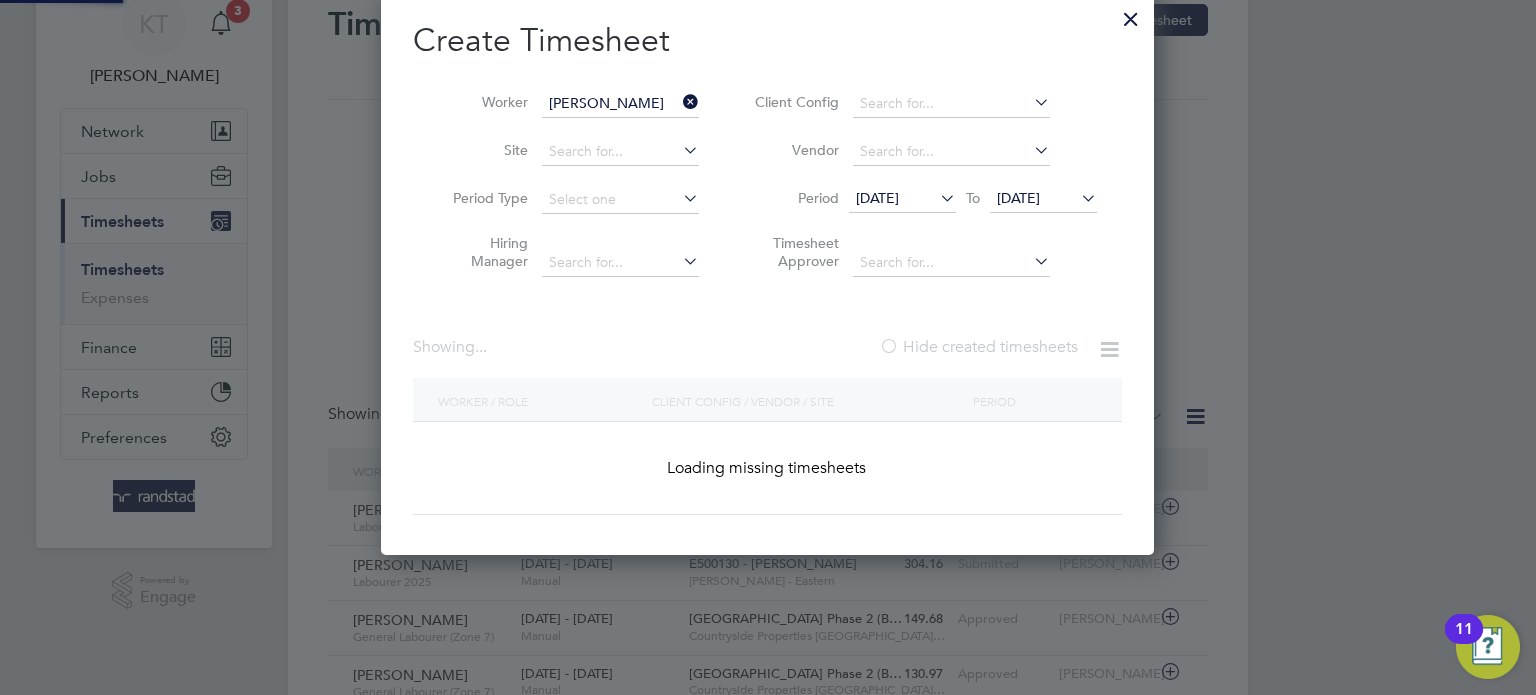 scroll, scrollTop: 10, scrollLeft: 10, axis: both 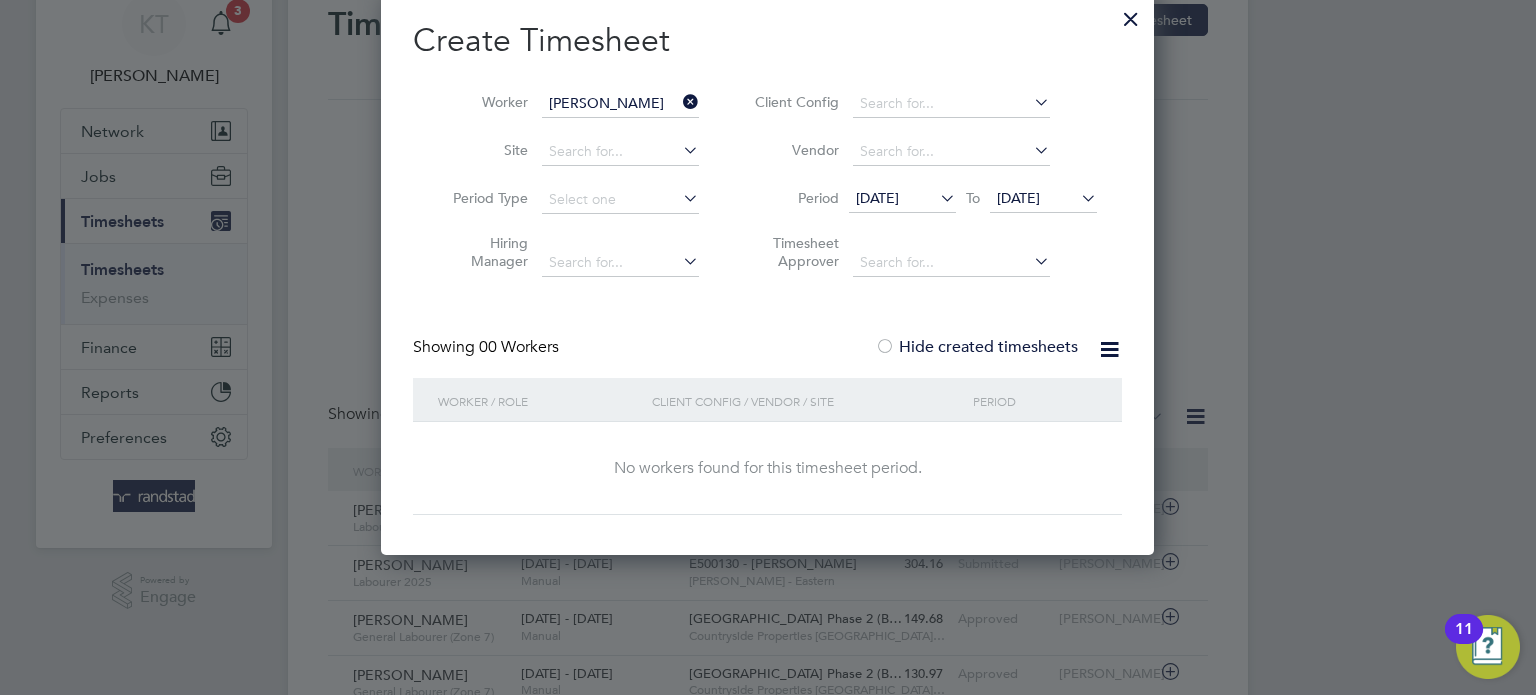 click on "[DATE]" at bounding box center [1043, 199] 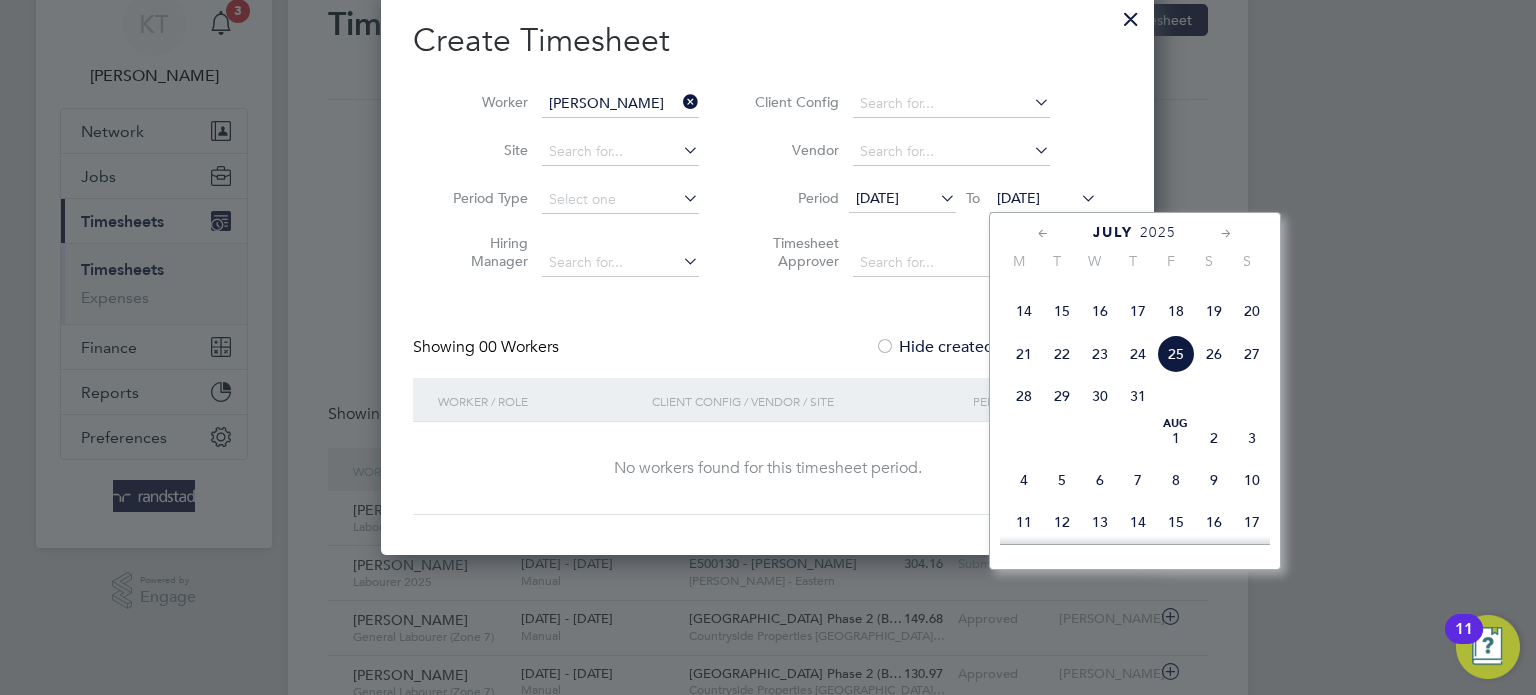 click on "25" 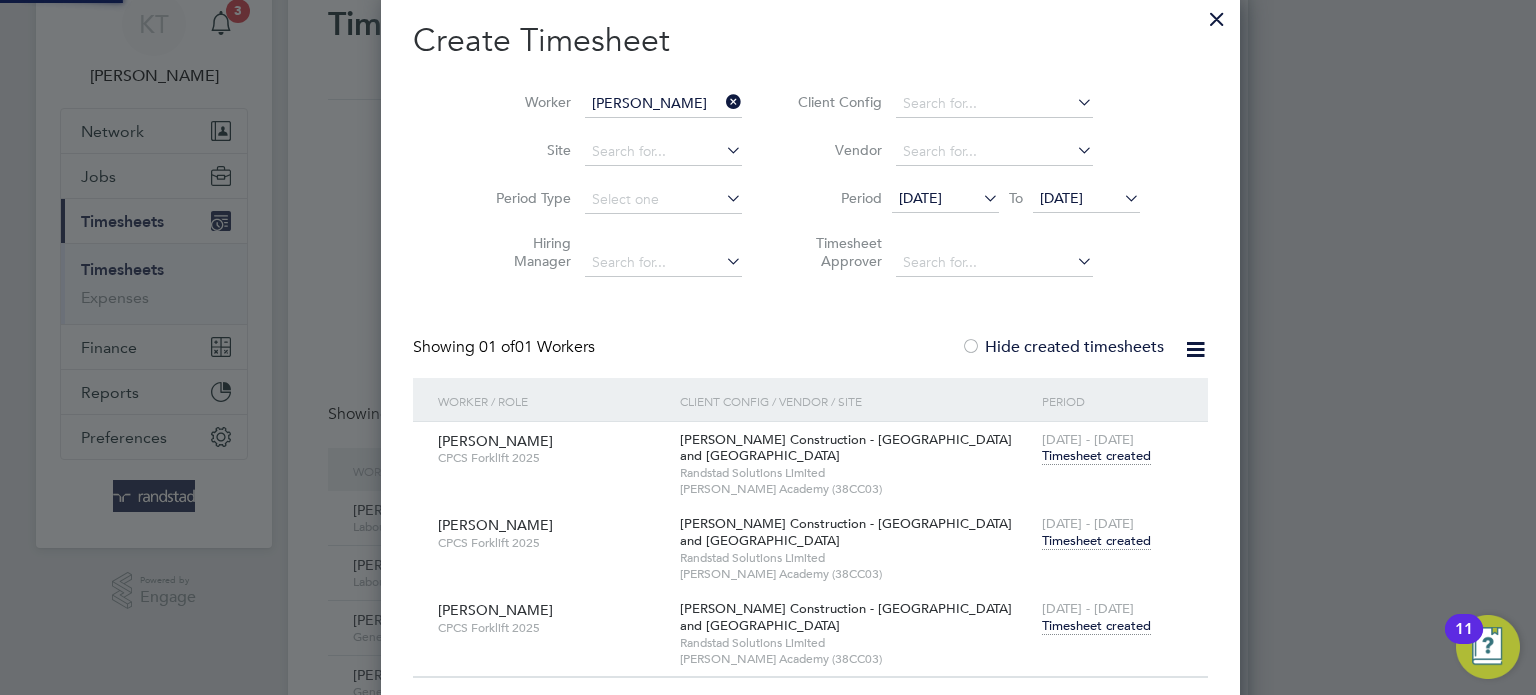 scroll, scrollTop: 10, scrollLeft: 10, axis: both 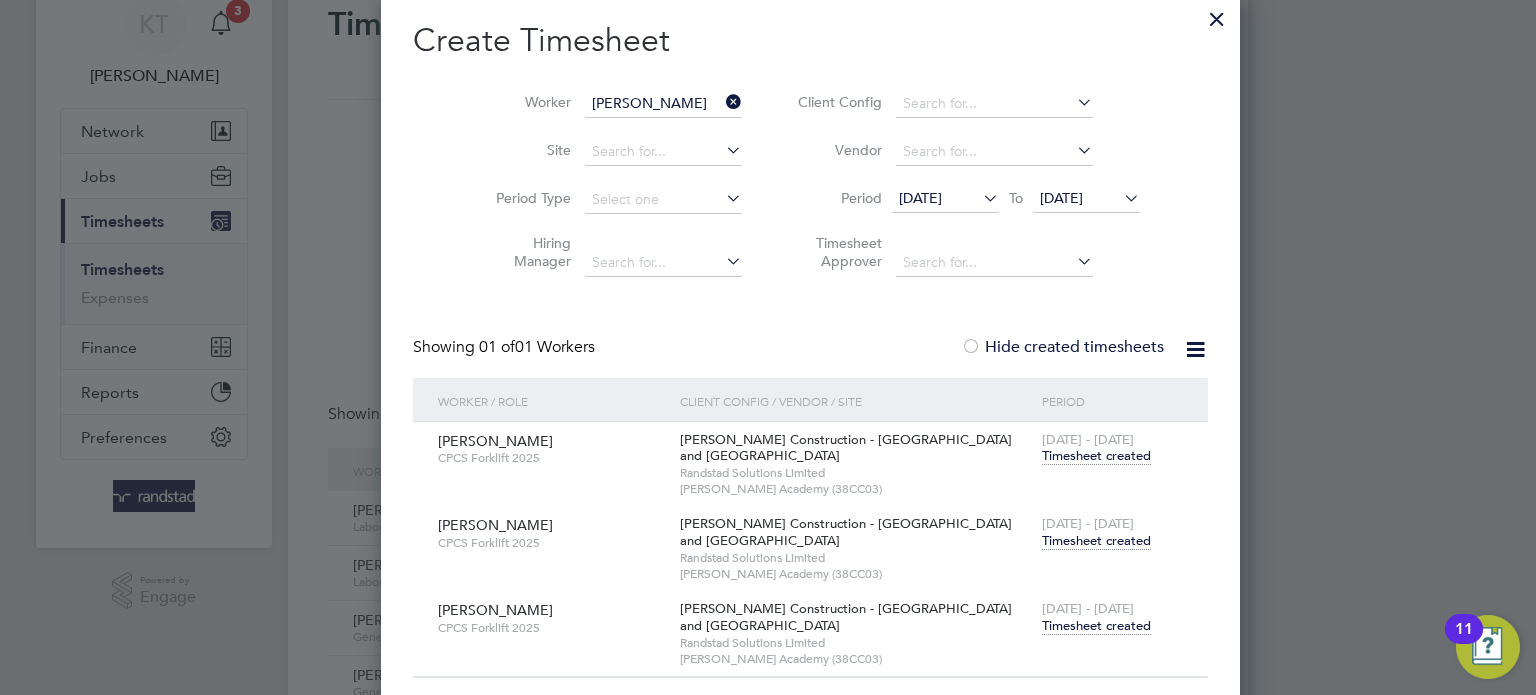 click on "Timesheet created" at bounding box center (1096, 626) 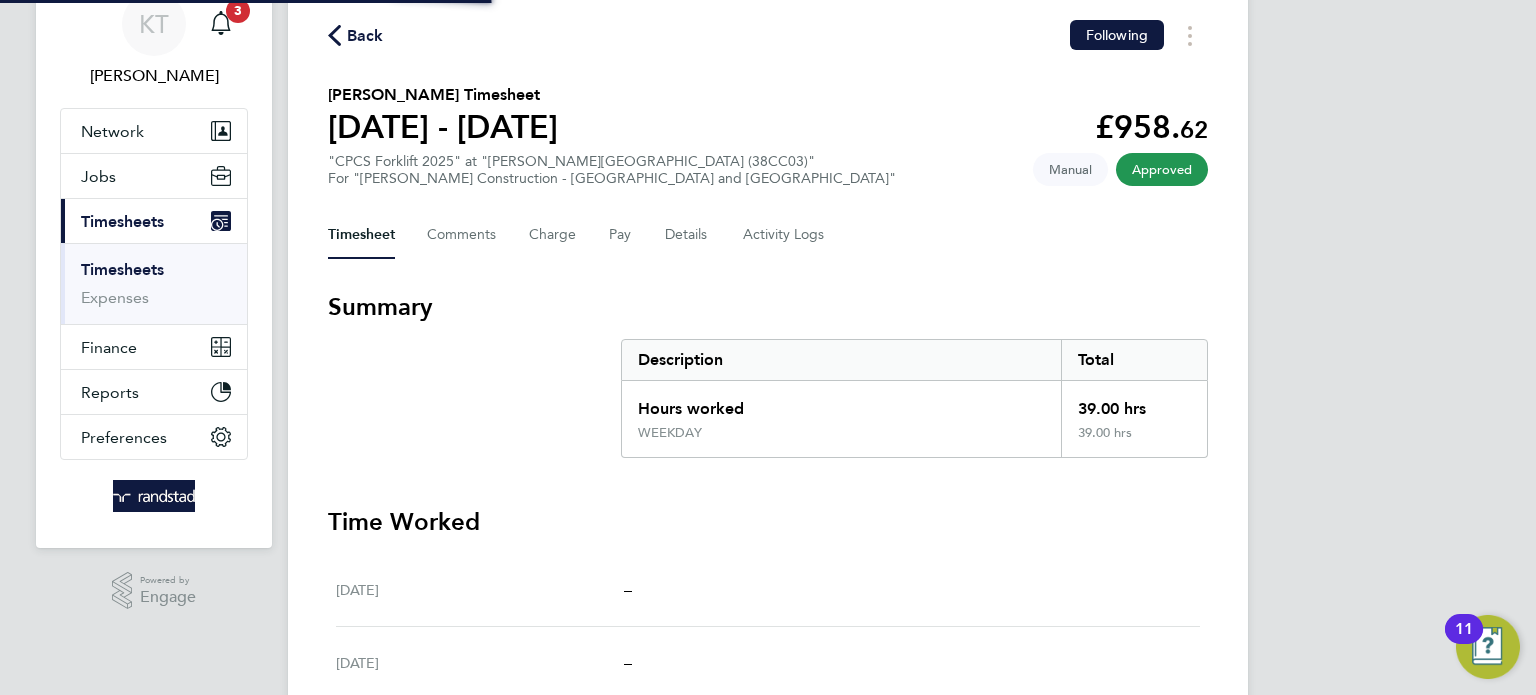 scroll, scrollTop: 0, scrollLeft: 0, axis: both 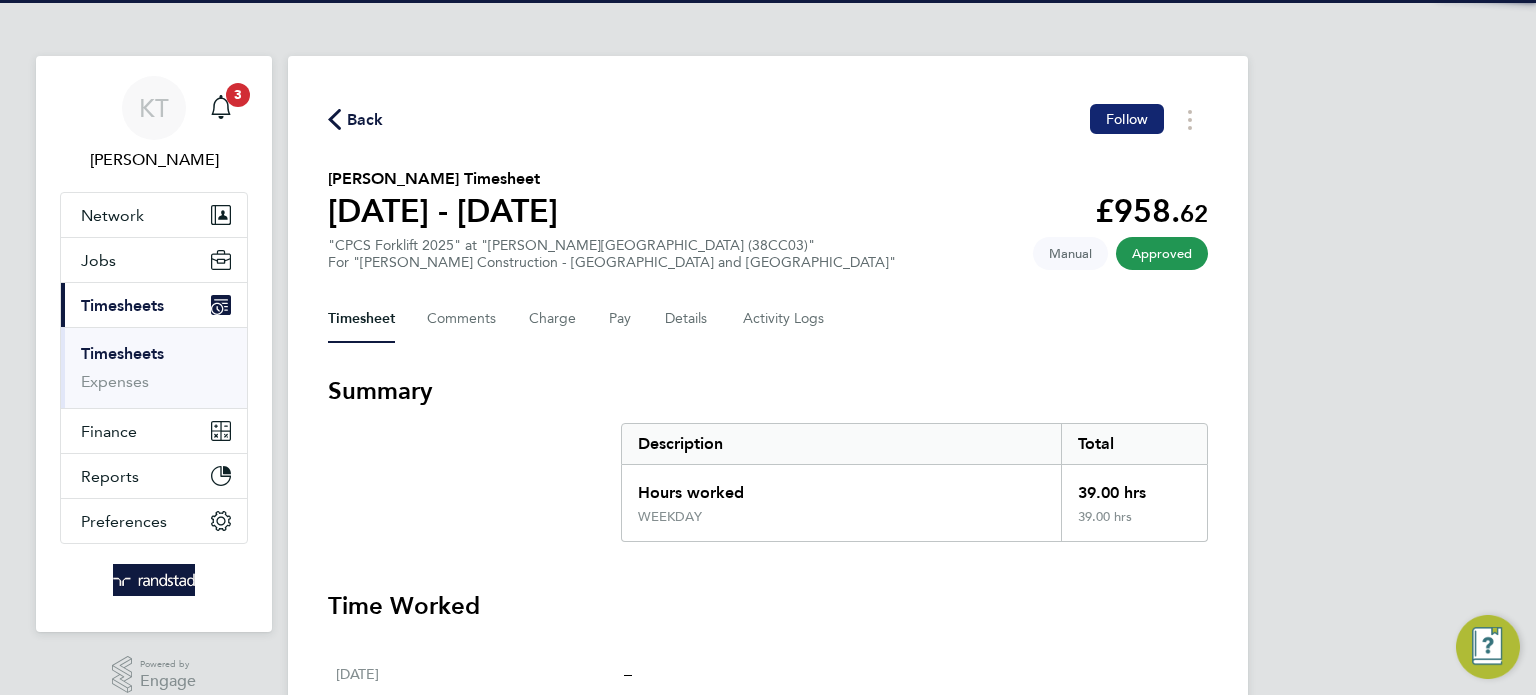 click on "Follow" 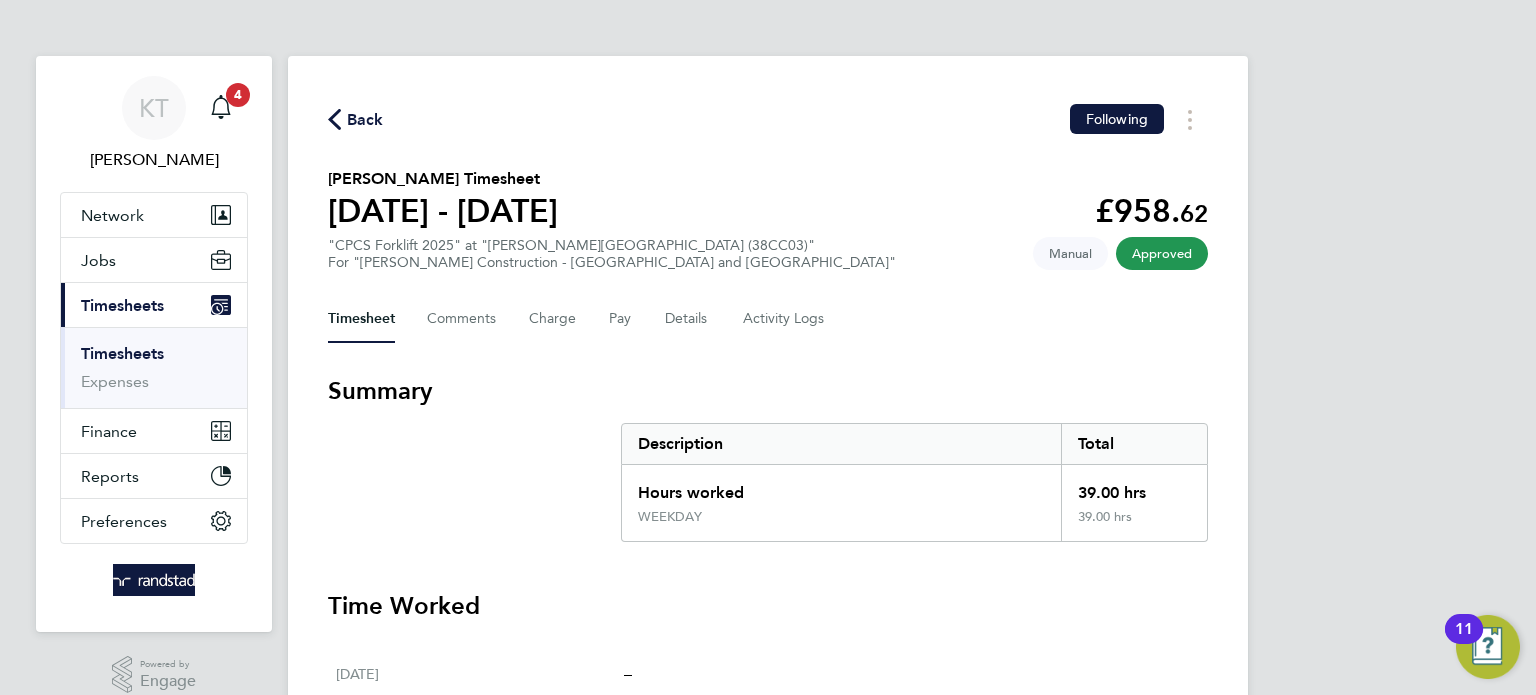 click on "Back" 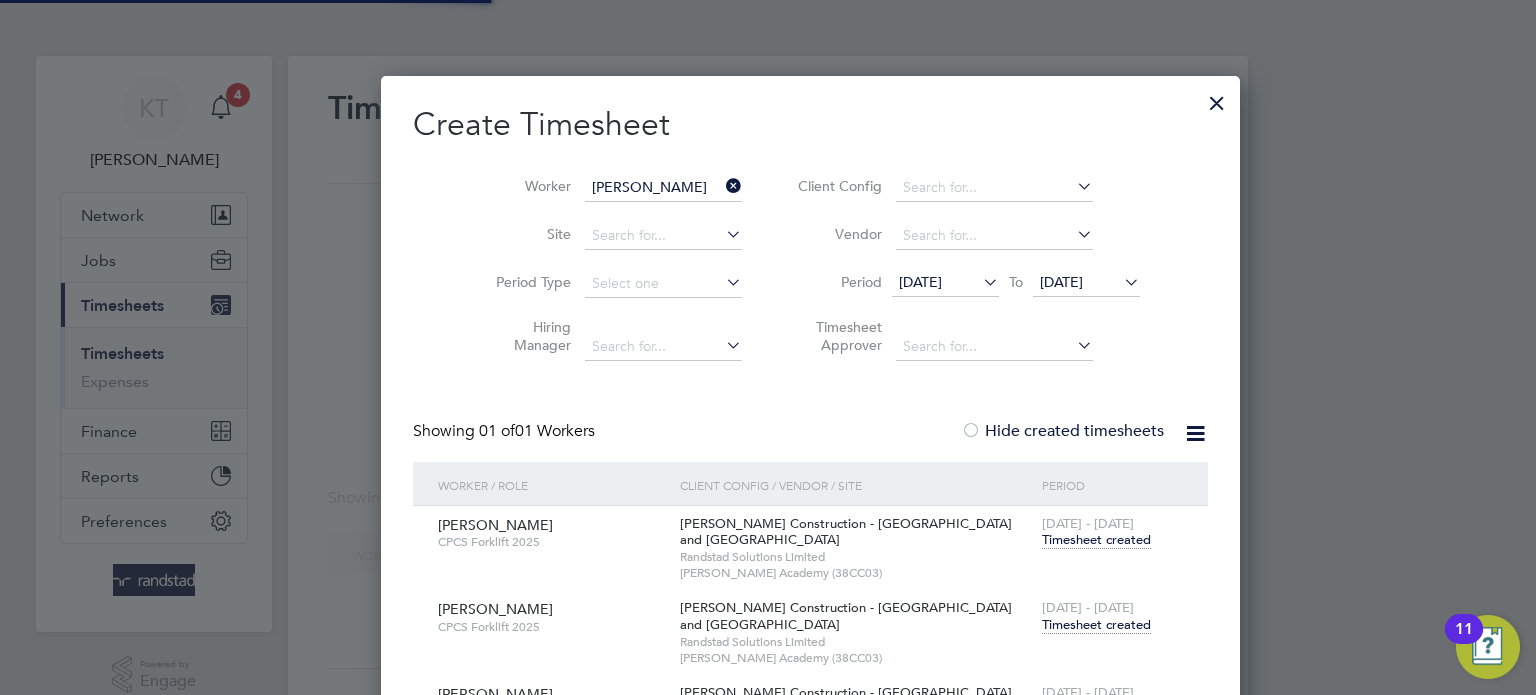 scroll, scrollTop: 725, scrollLeft: 774, axis: both 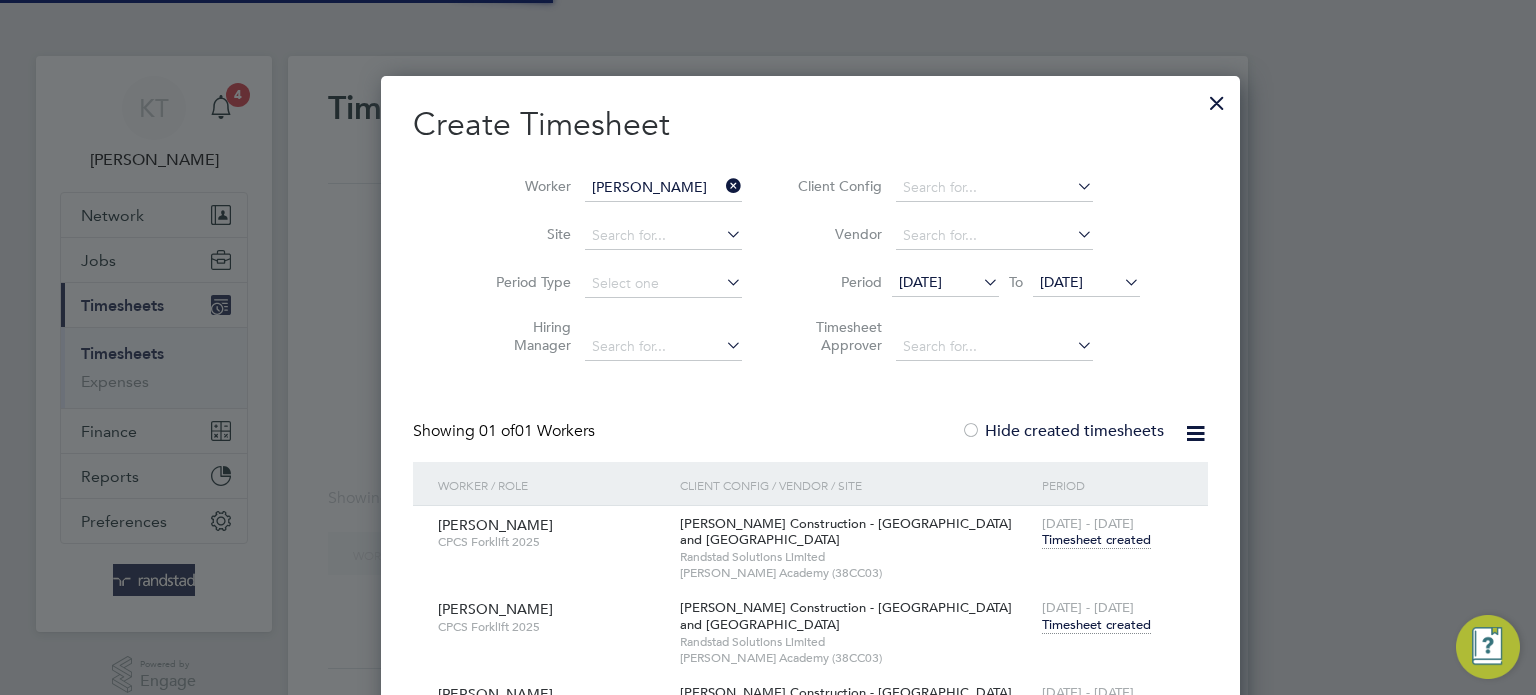 click at bounding box center (722, 186) 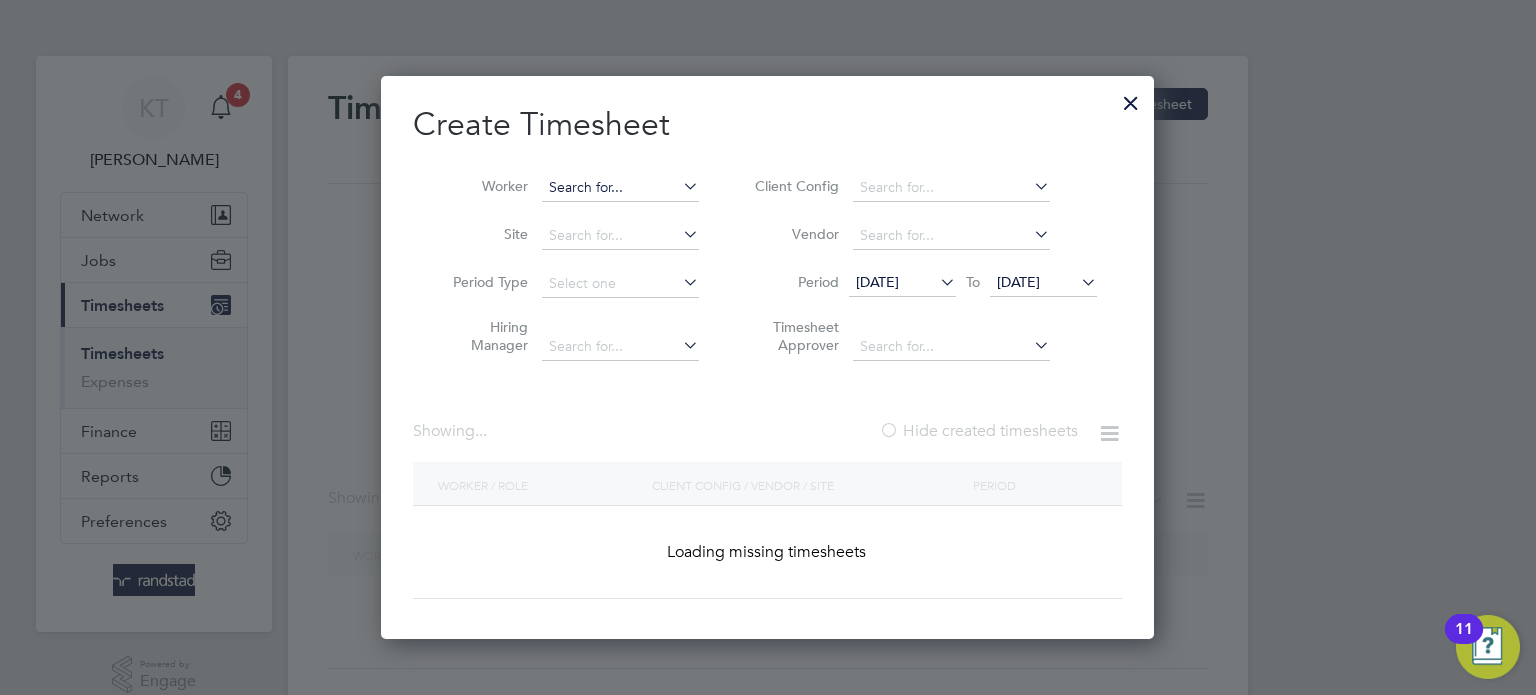 click at bounding box center [620, 188] 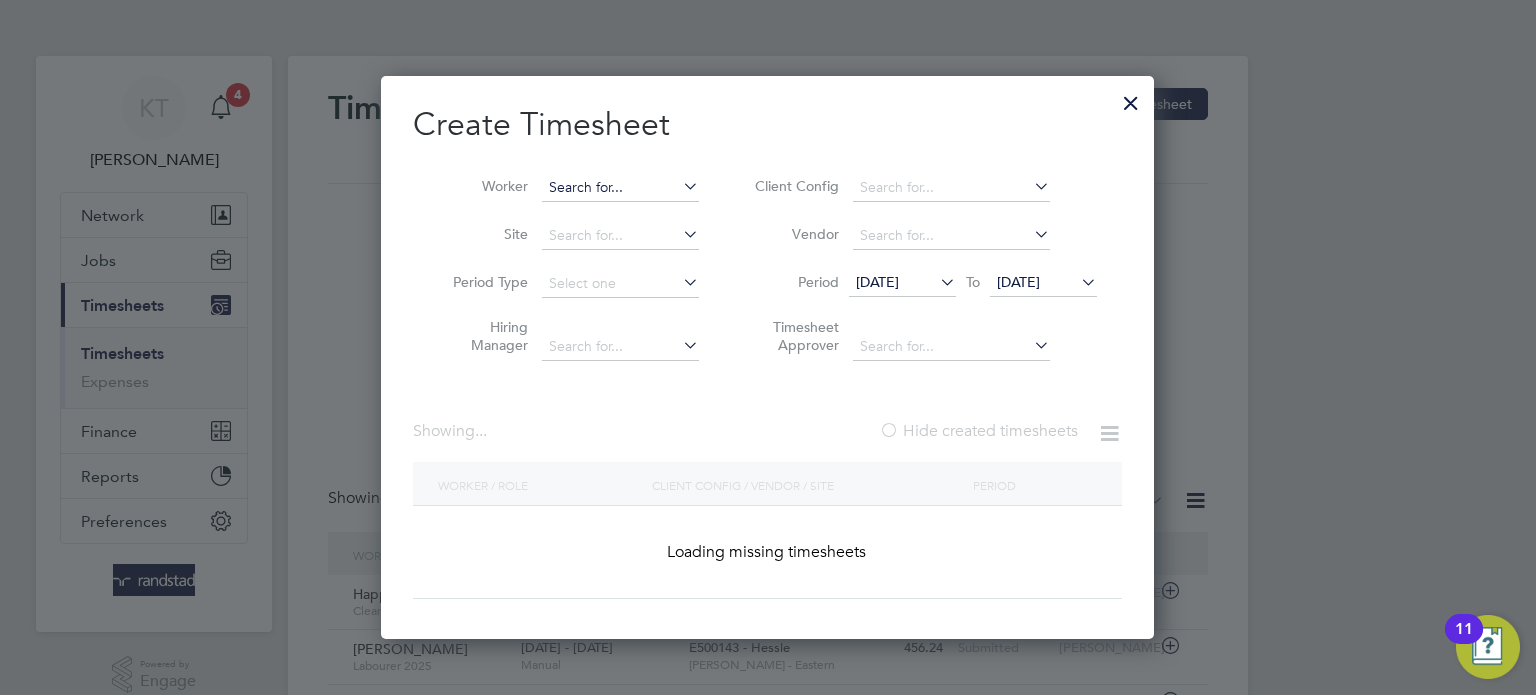 scroll, scrollTop: 10, scrollLeft: 10, axis: both 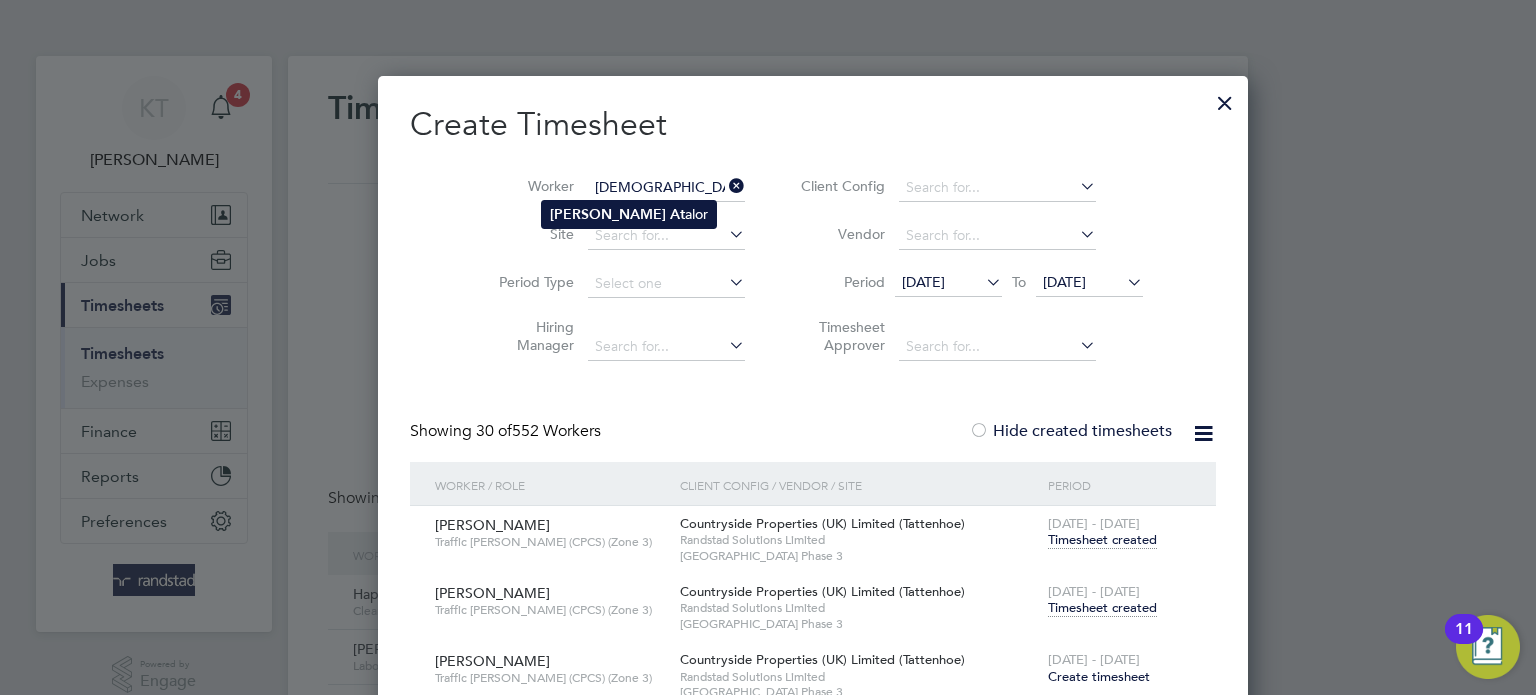 click on "Jude   At [GEOGRAPHIC_DATA]" 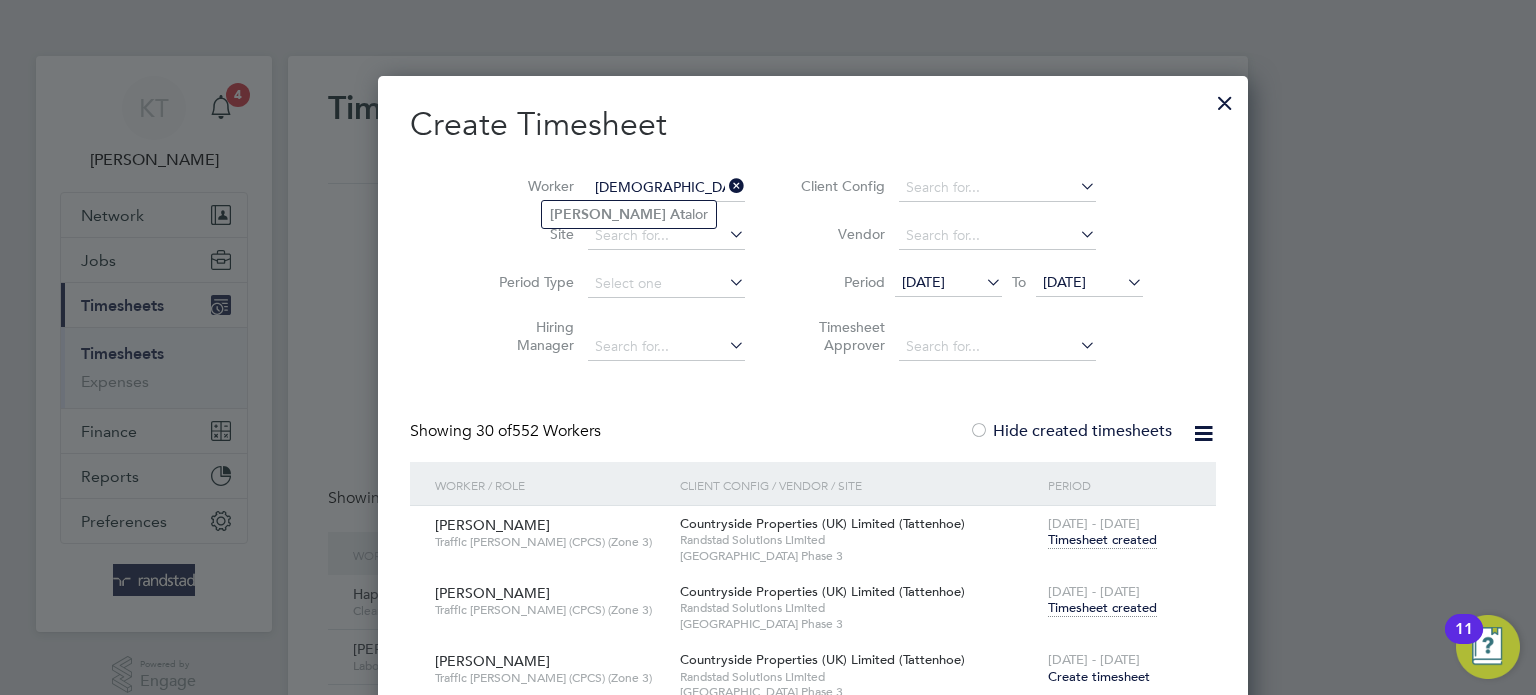 type on "[PERSON_NAME]" 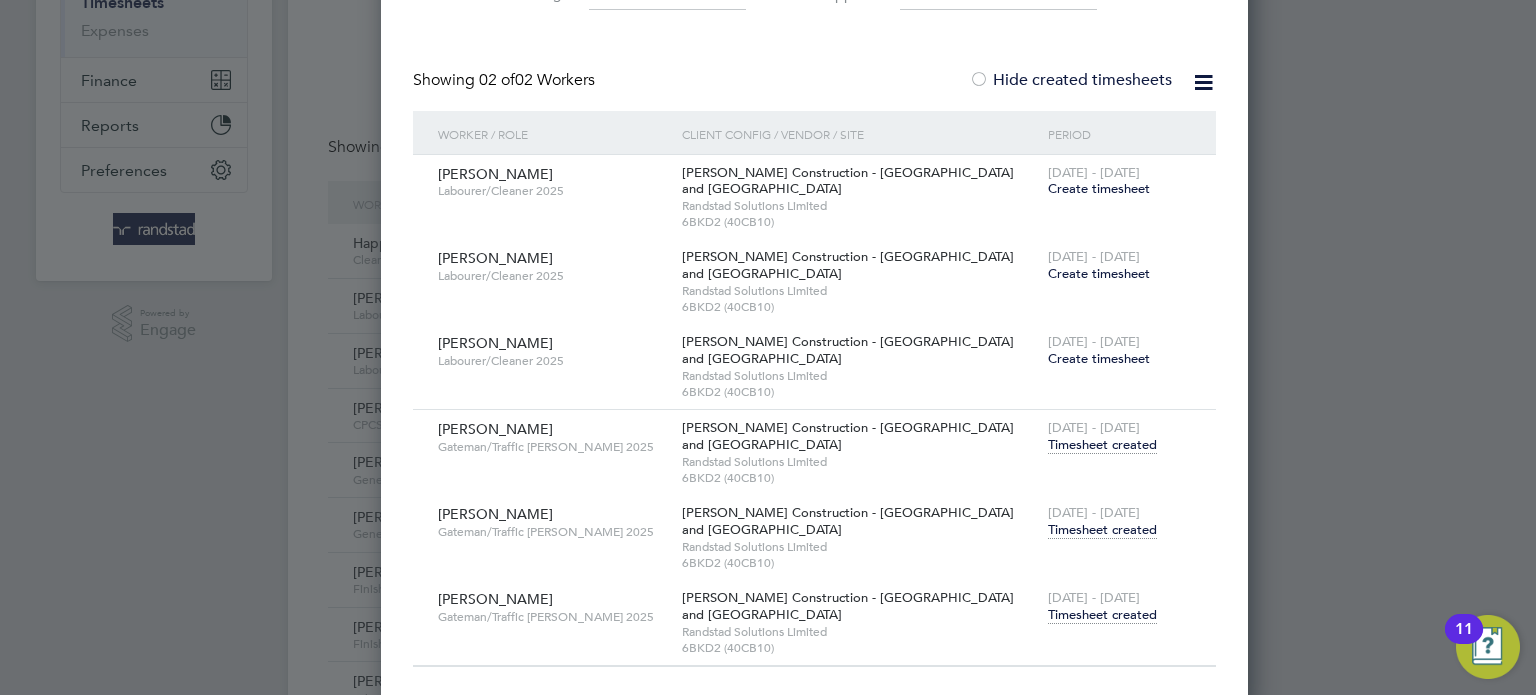click on "Timesheet created" at bounding box center (1102, 615) 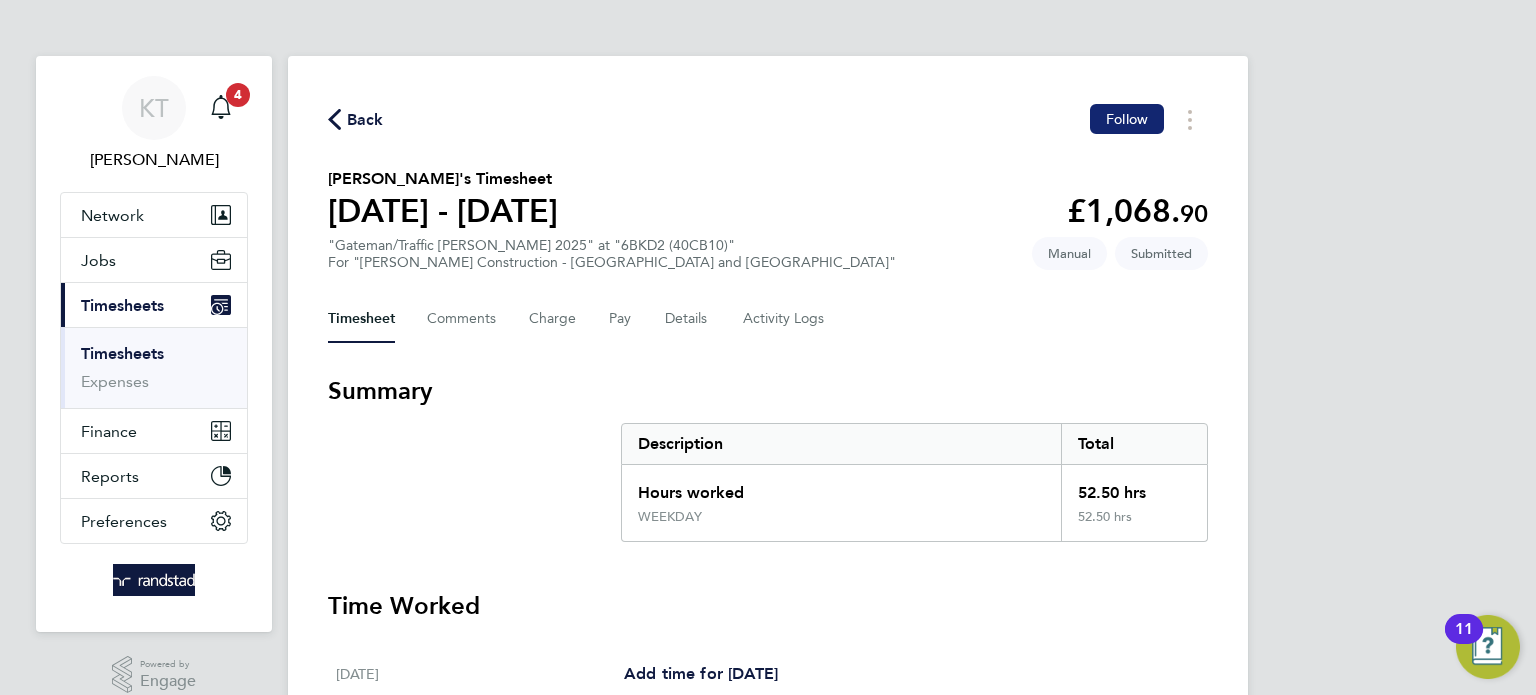 click on "Follow" 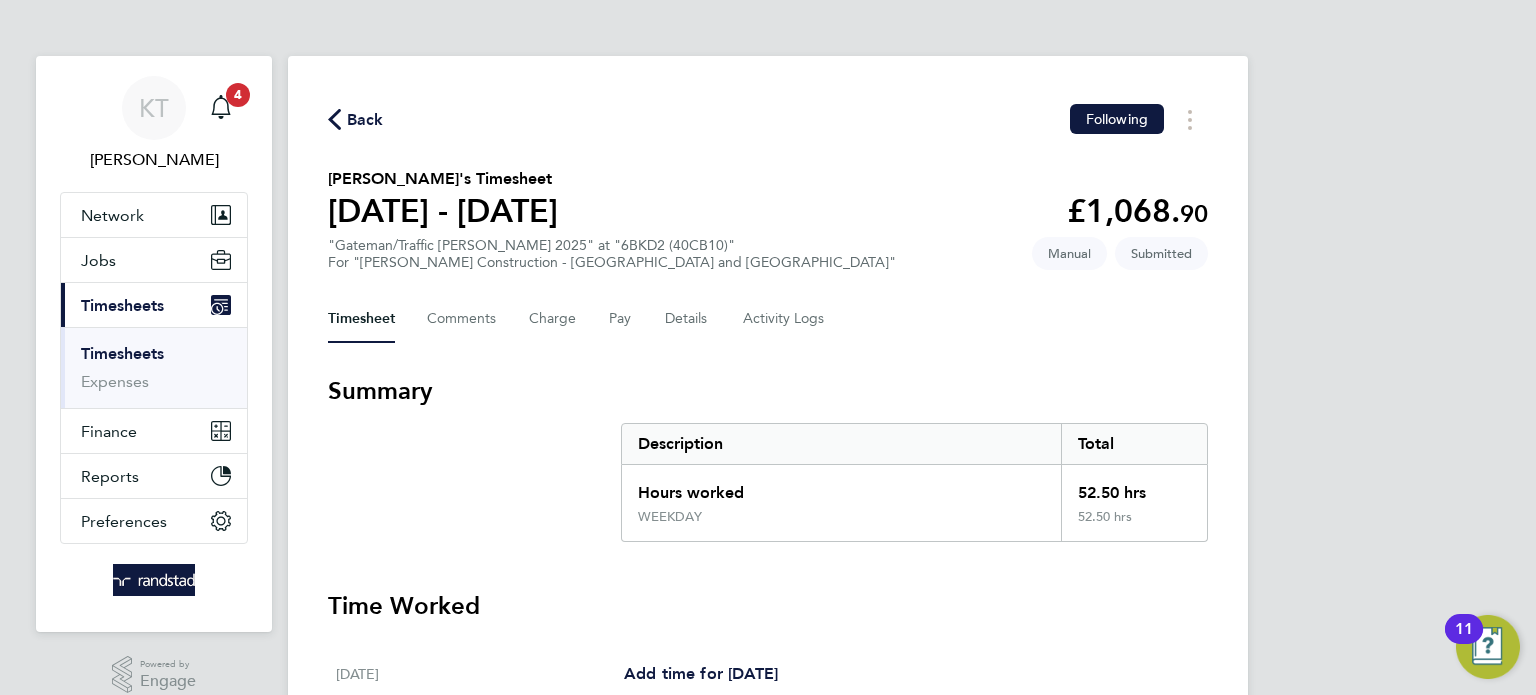 click on "Back" 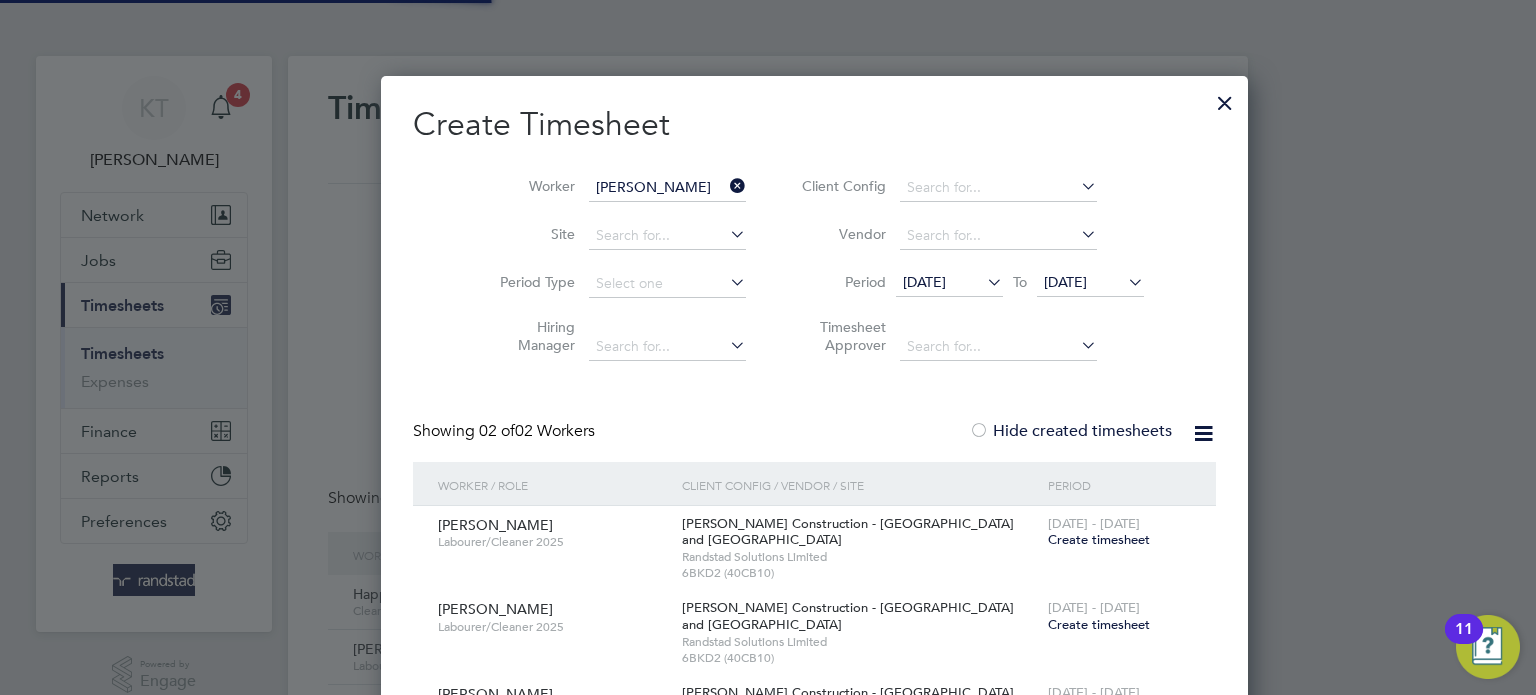 click at bounding box center [726, 186] 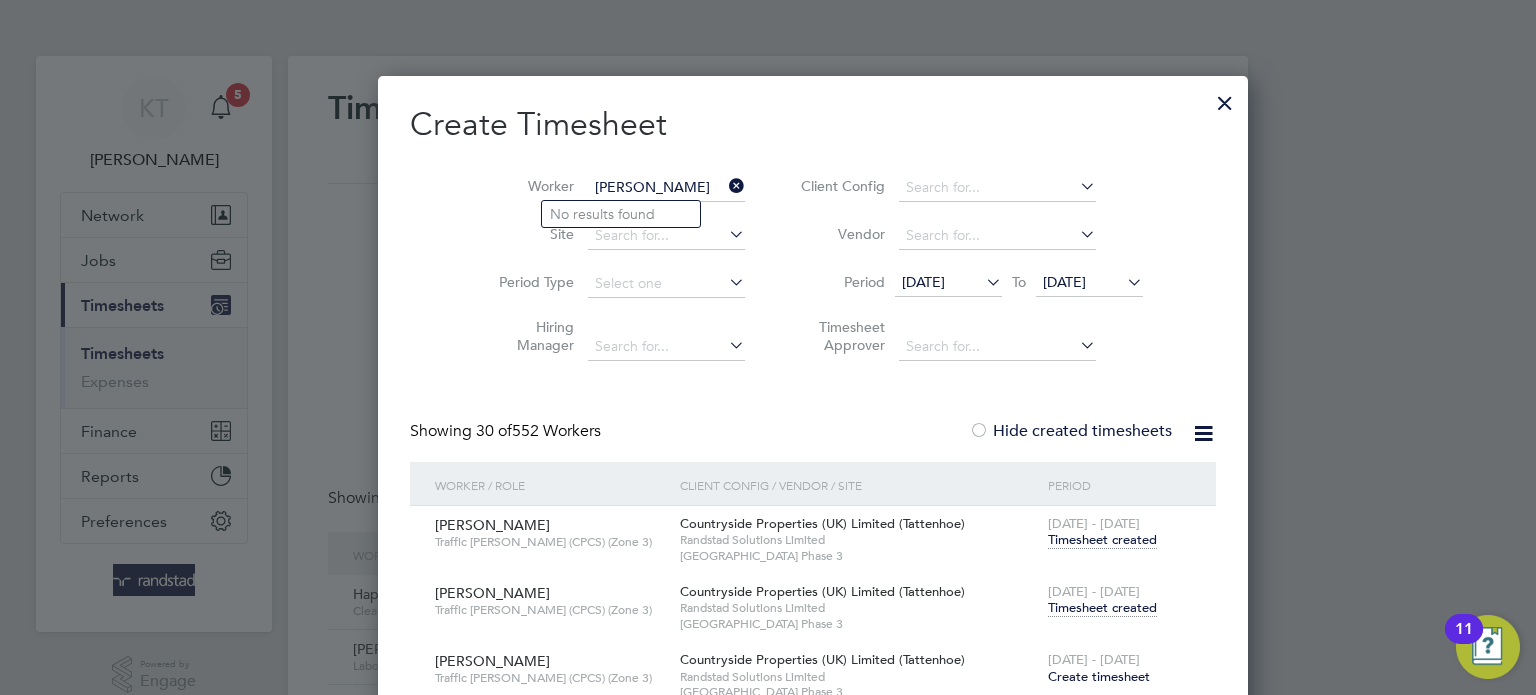 click on "[PERSON_NAME]" at bounding box center [666, 188] 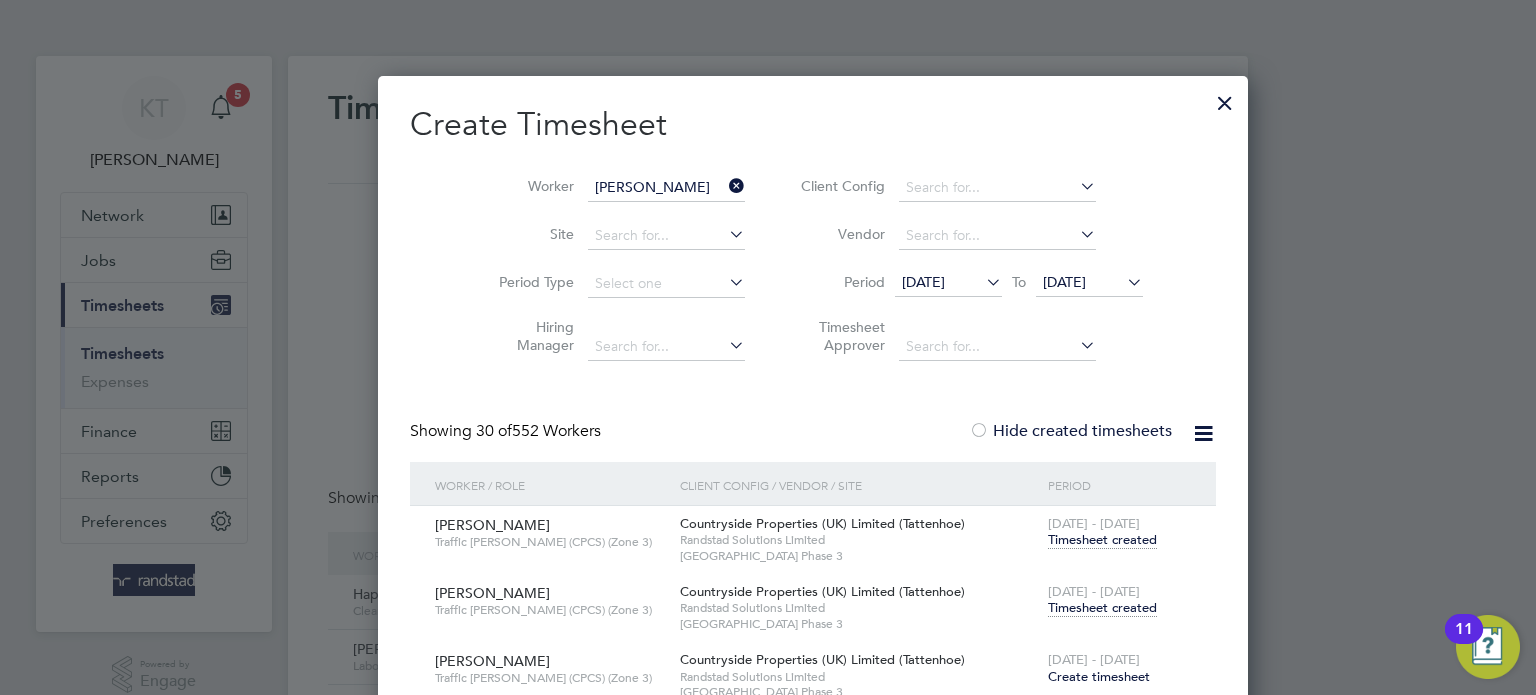 drag, startPoint x: 627, startPoint y: 245, endPoint x: 860, endPoint y: 273, distance: 234.67638 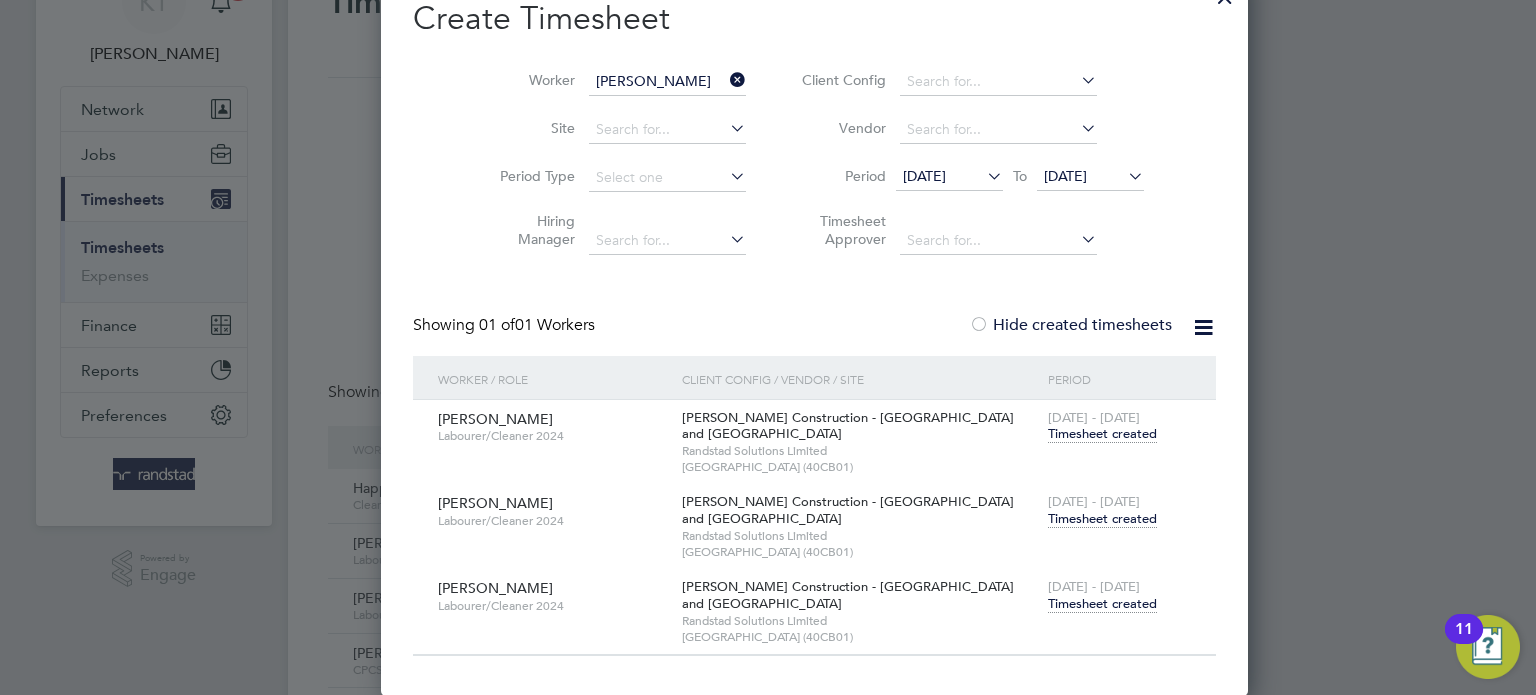 click on "Timesheet created" at bounding box center [1102, 604] 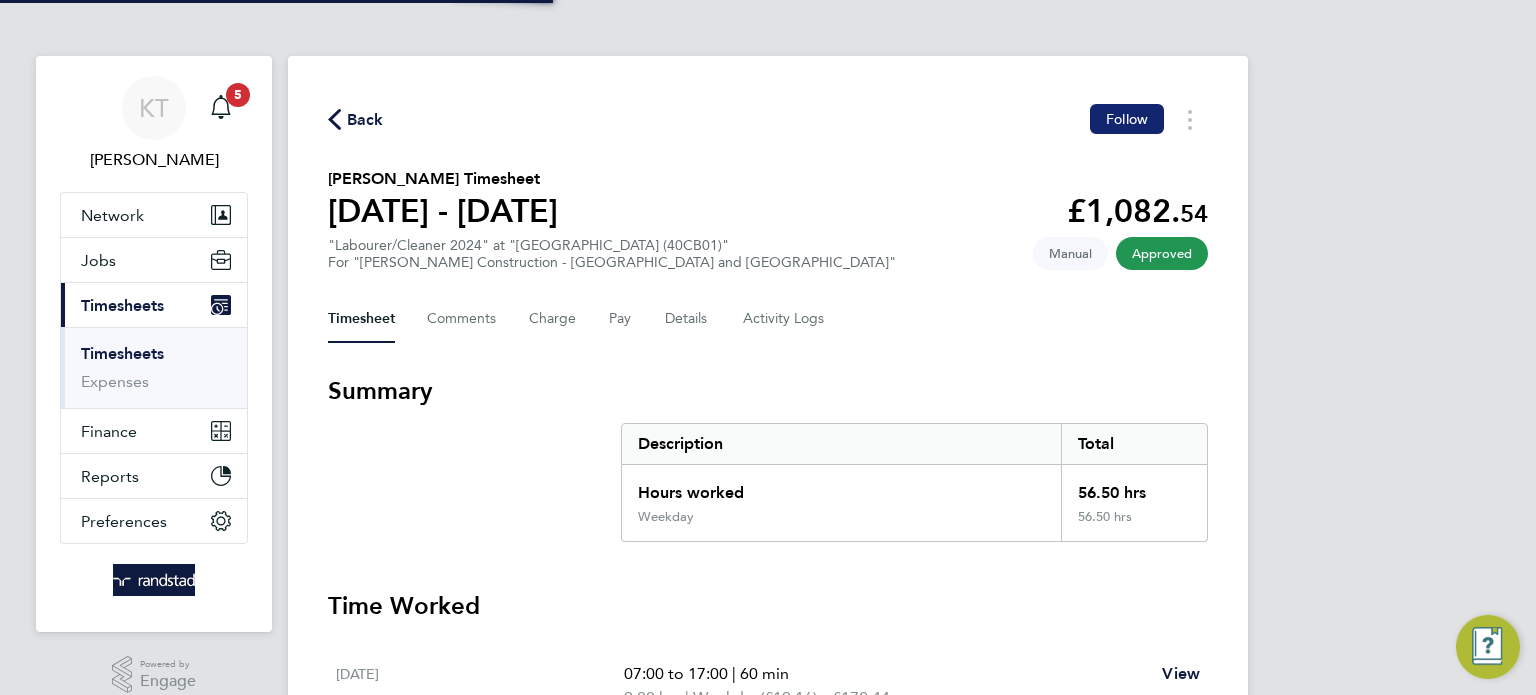 click on "Follow" 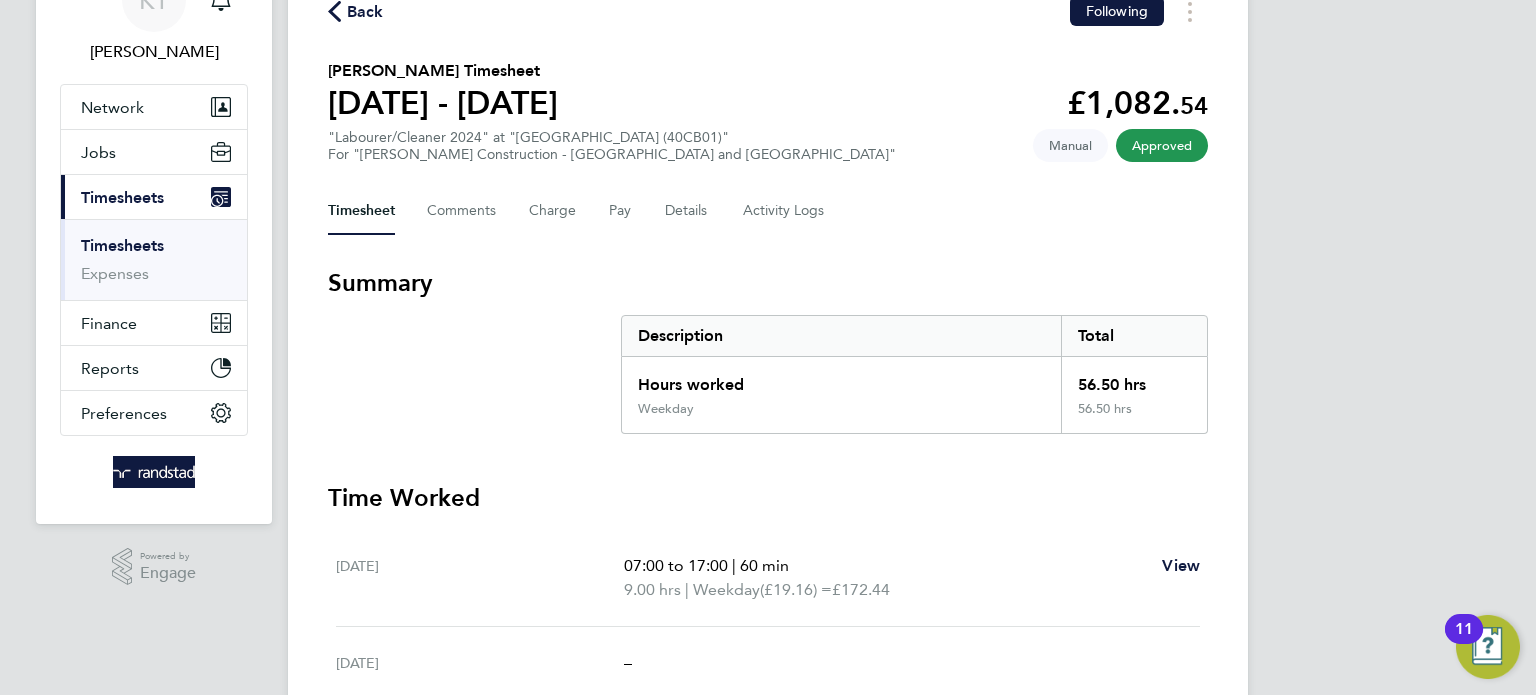 click on "Back" 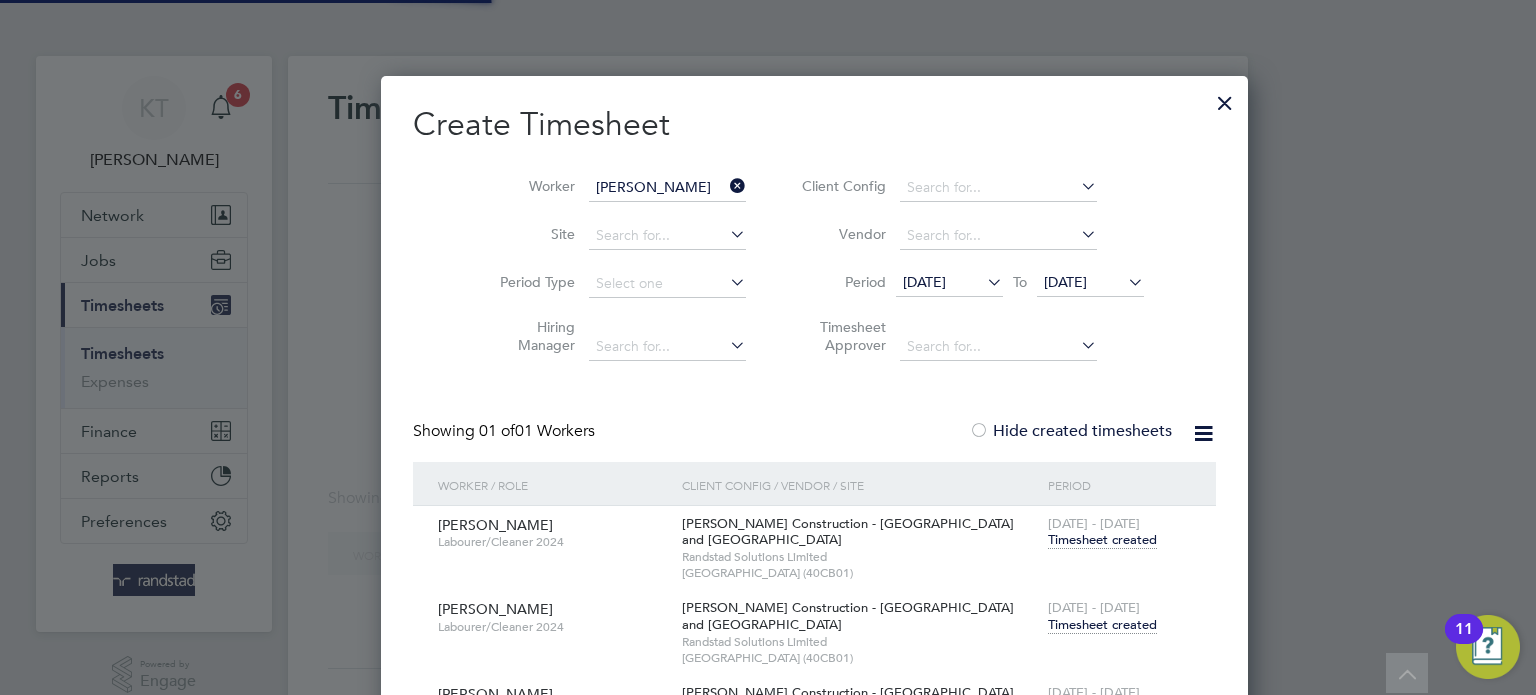 click at bounding box center [726, 186] 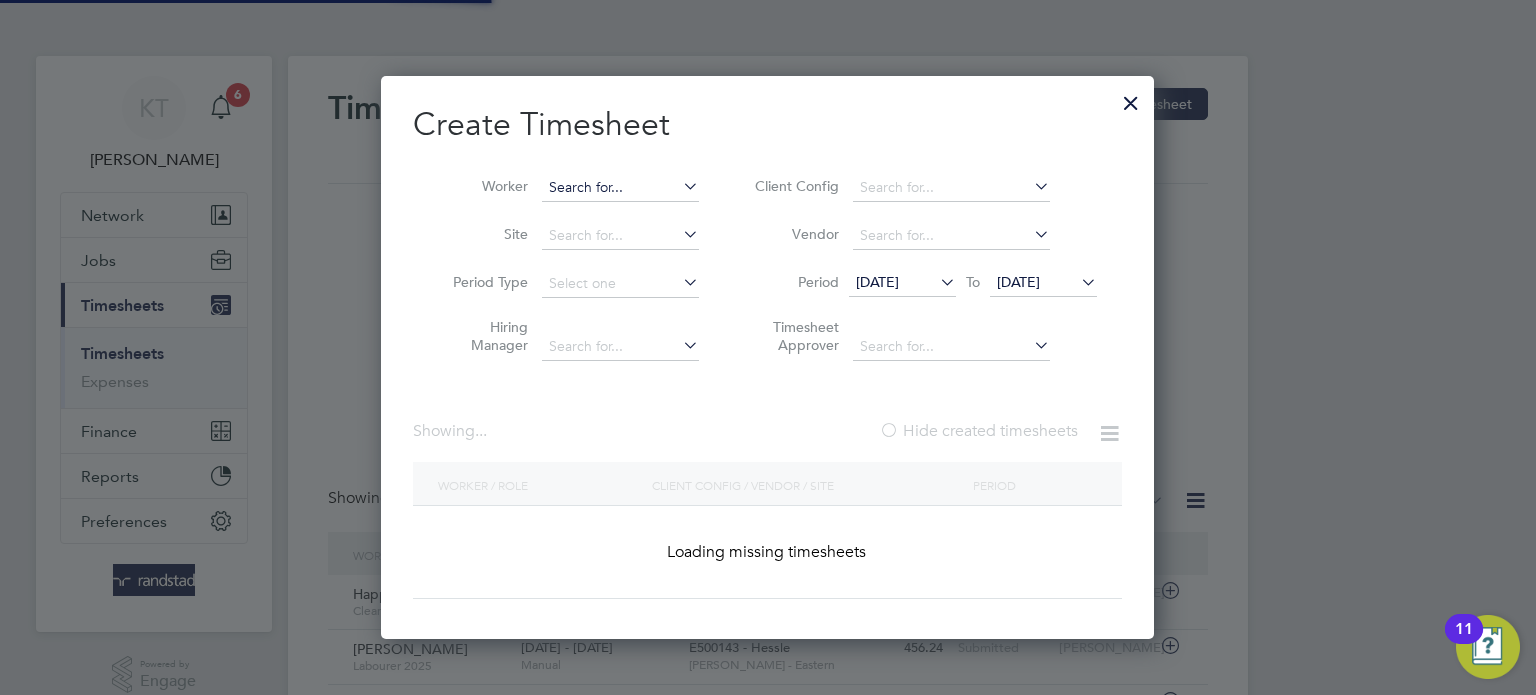 click at bounding box center [620, 188] 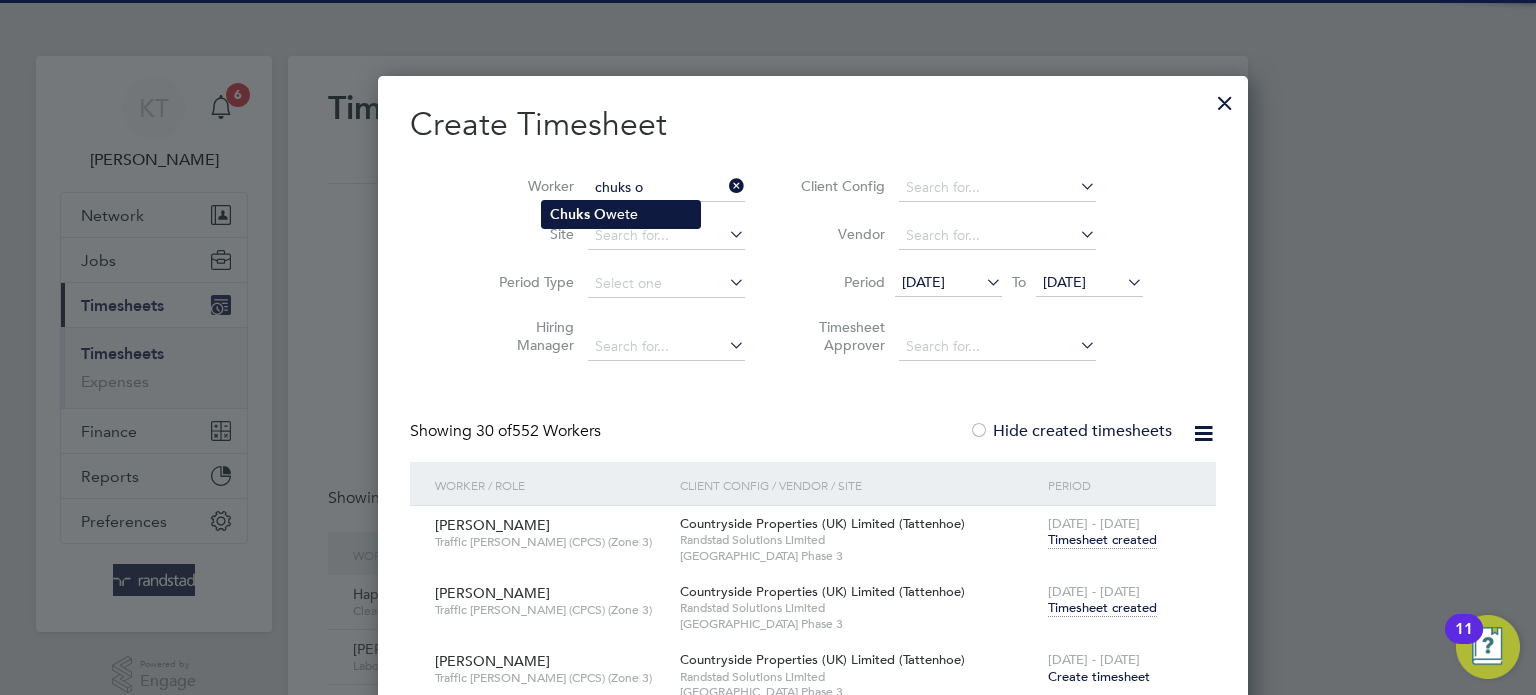 click on "[PERSON_NAME]" 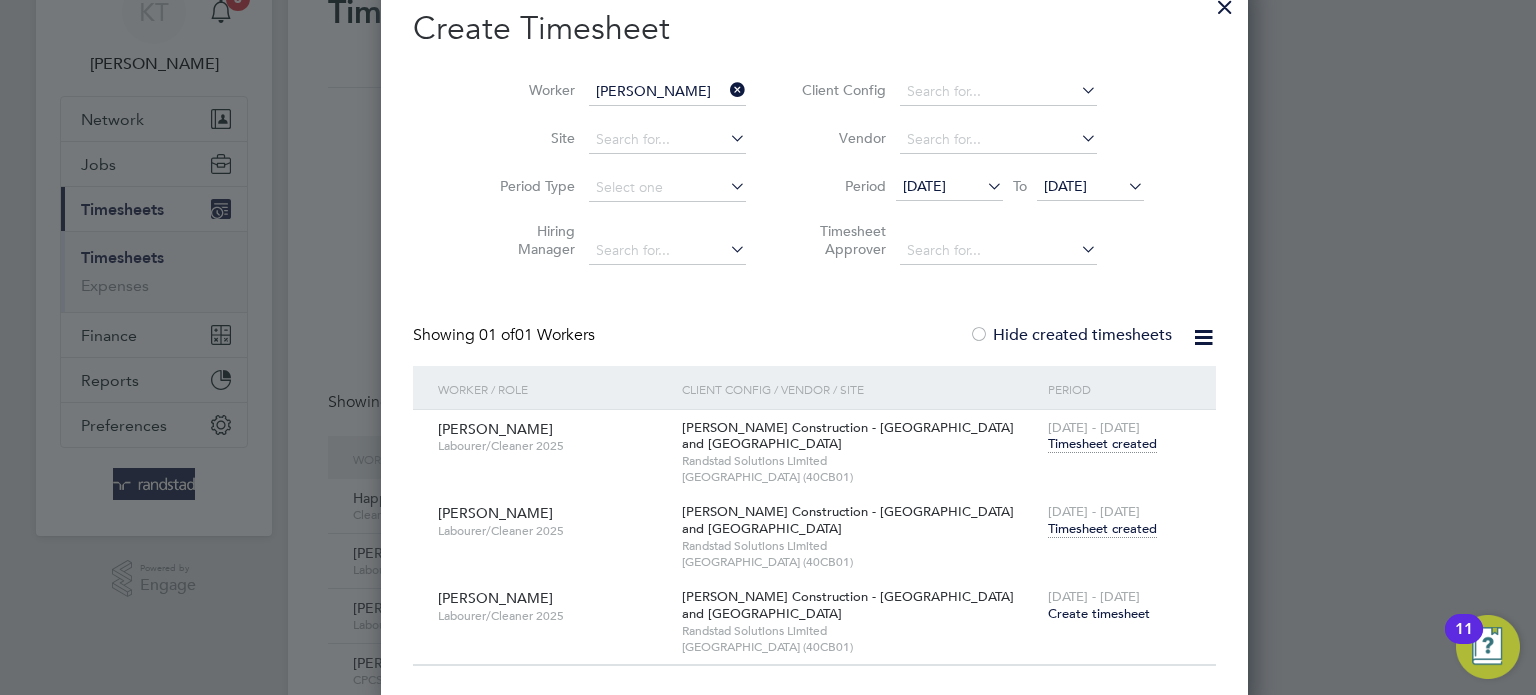 click on "Worker   [PERSON_NAME]" at bounding box center [615, 92] 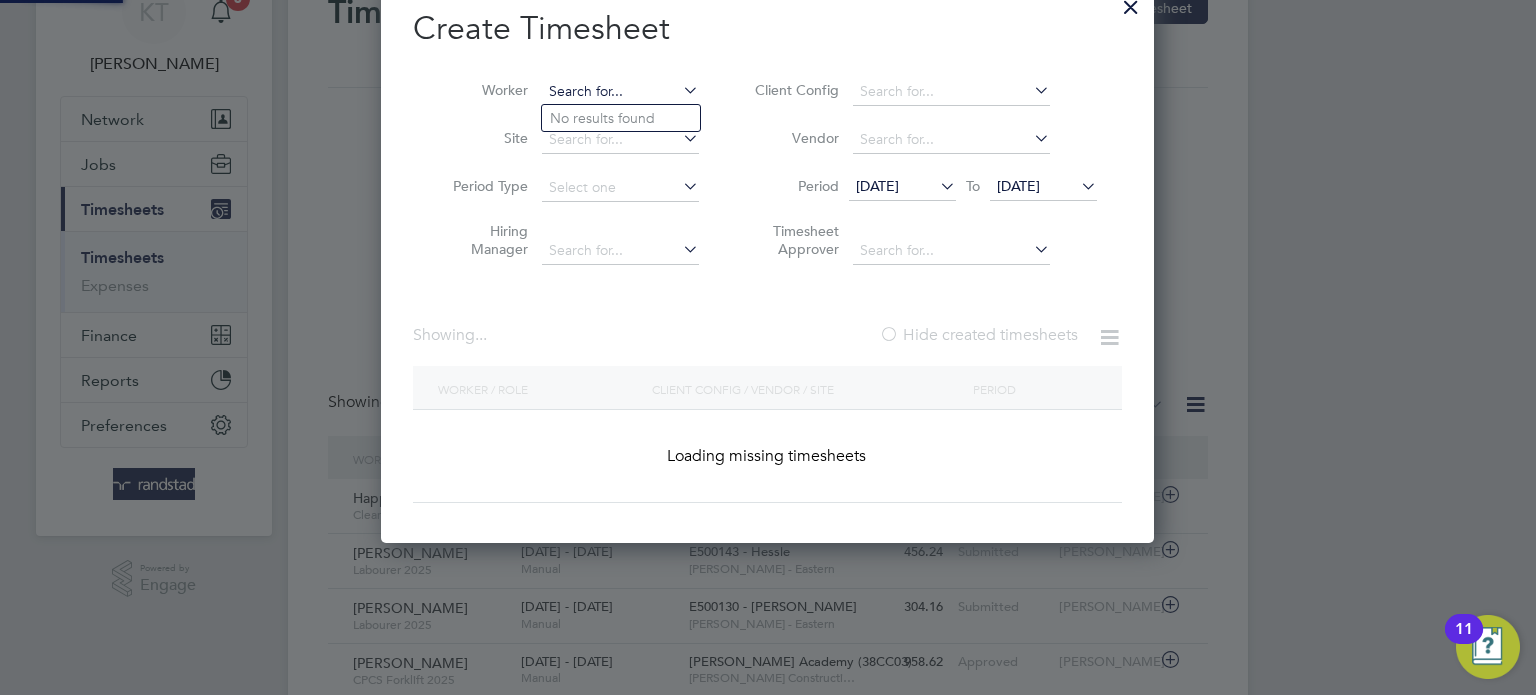 click at bounding box center [620, 92] 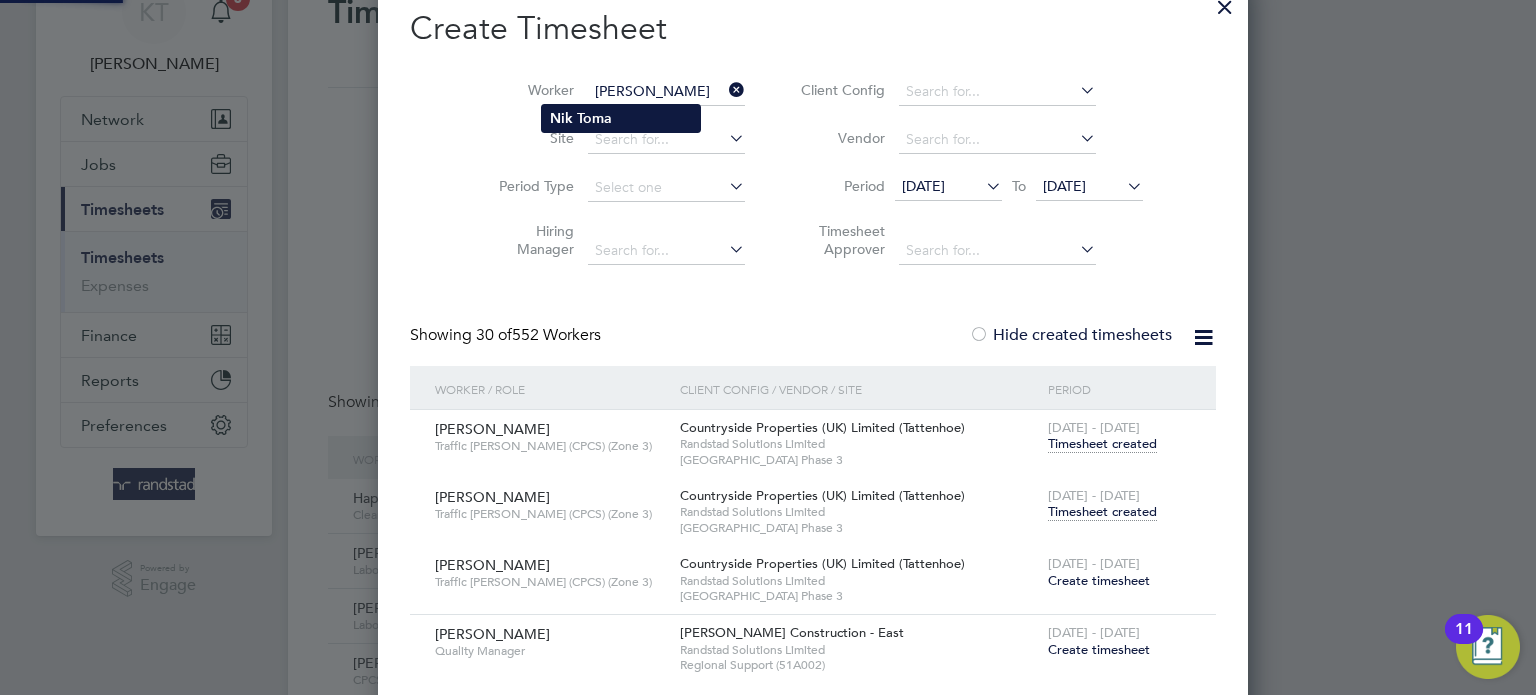click on "[PERSON_NAME]" 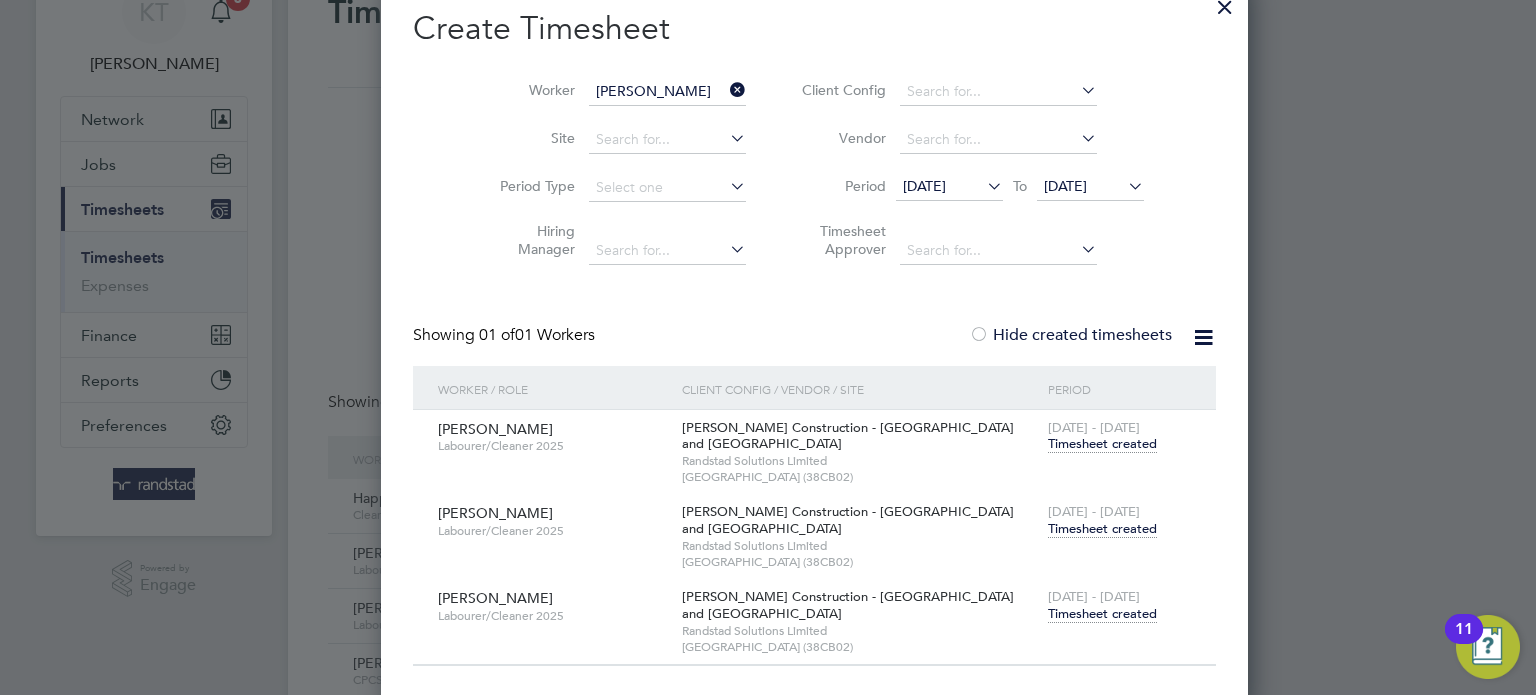 click on "Timesheet created" at bounding box center (1102, 614) 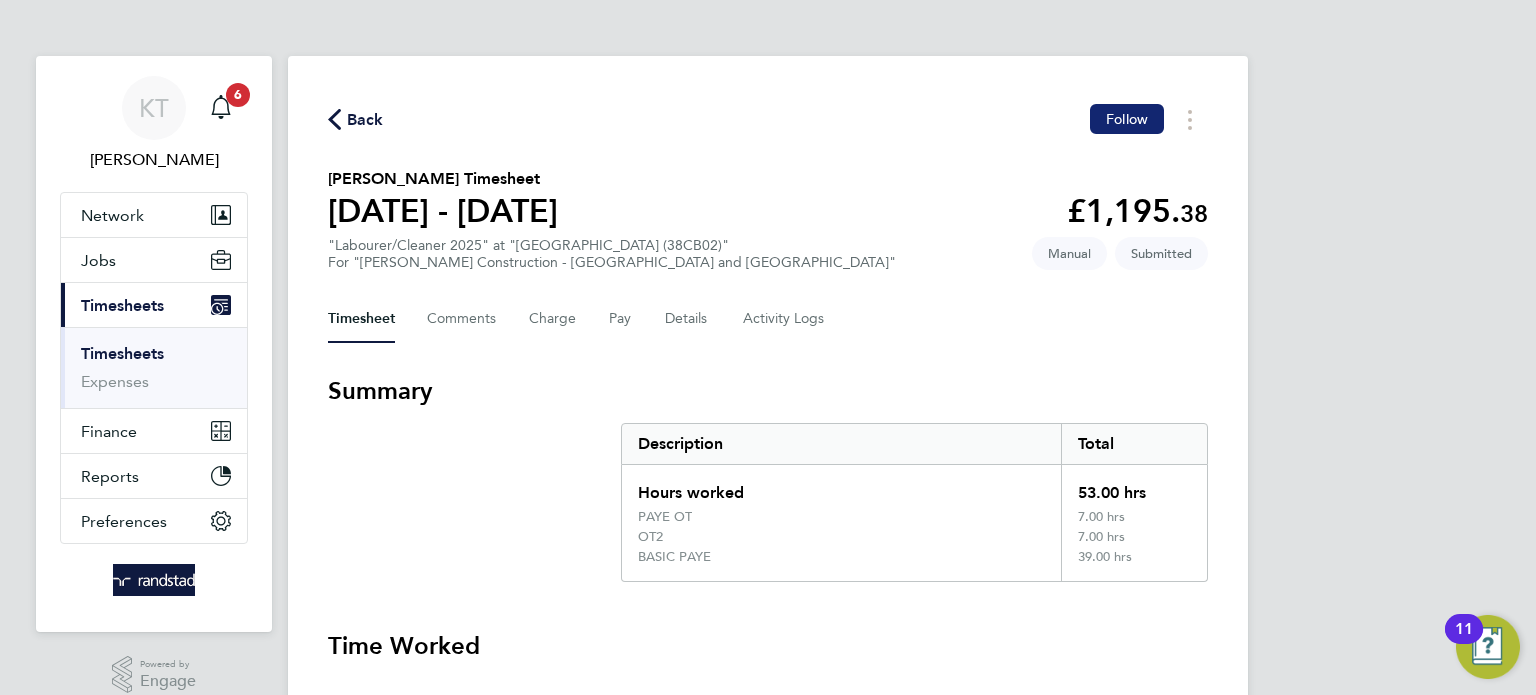 click on "Follow" 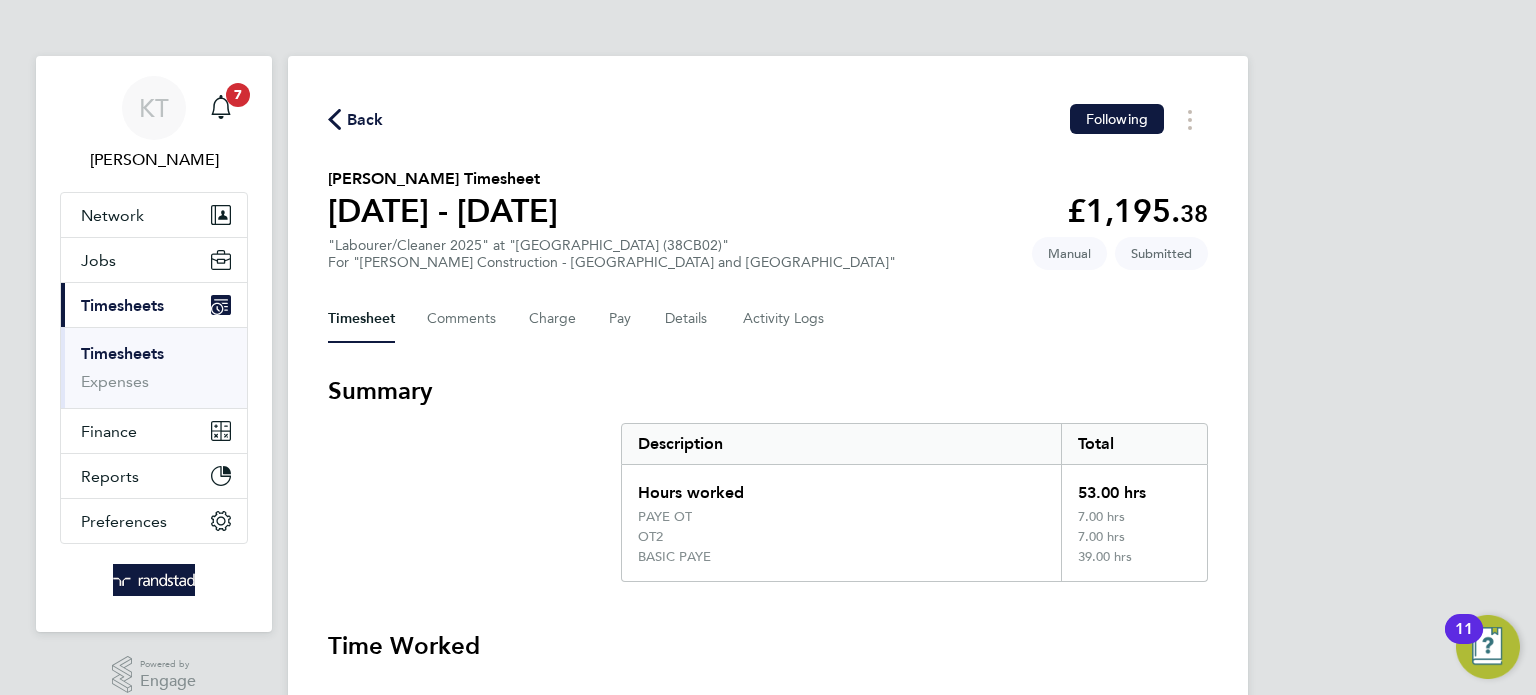 click on "Back  Following" 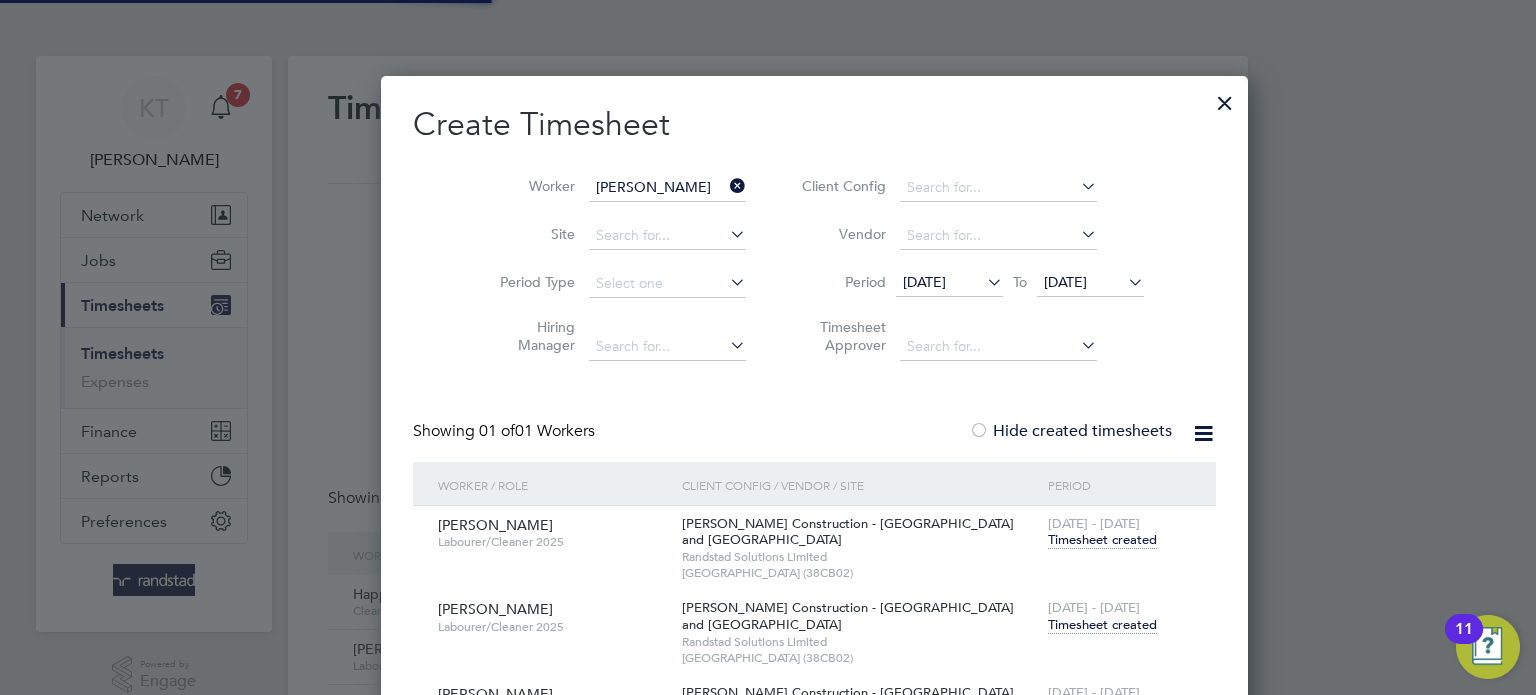click on "Worker   [PERSON_NAME]" at bounding box center (615, 188) 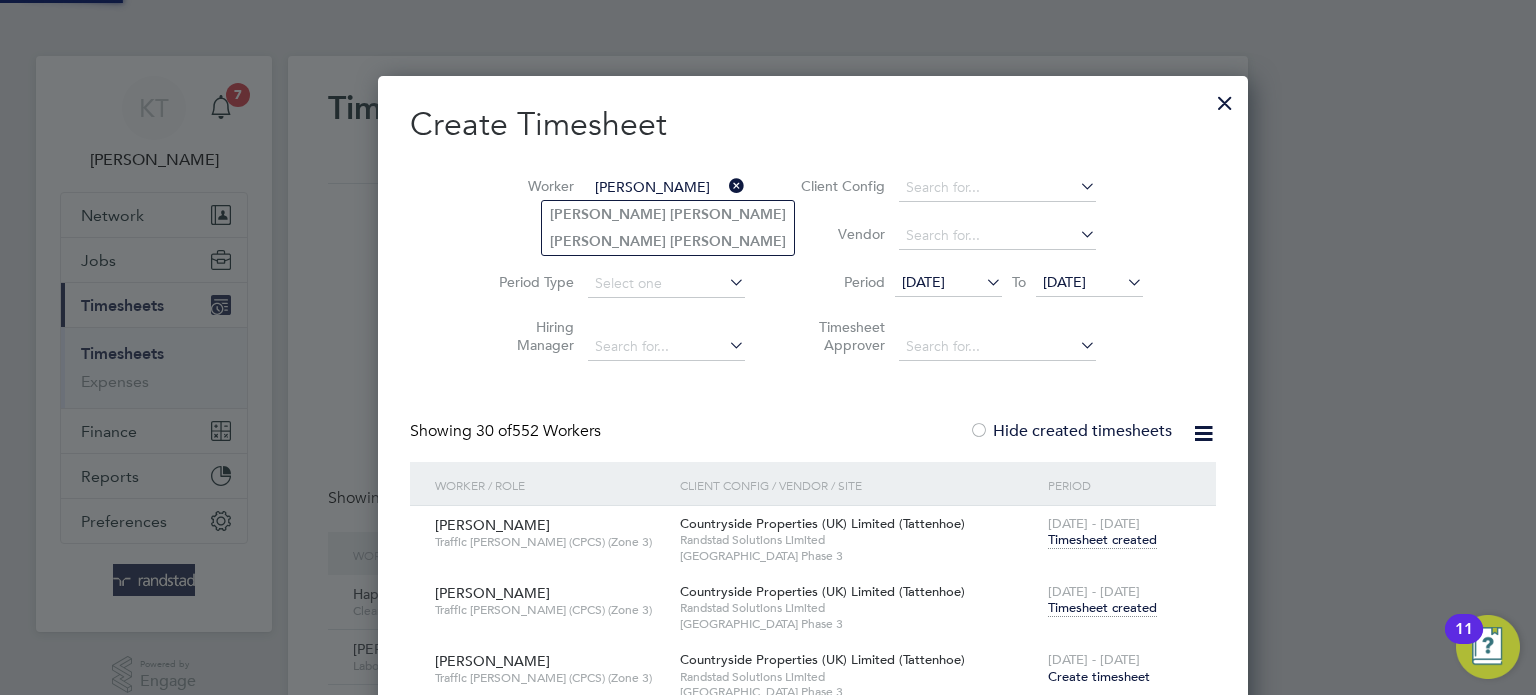 click on "[PERSON_NAME]" 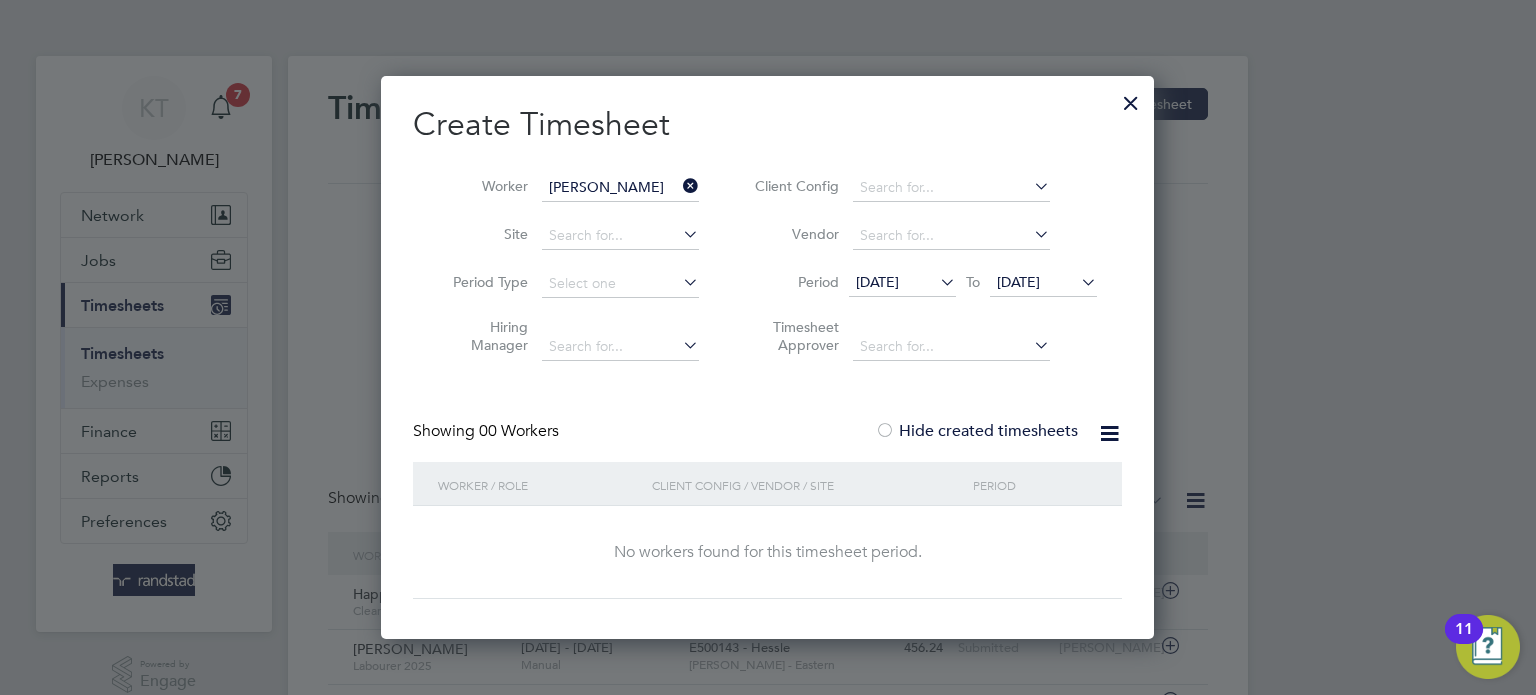 click at bounding box center (679, 186) 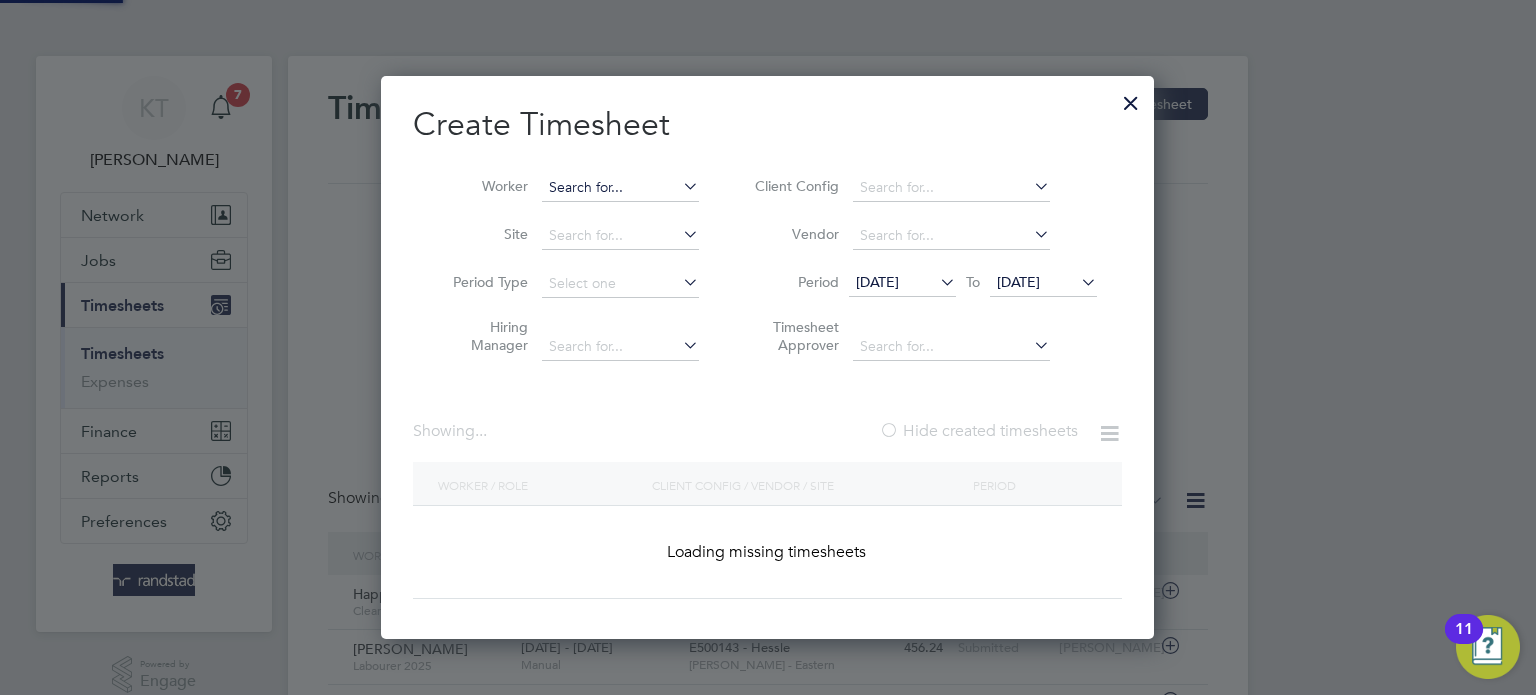 click at bounding box center [620, 188] 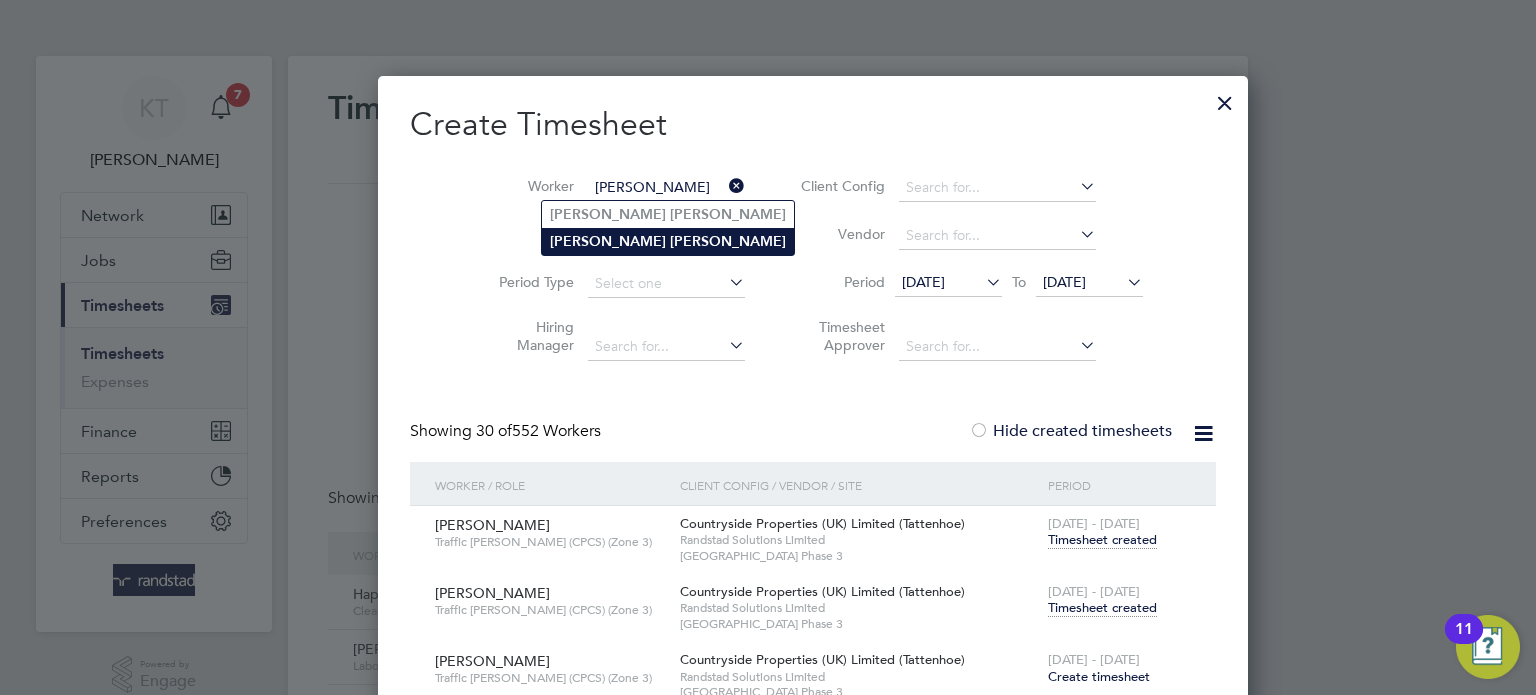 click on "[PERSON_NAME]" 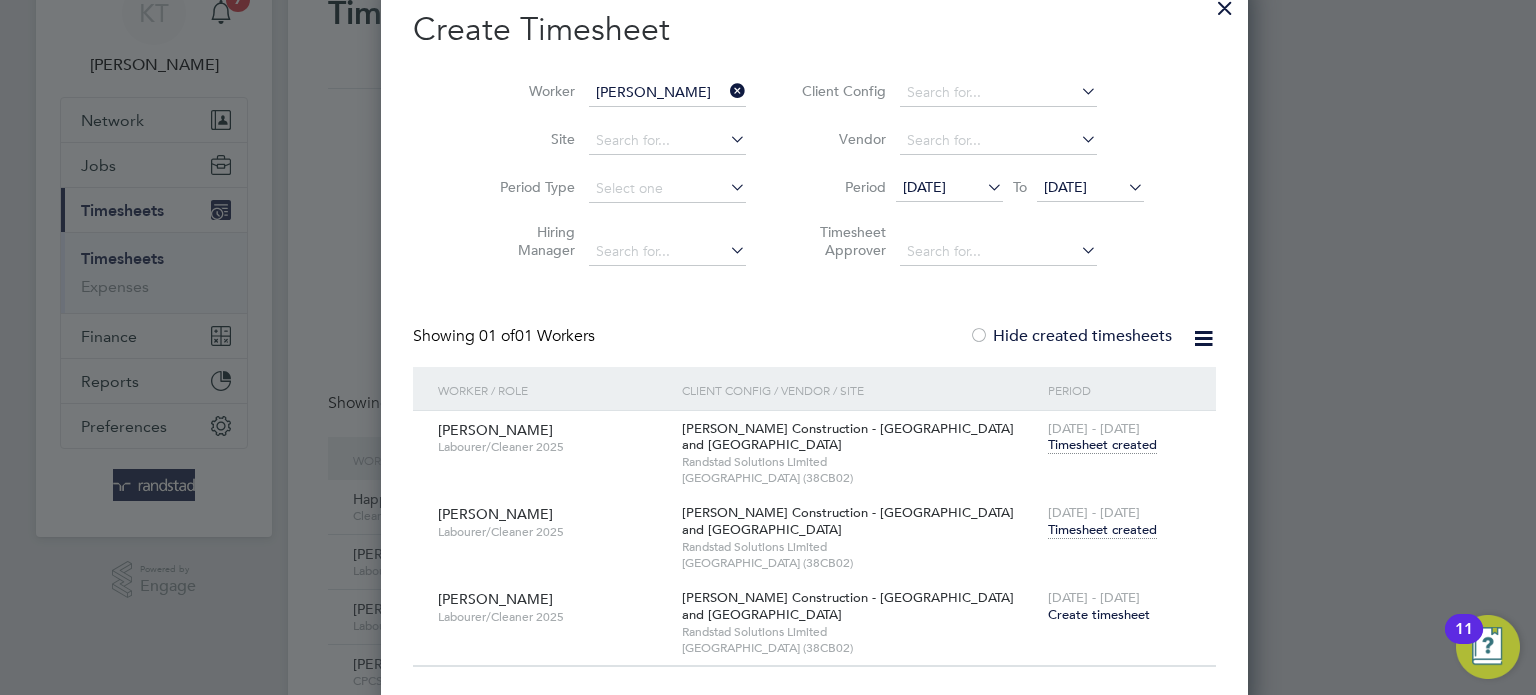 click at bounding box center [726, 91] 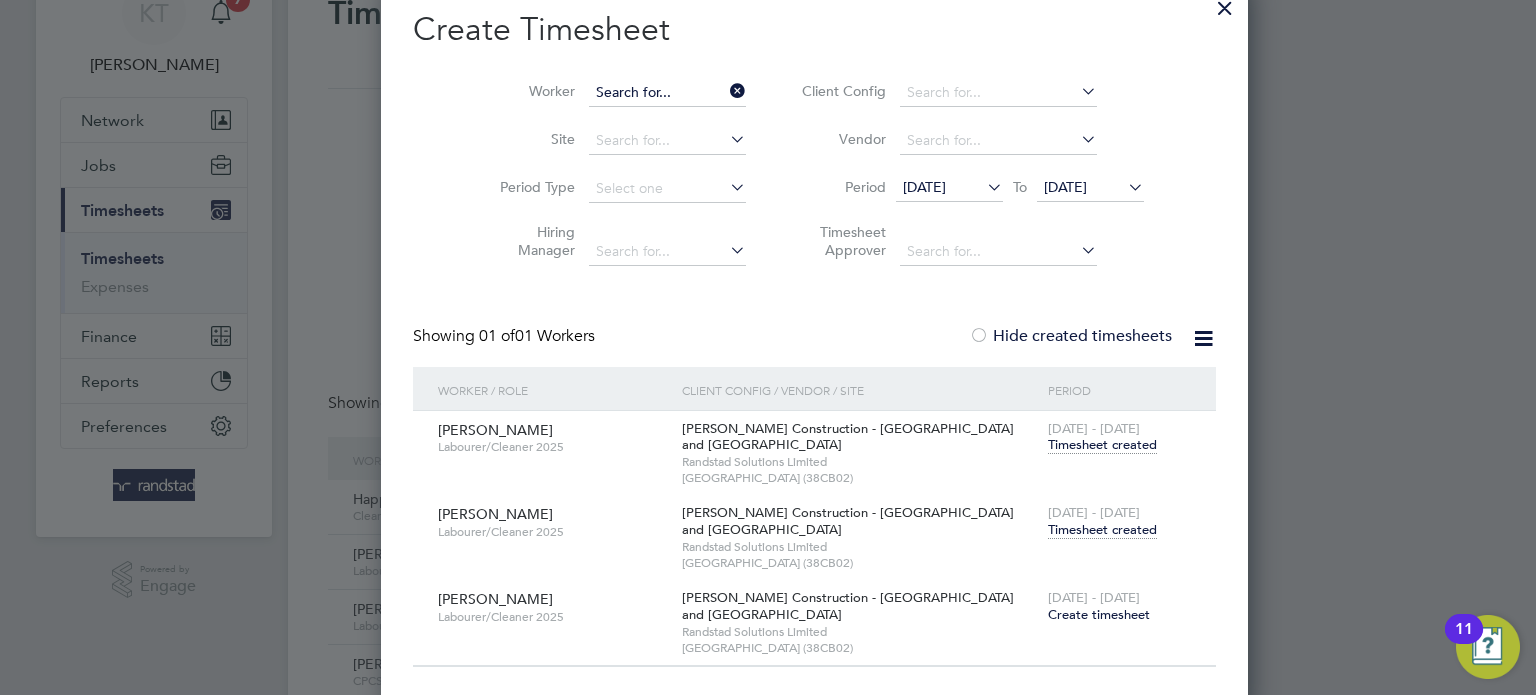 scroll, scrollTop: 10, scrollLeft: 10, axis: both 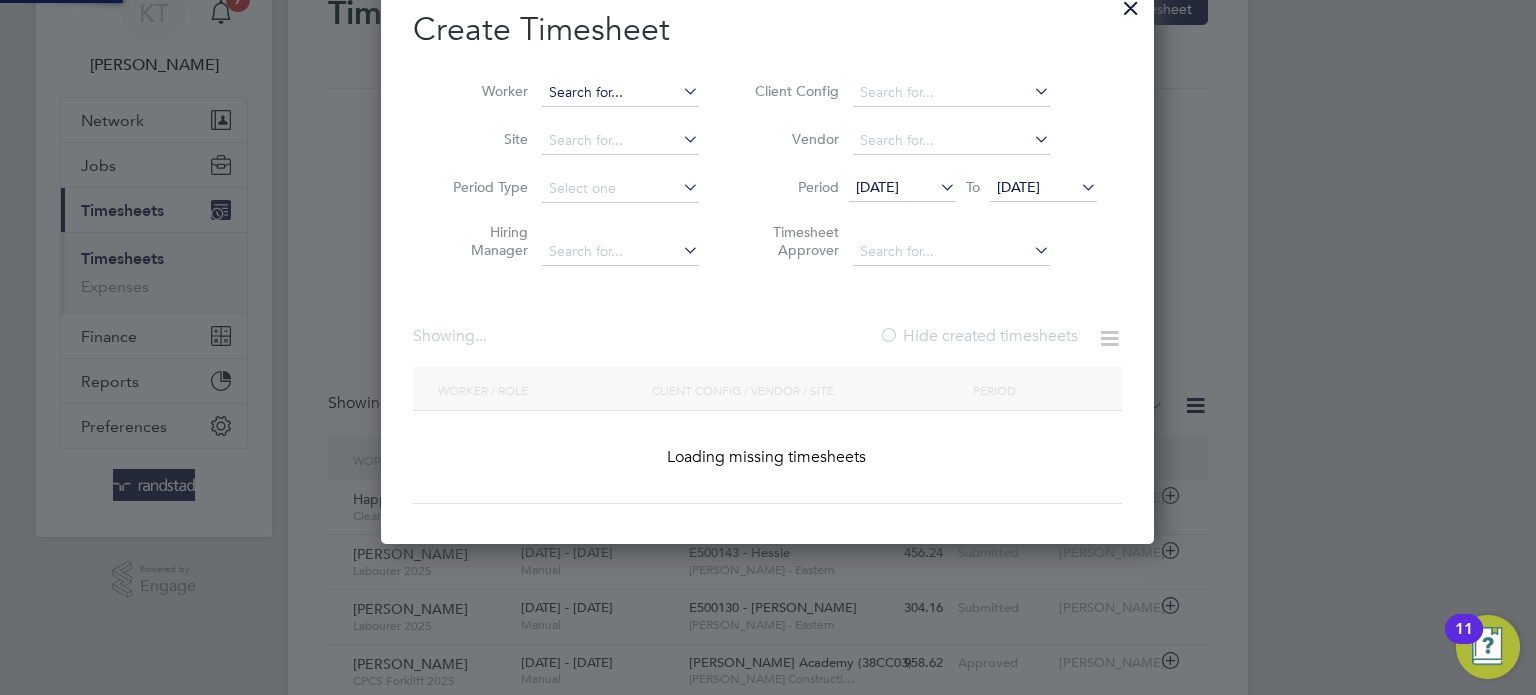 click at bounding box center [620, 93] 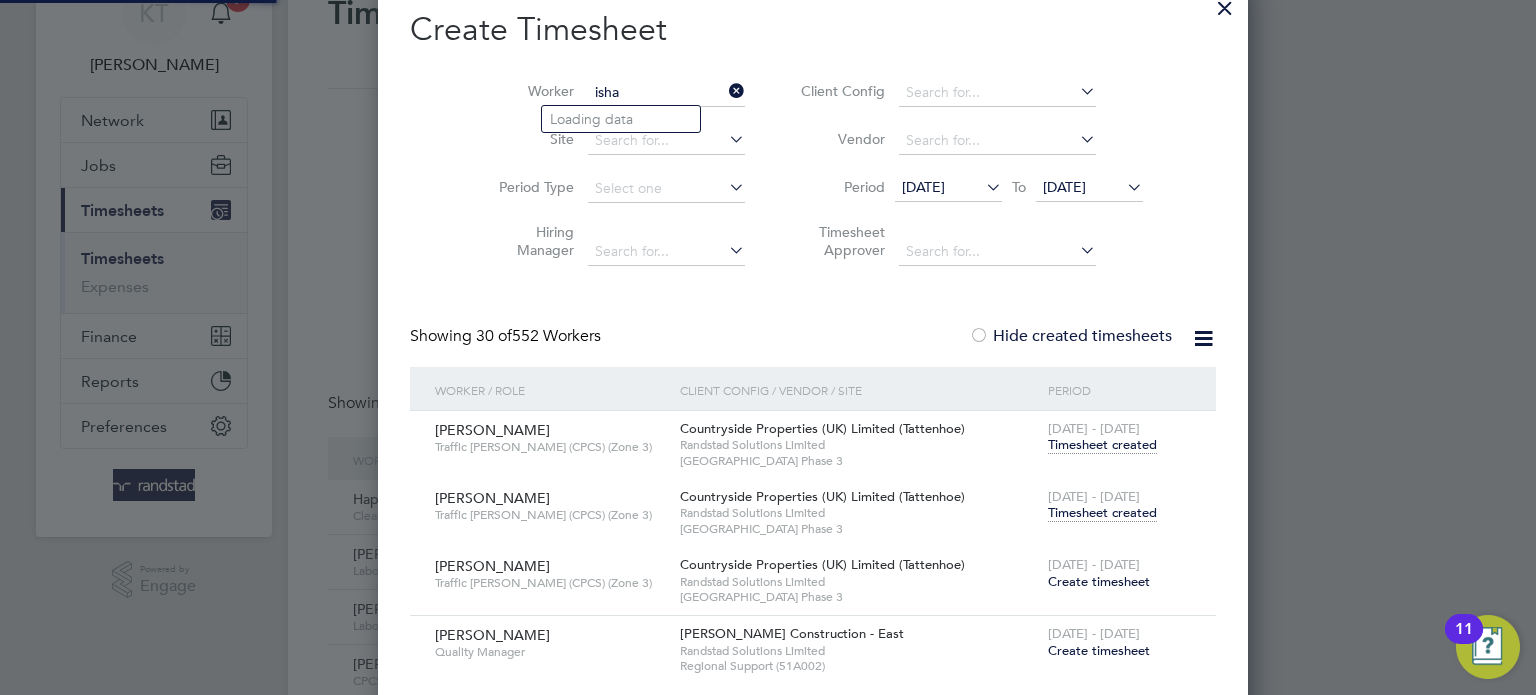 scroll, scrollTop: 10, scrollLeft: 9, axis: both 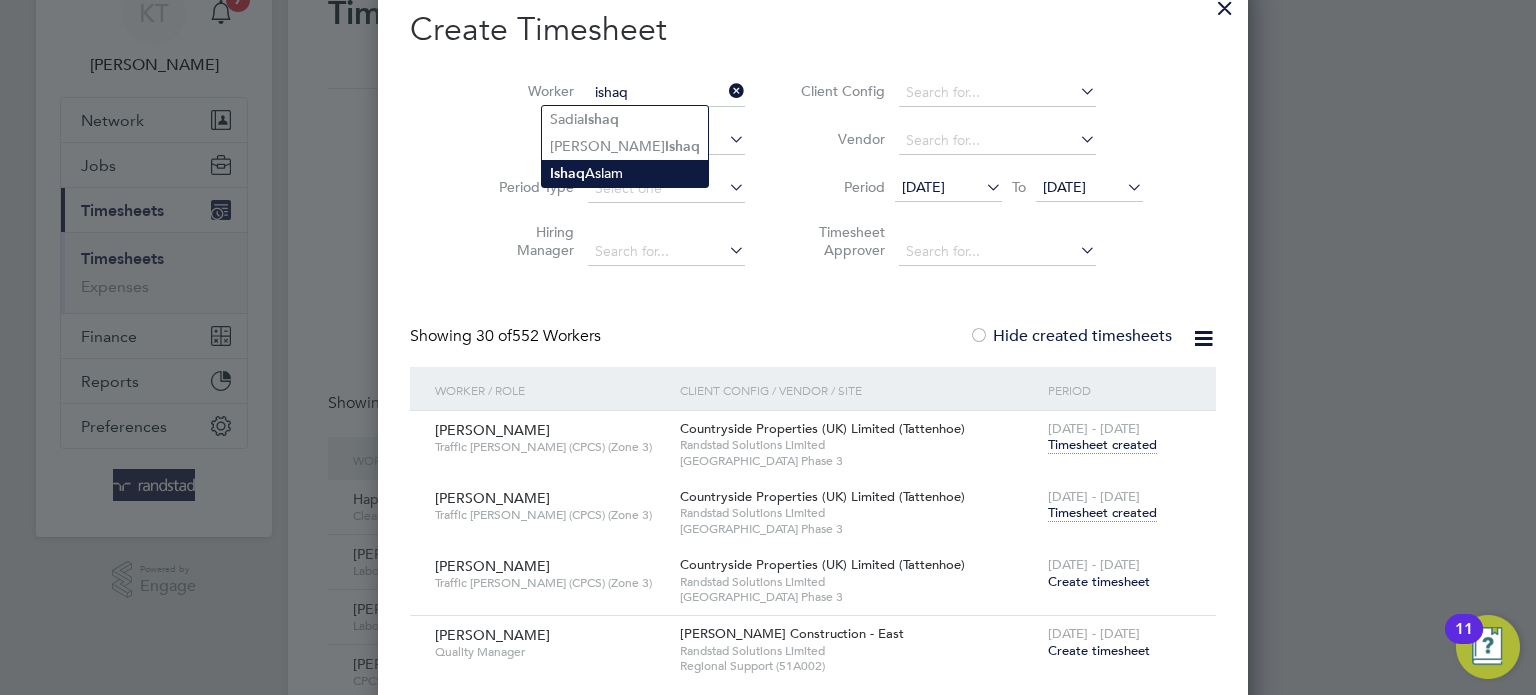 click on "[PERSON_NAME]" 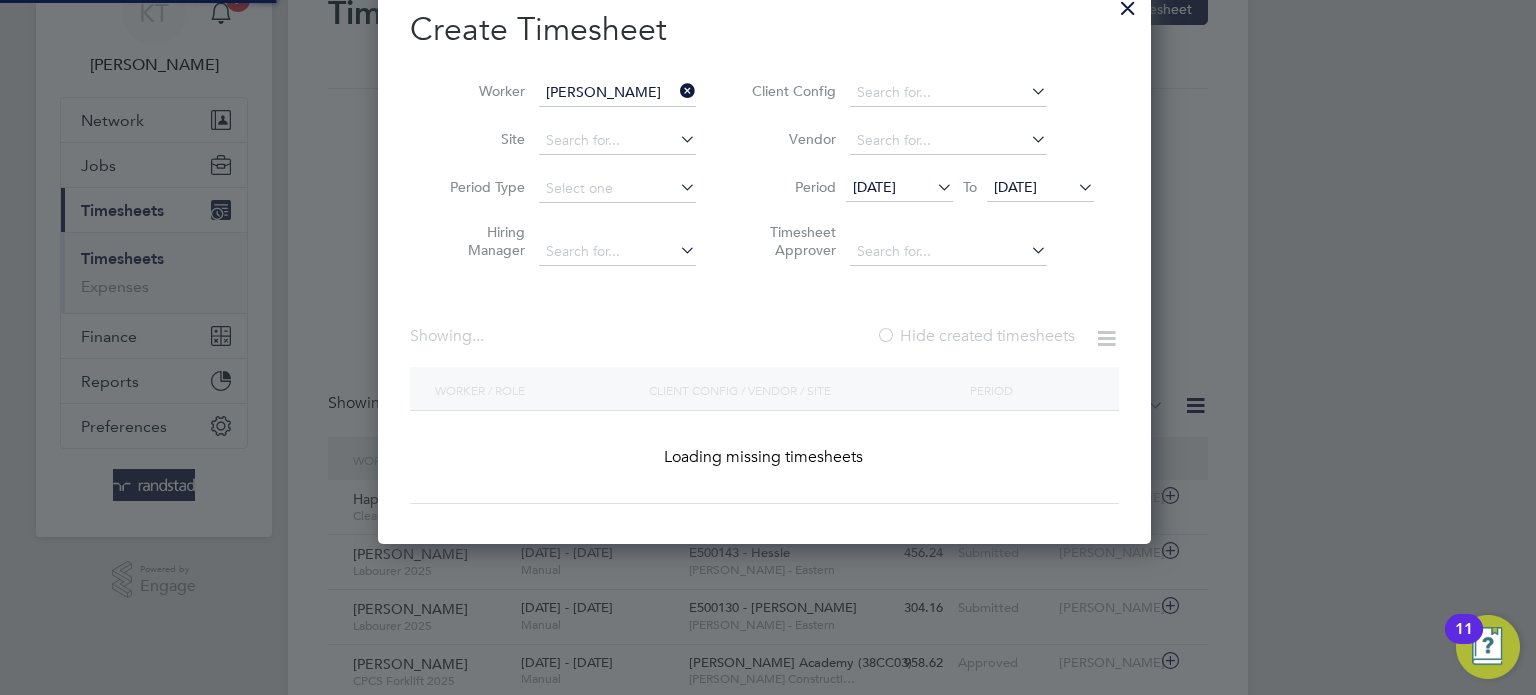 scroll, scrollTop: 10, scrollLeft: 10, axis: both 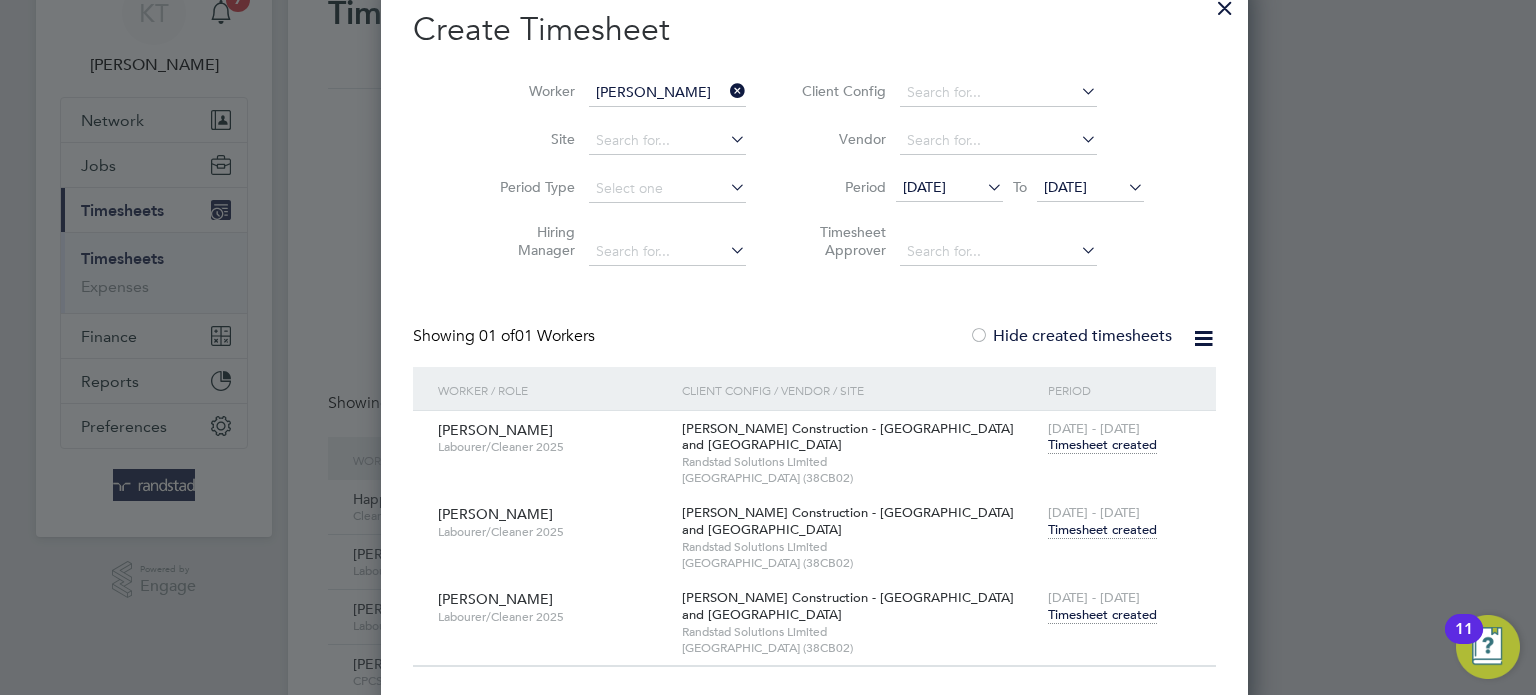 click on "Timesheet created" at bounding box center [1102, 615] 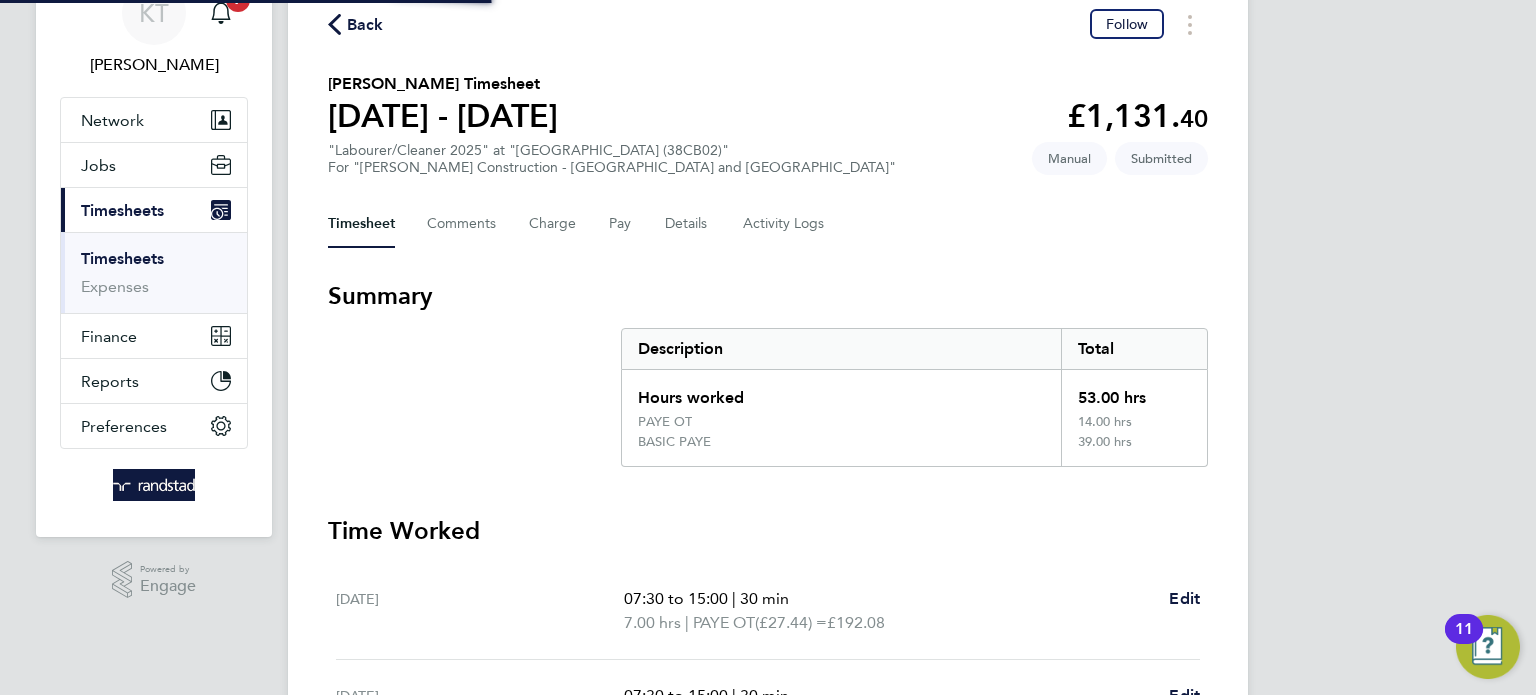 scroll, scrollTop: 0, scrollLeft: 0, axis: both 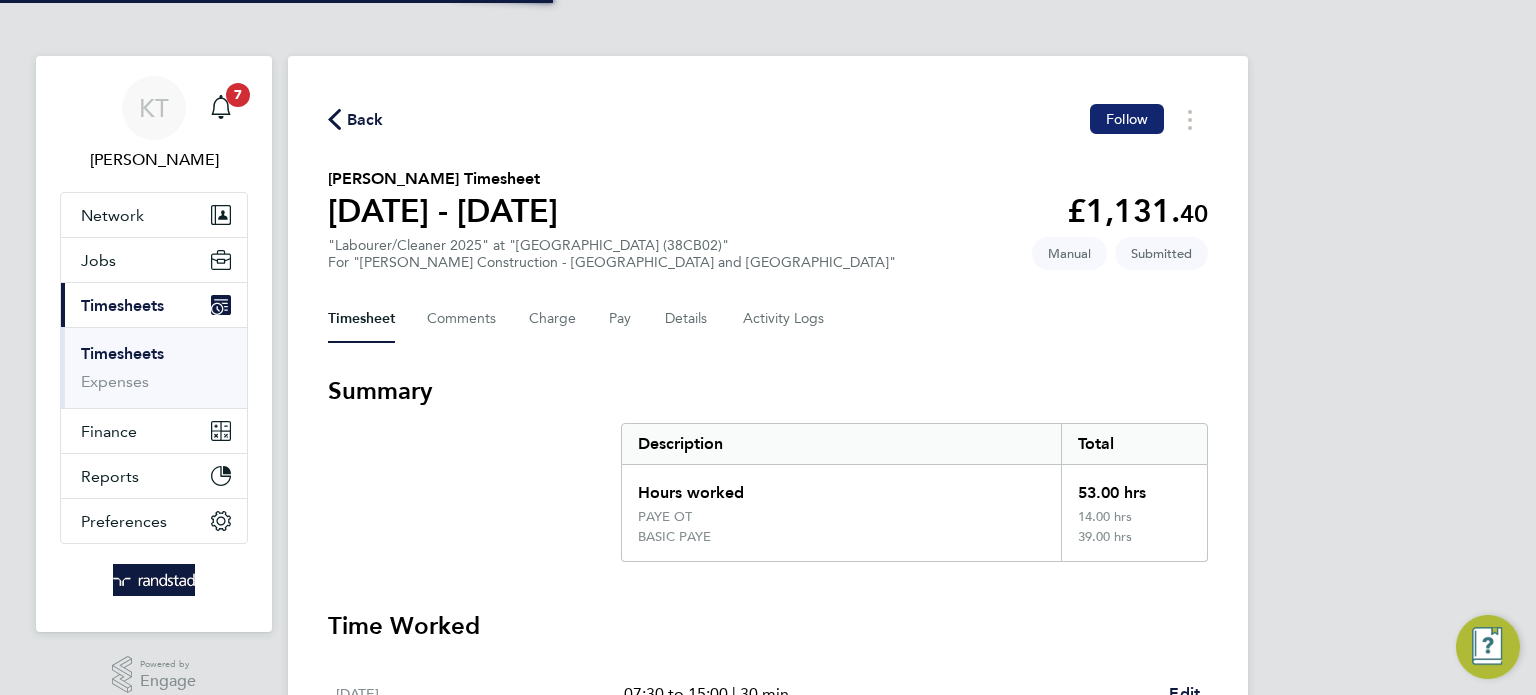 click on "Follow" 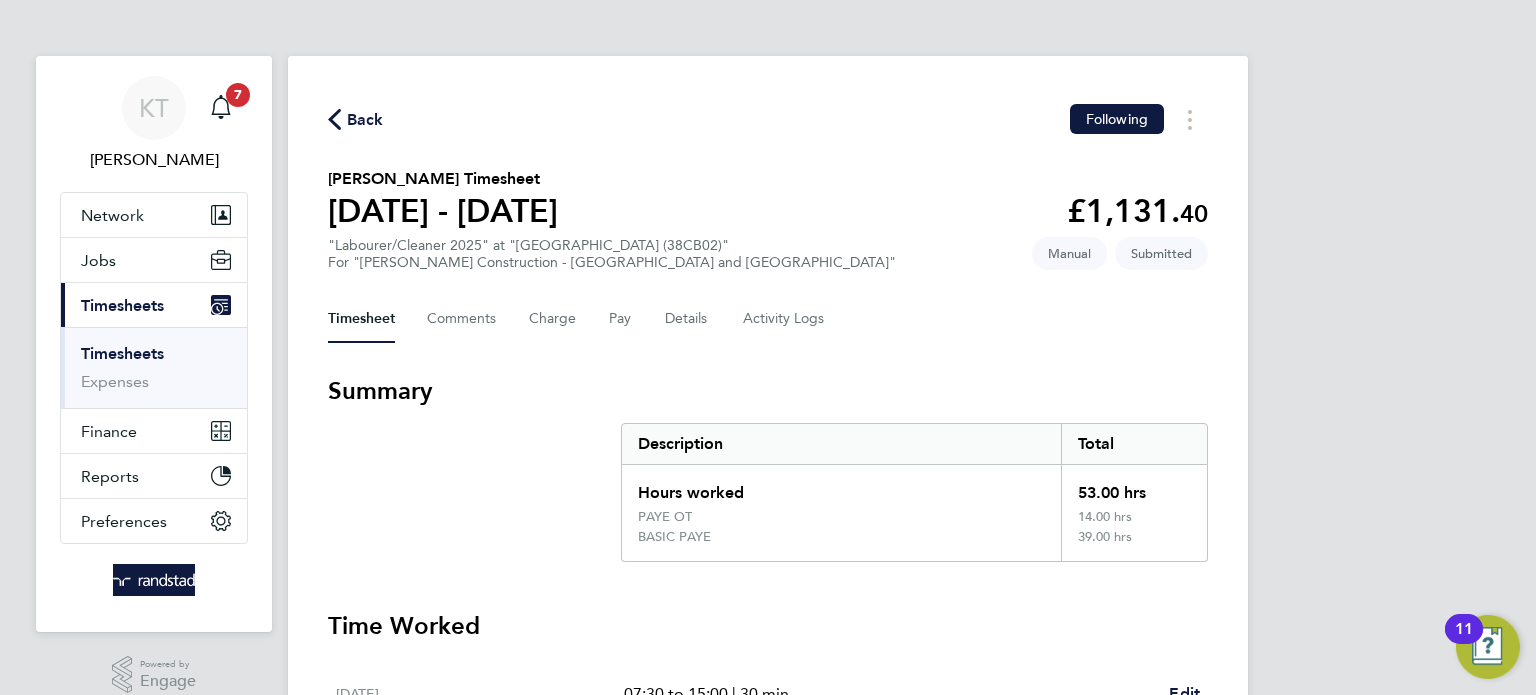 drag, startPoint x: 345, startPoint y: 120, endPoint x: 463, endPoint y: 181, distance: 132.83449 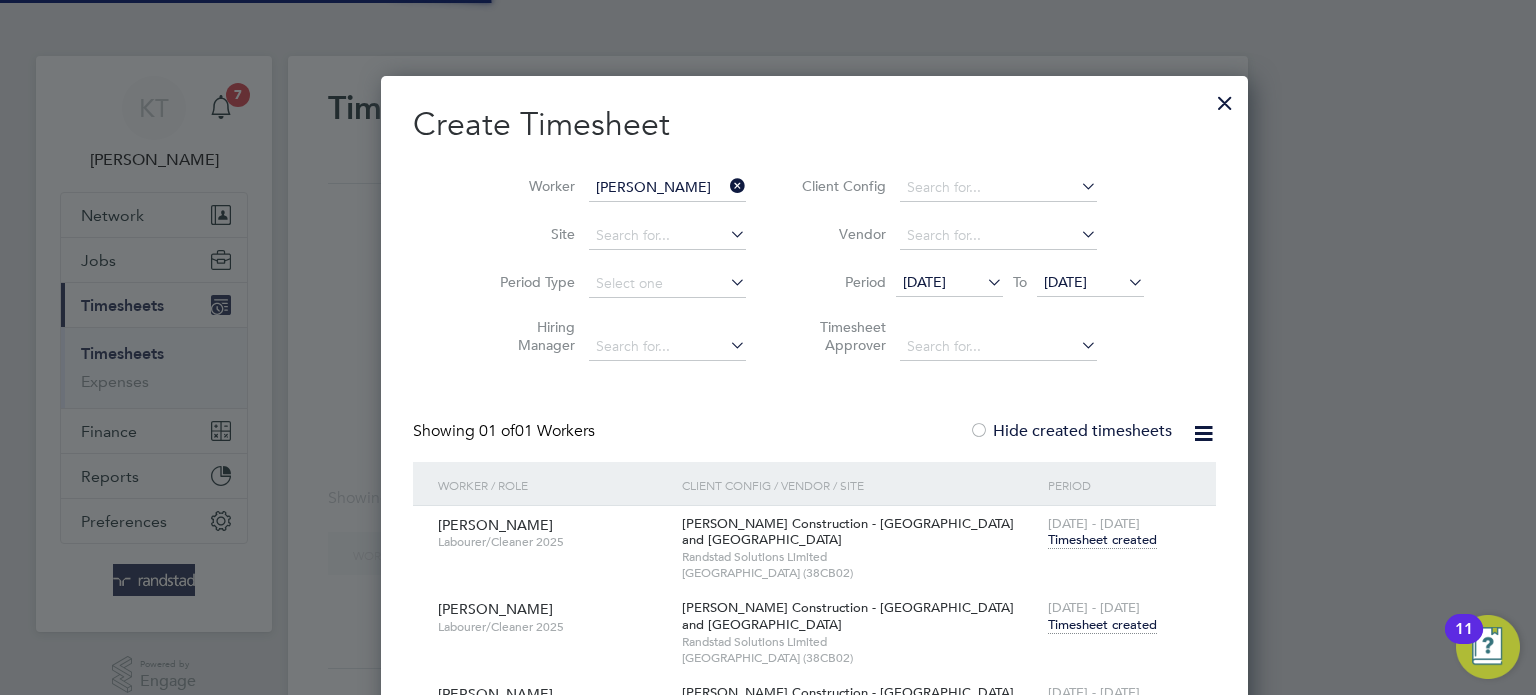 scroll, scrollTop: 725, scrollLeft: 774, axis: both 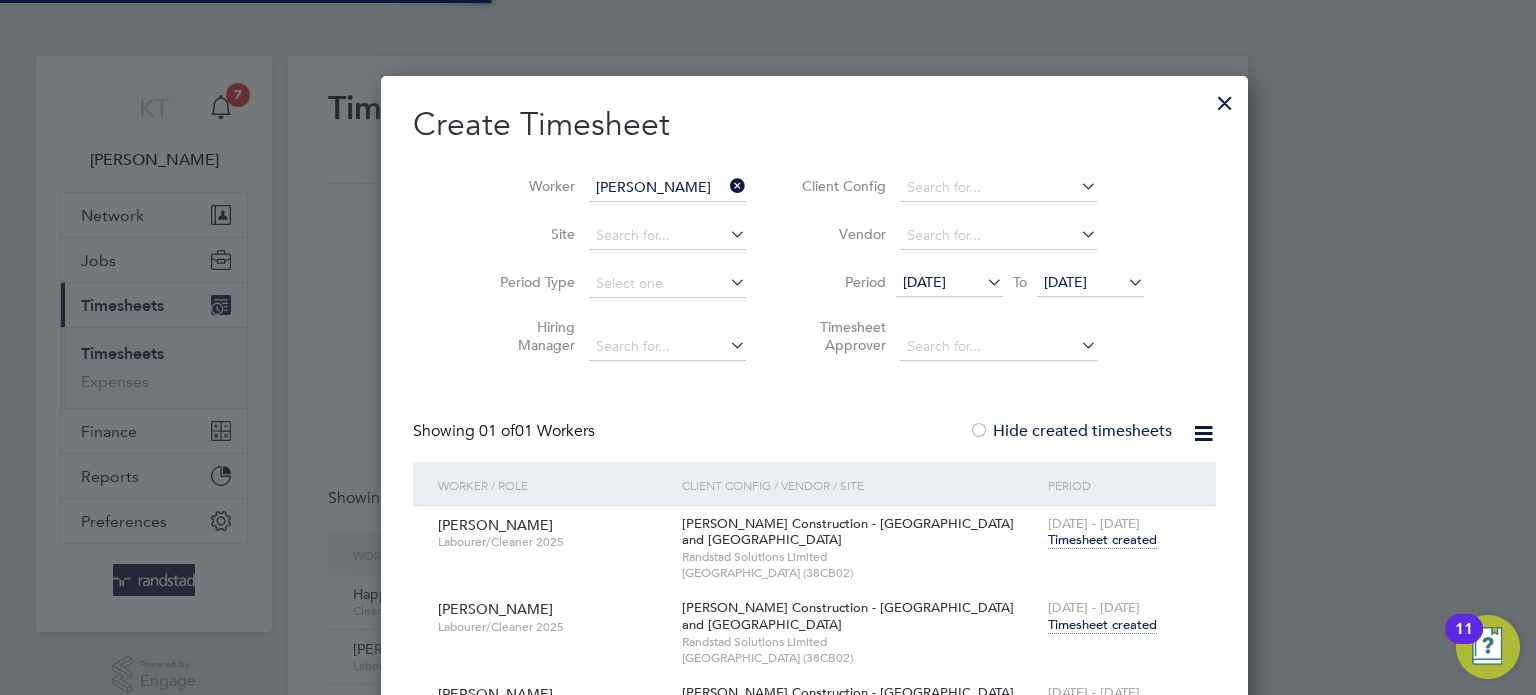 click on "[PERSON_NAME]" at bounding box center (667, 188) 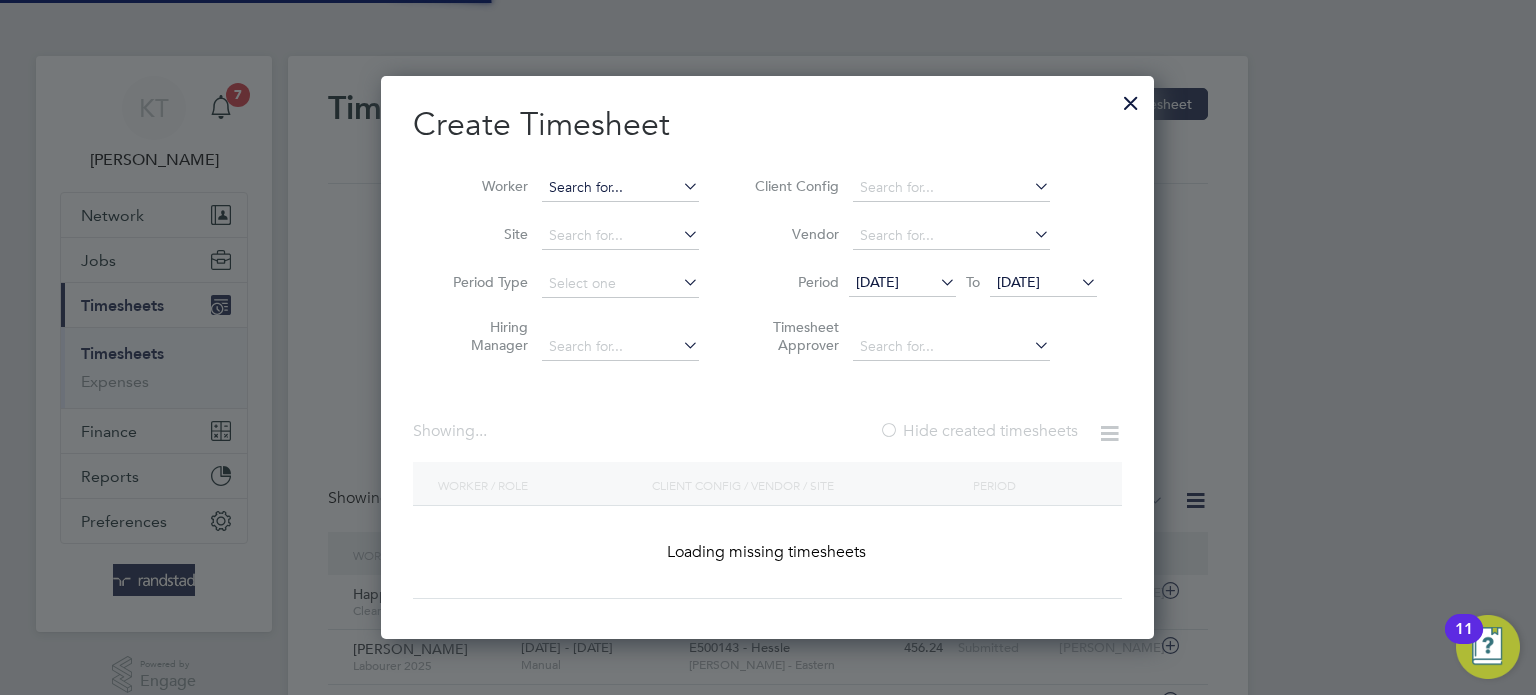 click at bounding box center (620, 188) 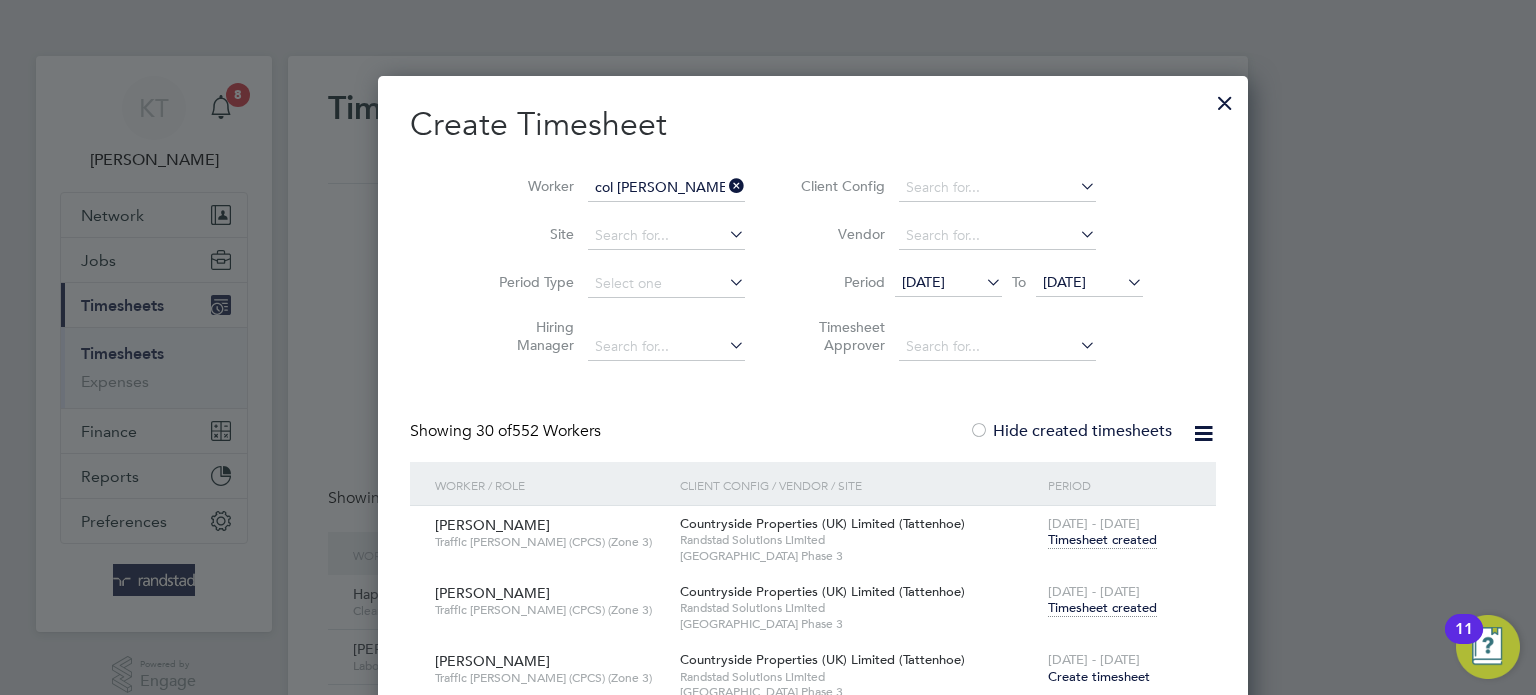 drag, startPoint x: 619, startPoint y: 217, endPoint x: 627, endPoint y: 192, distance: 26.24881 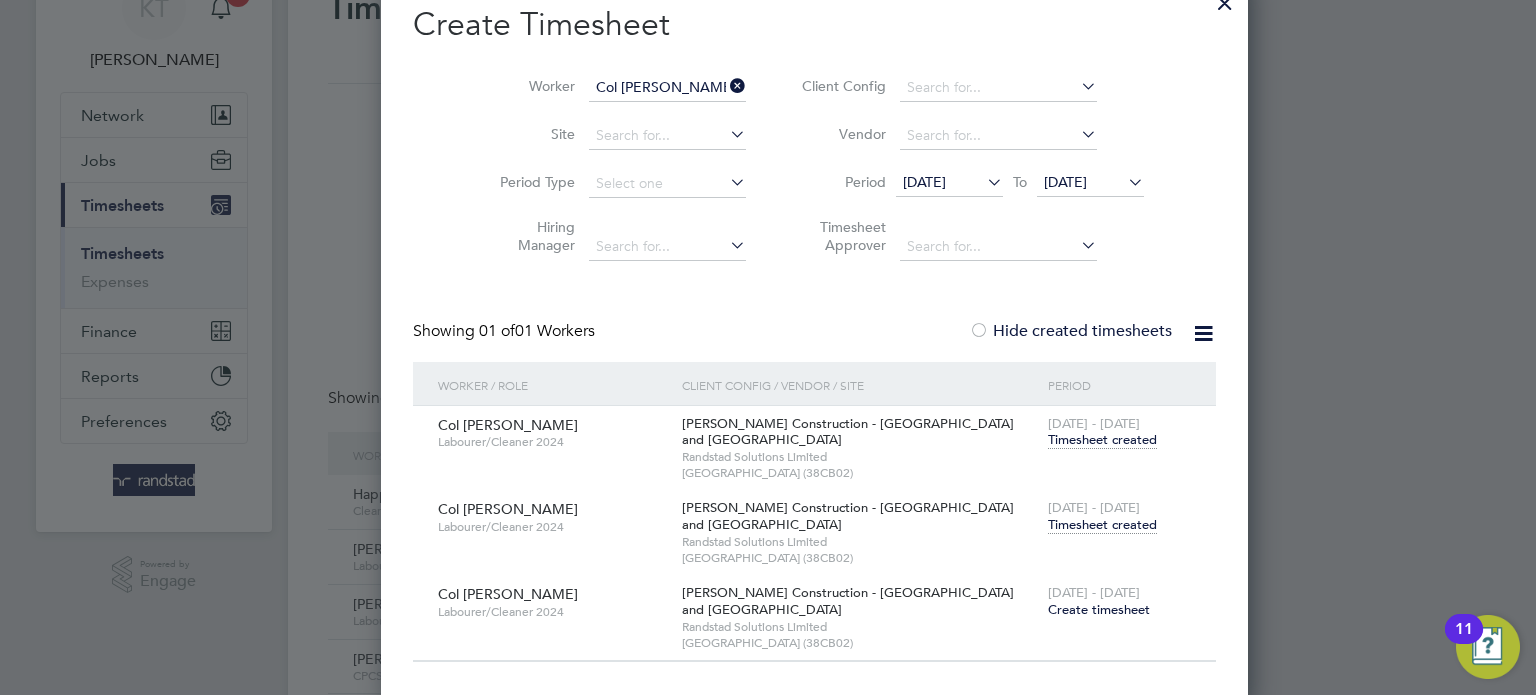 click at bounding box center [726, 86] 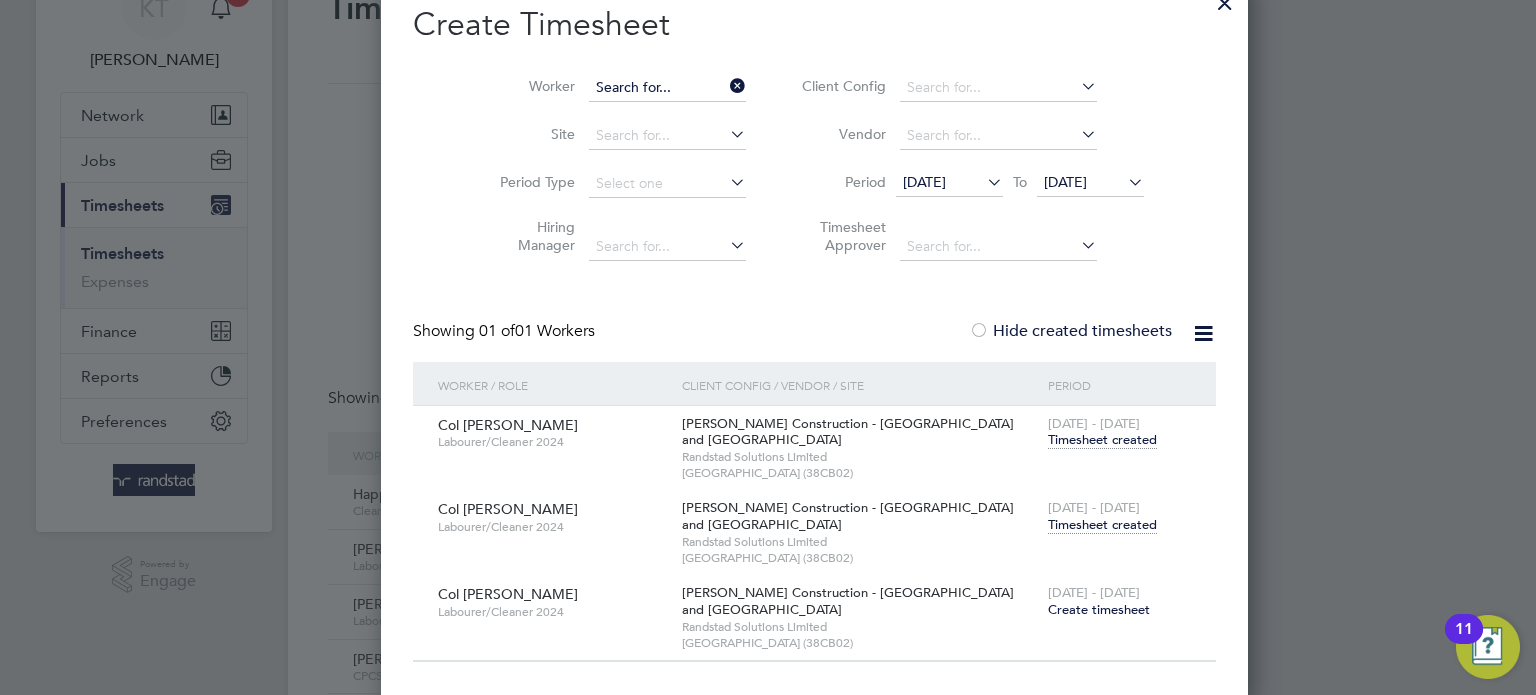 click at bounding box center (667, 88) 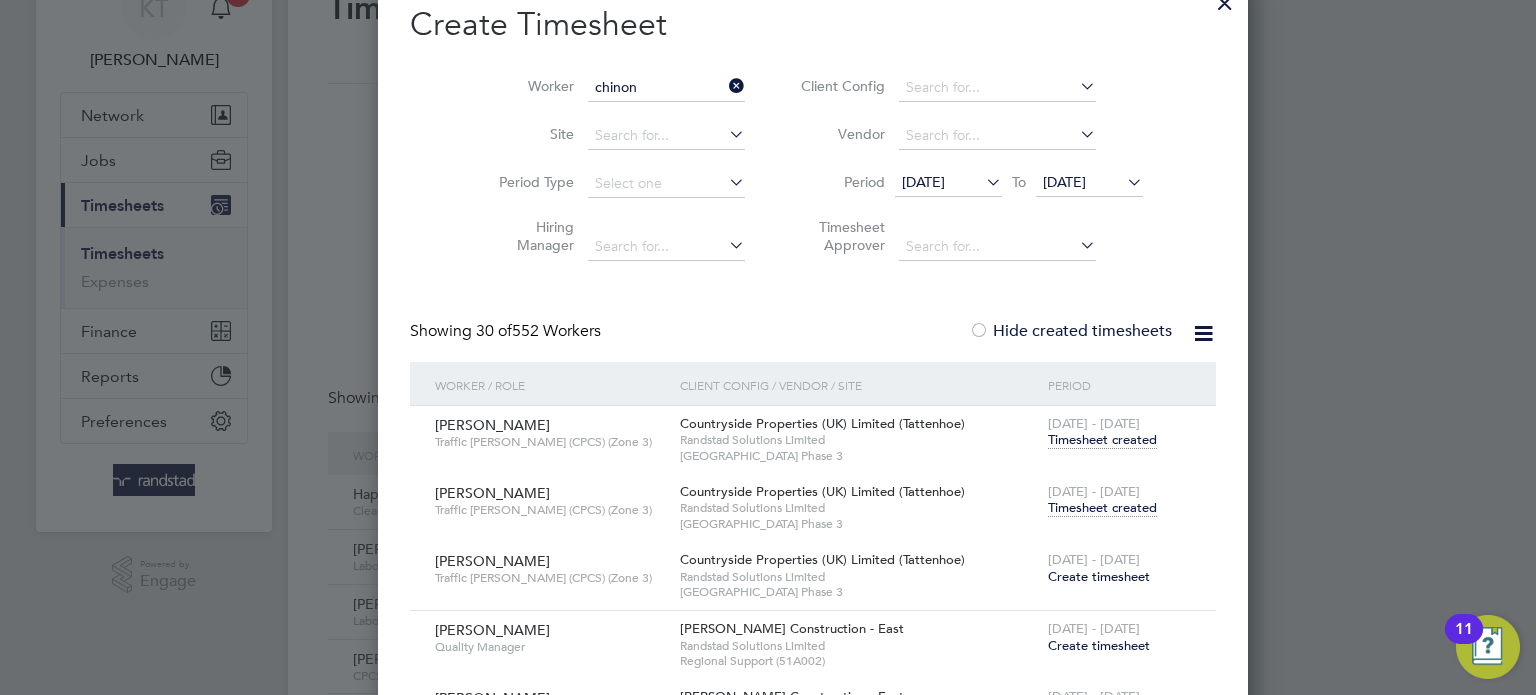 click on "Chinon" 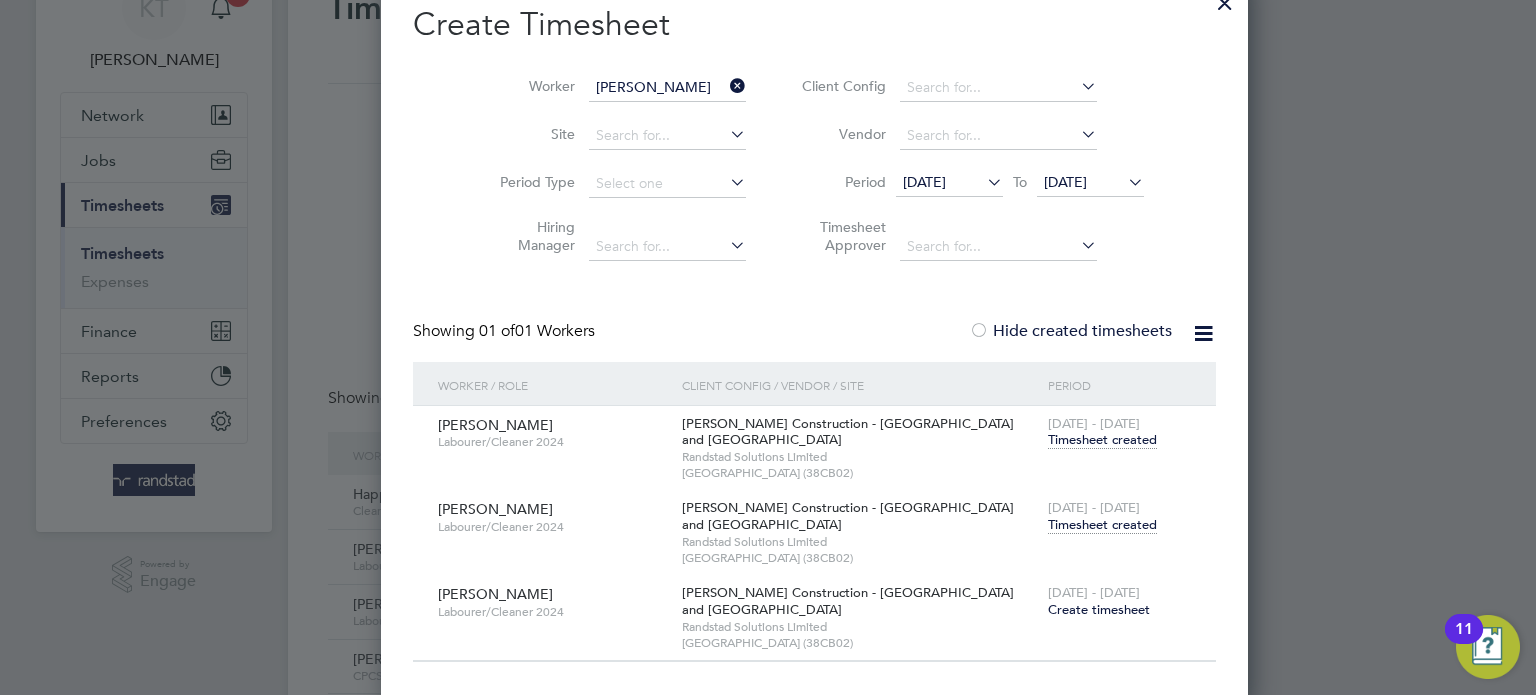 drag, startPoint x: 687, startPoint y: 77, endPoint x: 644, endPoint y: 80, distance: 43.104523 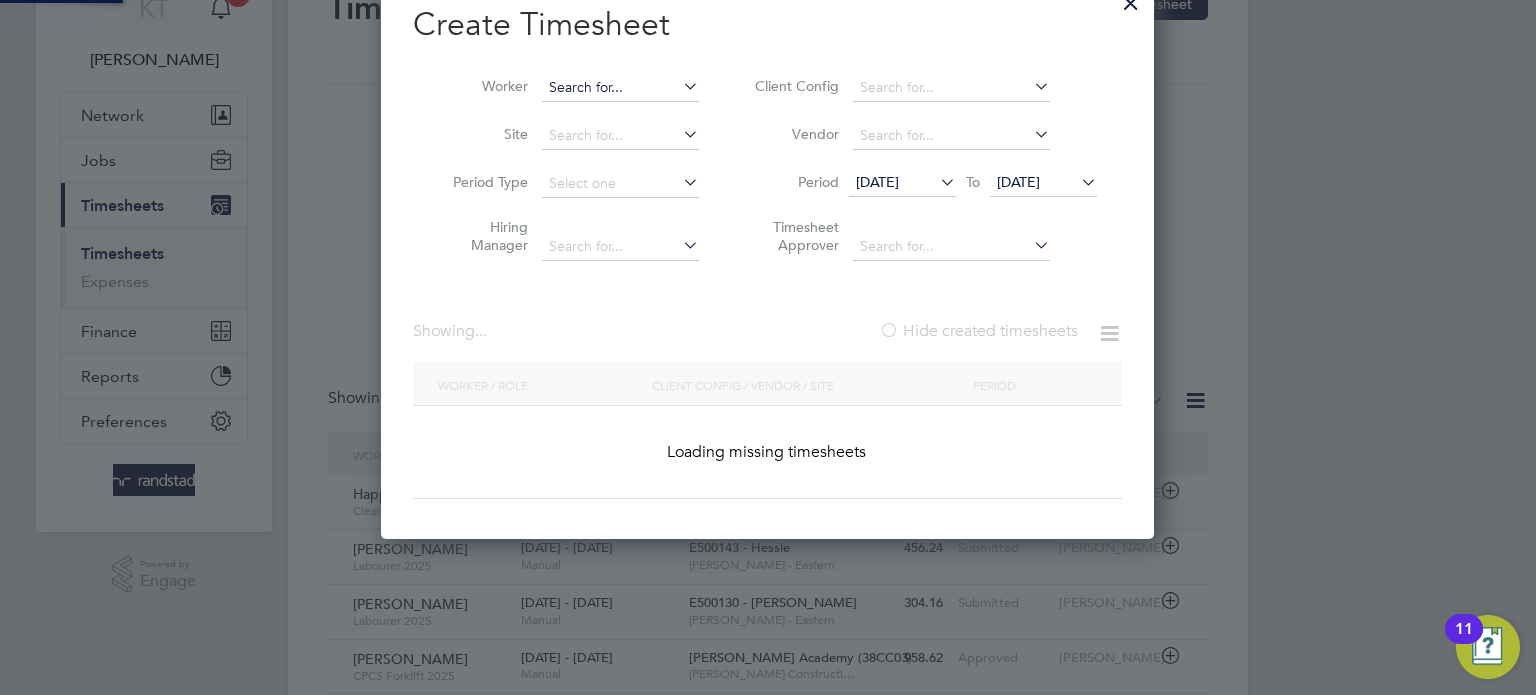 click at bounding box center [620, 88] 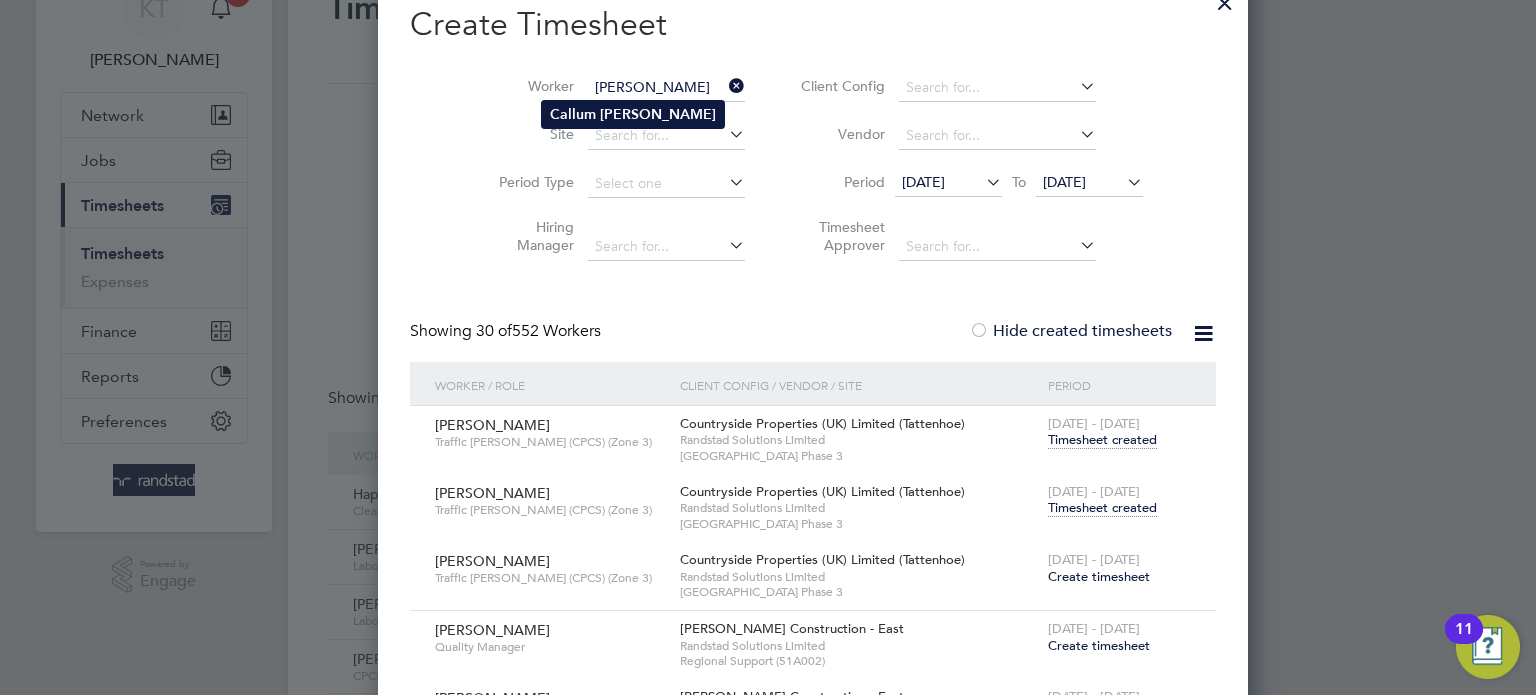 click on "[PERSON_NAME]" 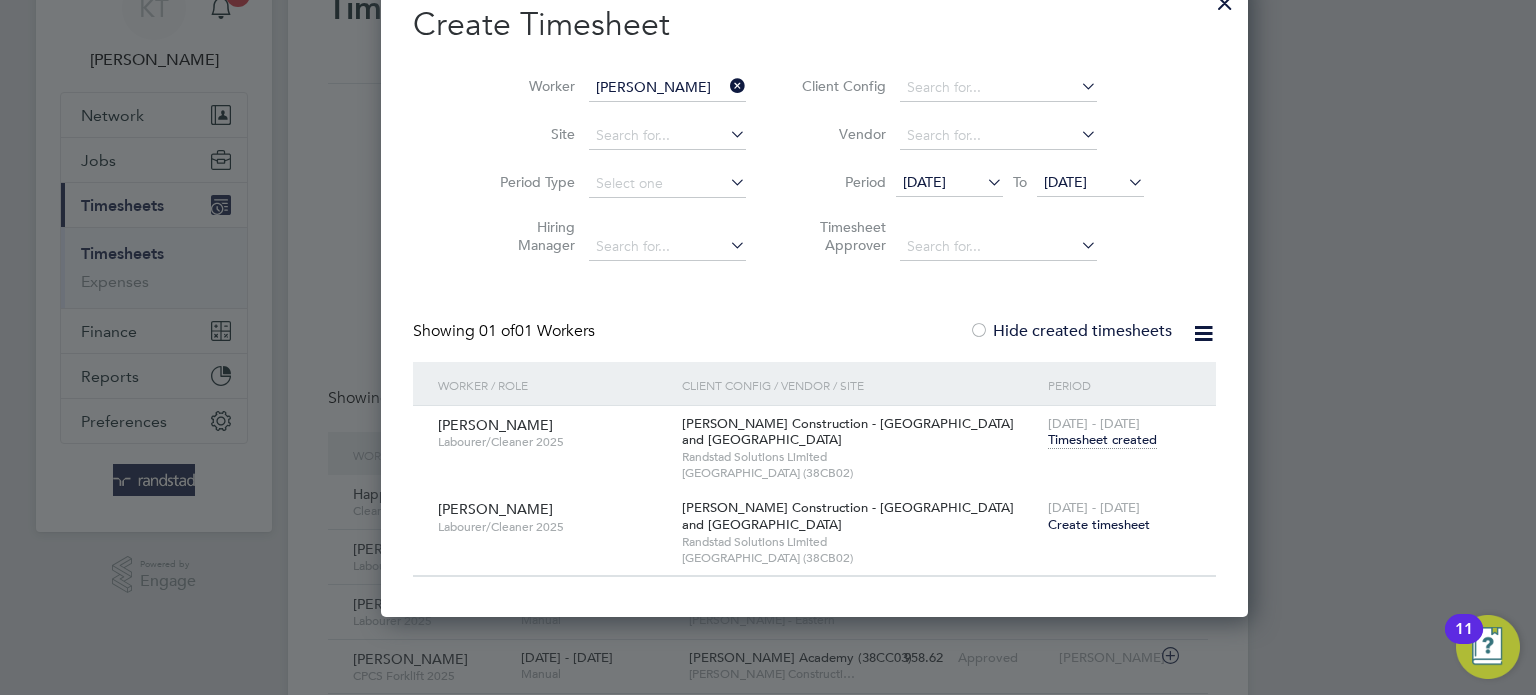 click at bounding box center (726, 86) 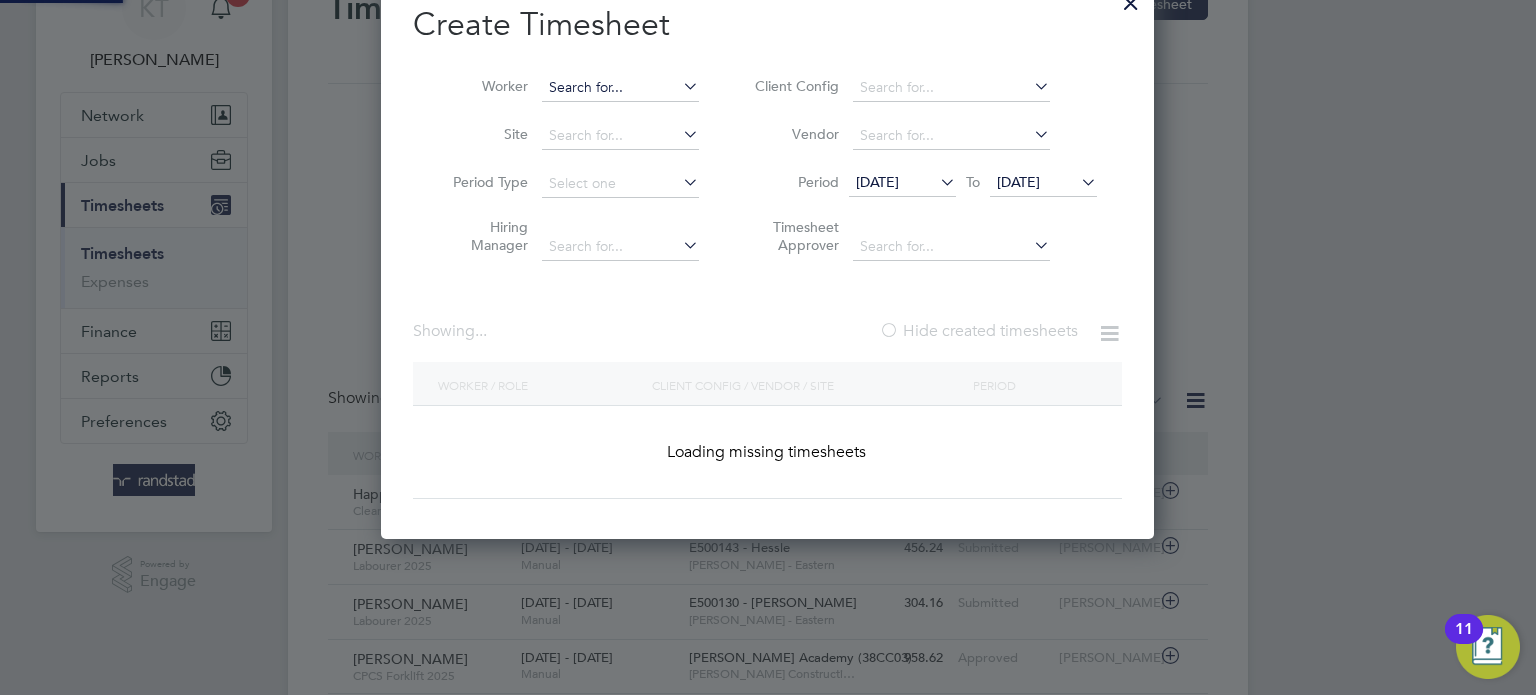 scroll, scrollTop: 10, scrollLeft: 10, axis: both 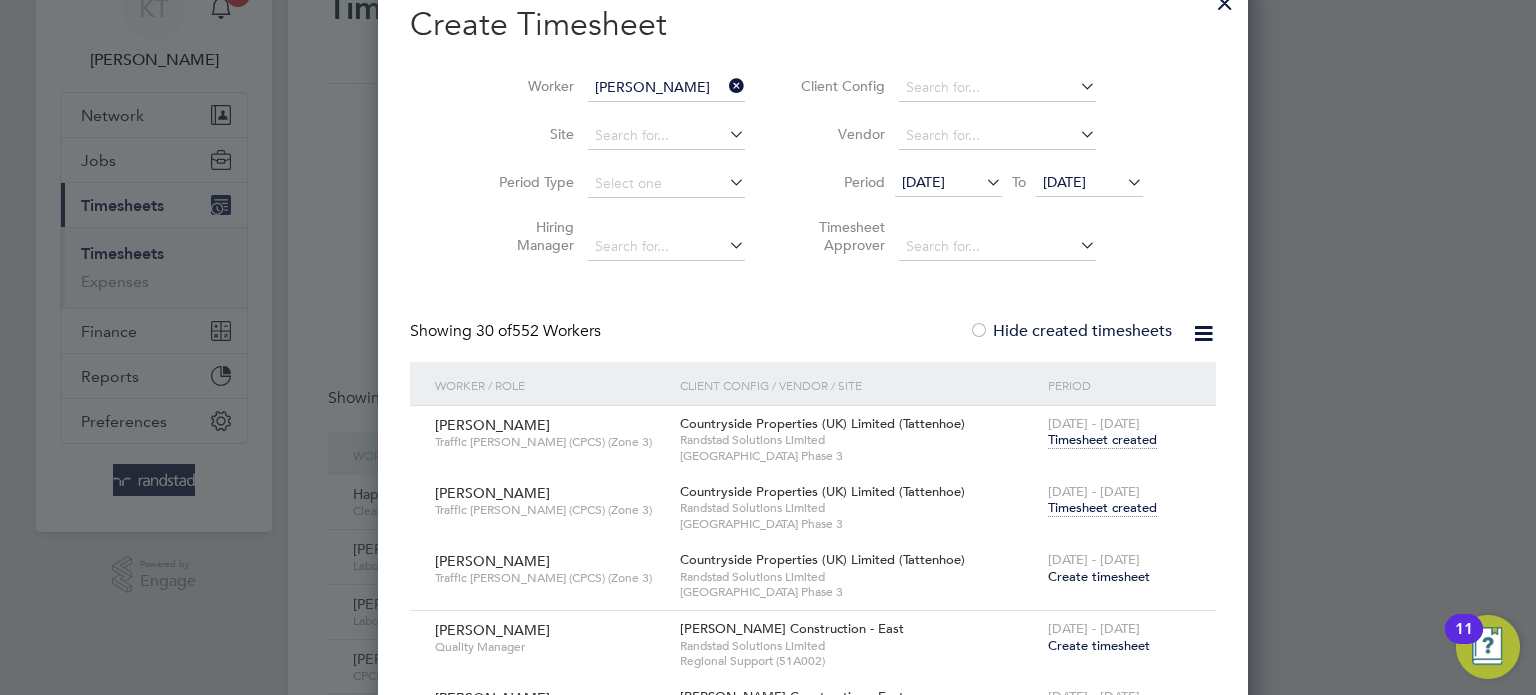 click on "[PERSON_NAME] e" 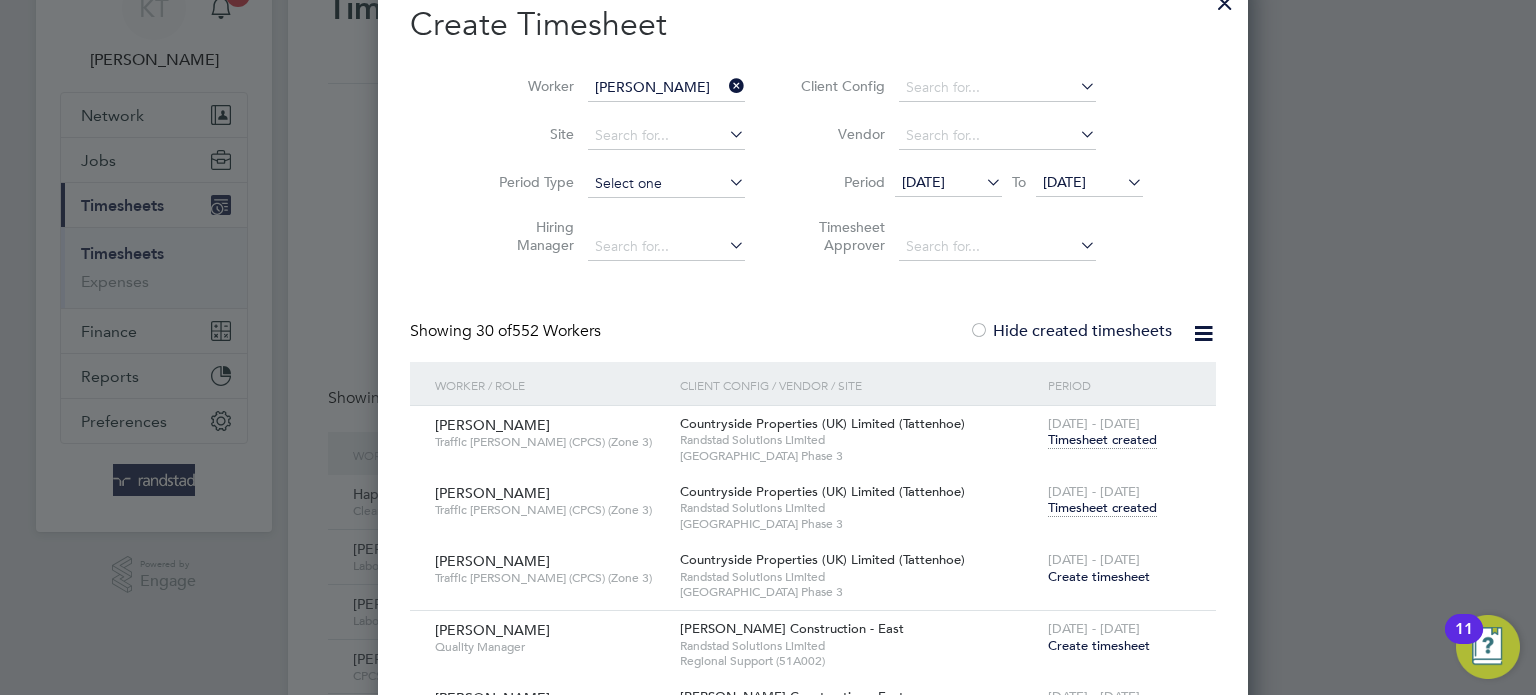 type on "[PERSON_NAME]" 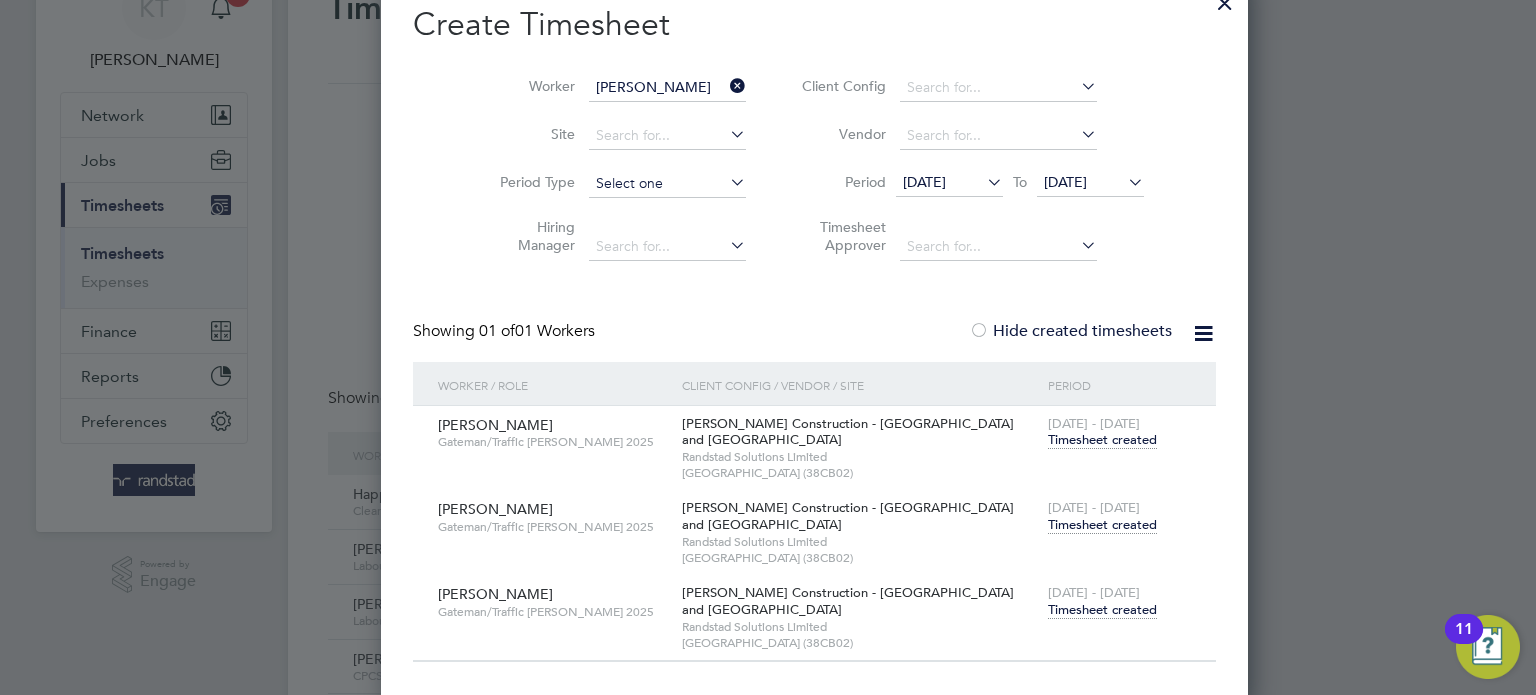 scroll, scrollTop: 10, scrollLeft: 10, axis: both 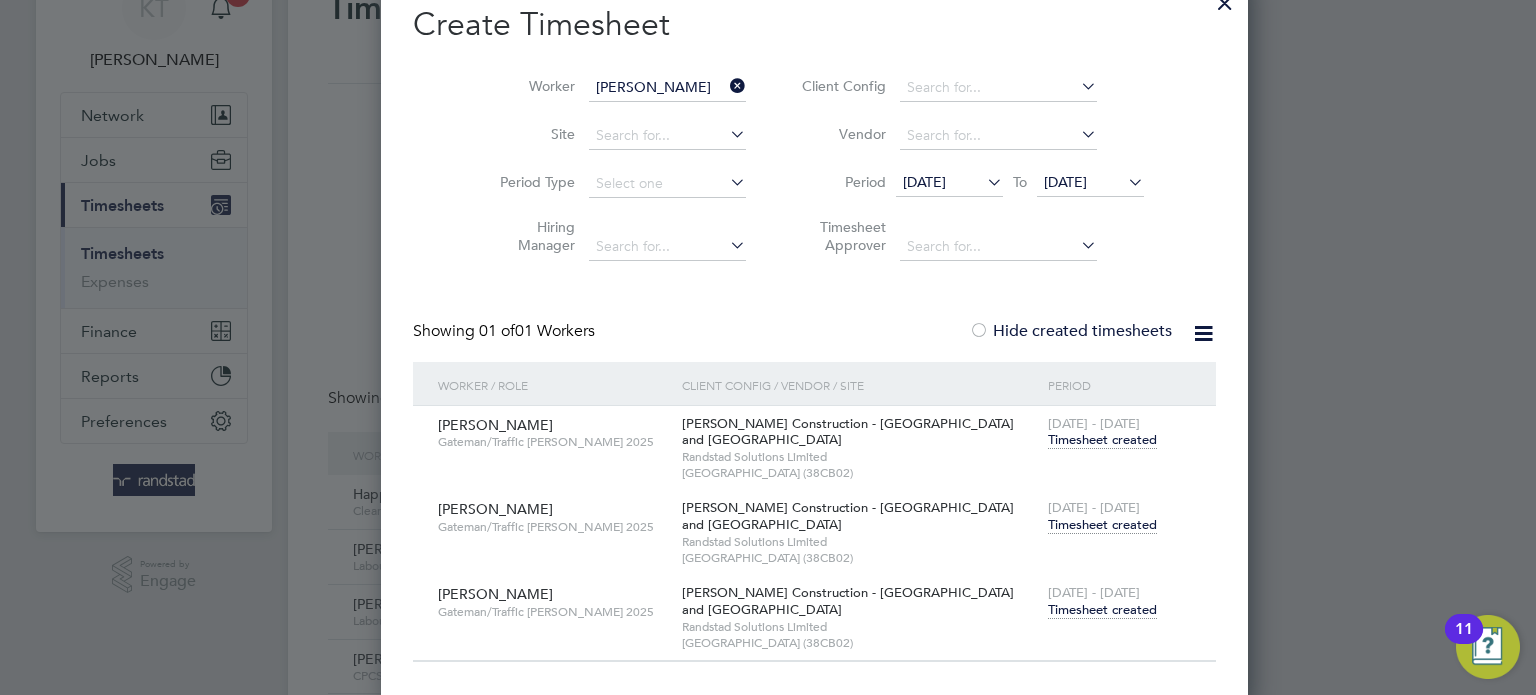click on "[DATE] - [DATE] Timesheet created" at bounding box center [1119, 602] 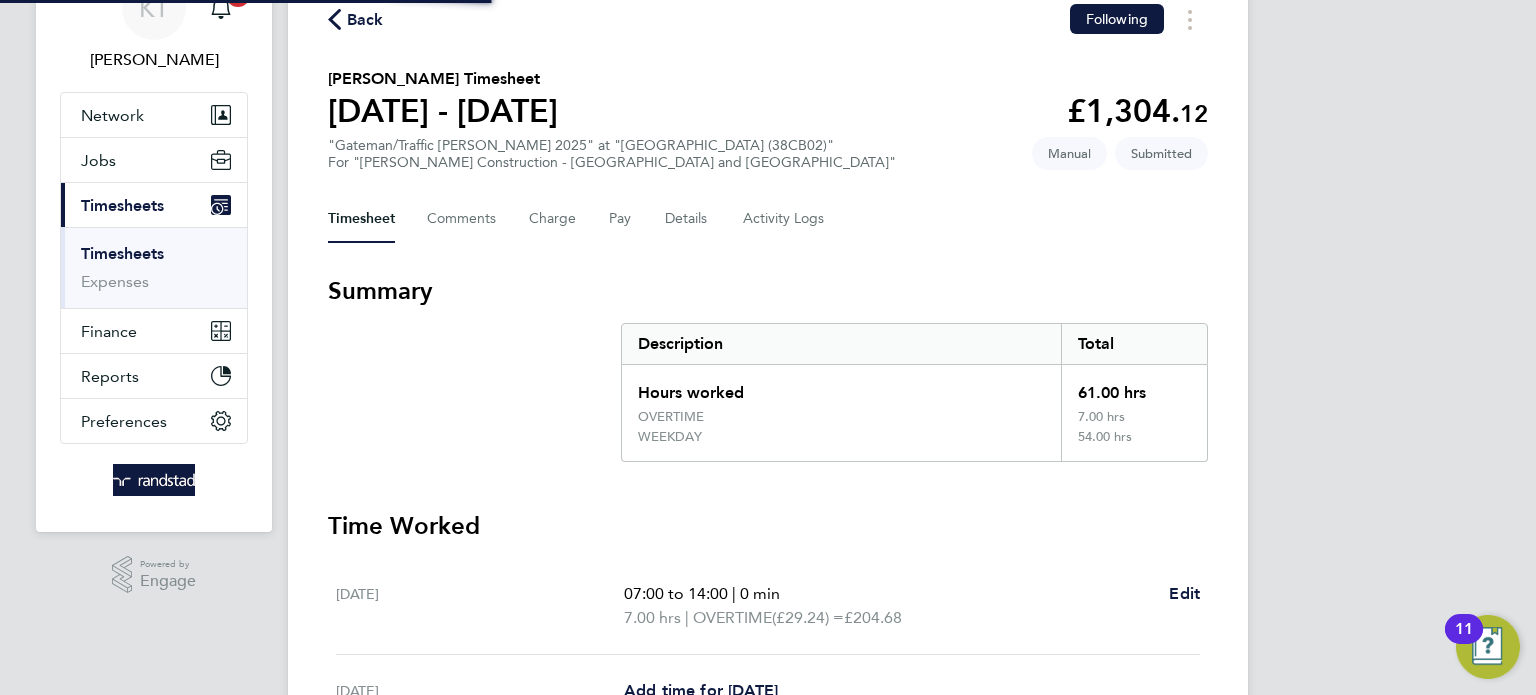 scroll, scrollTop: 0, scrollLeft: 0, axis: both 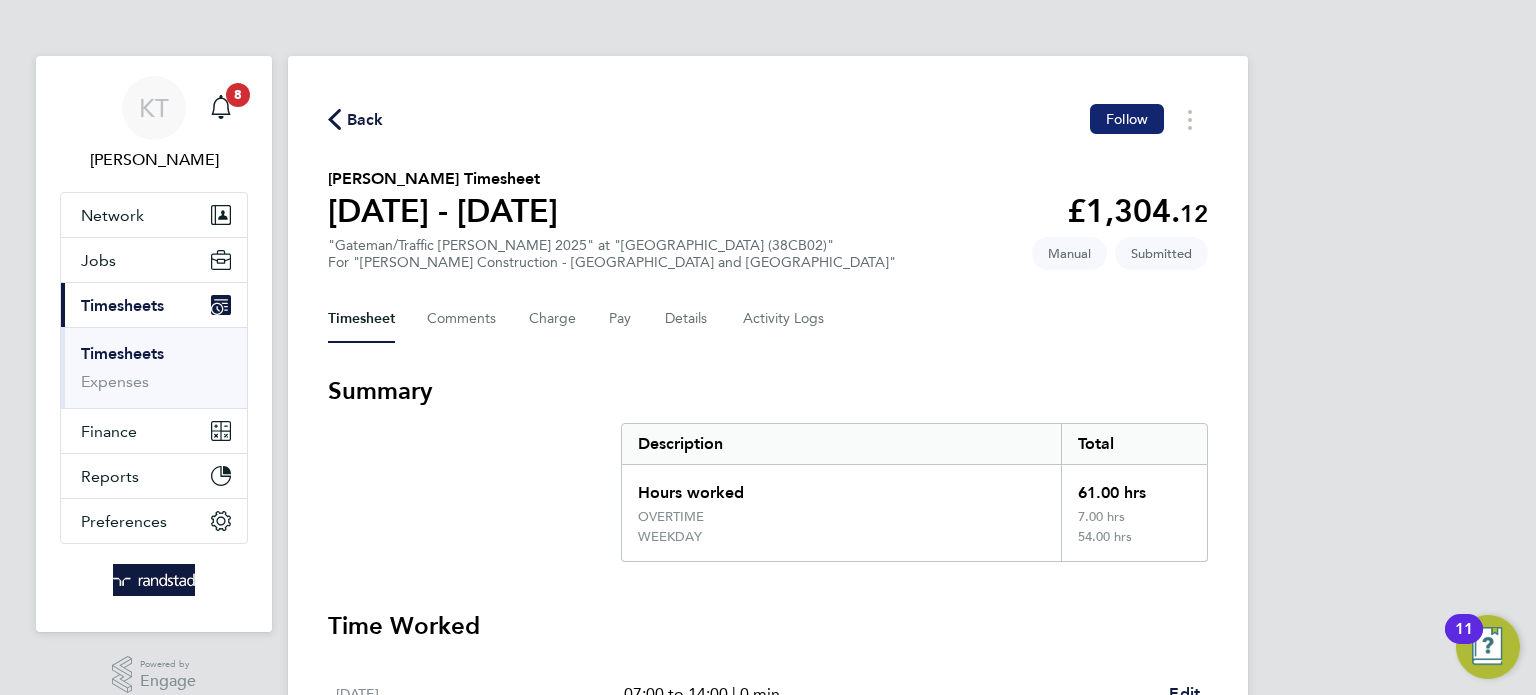 click on "Follow" 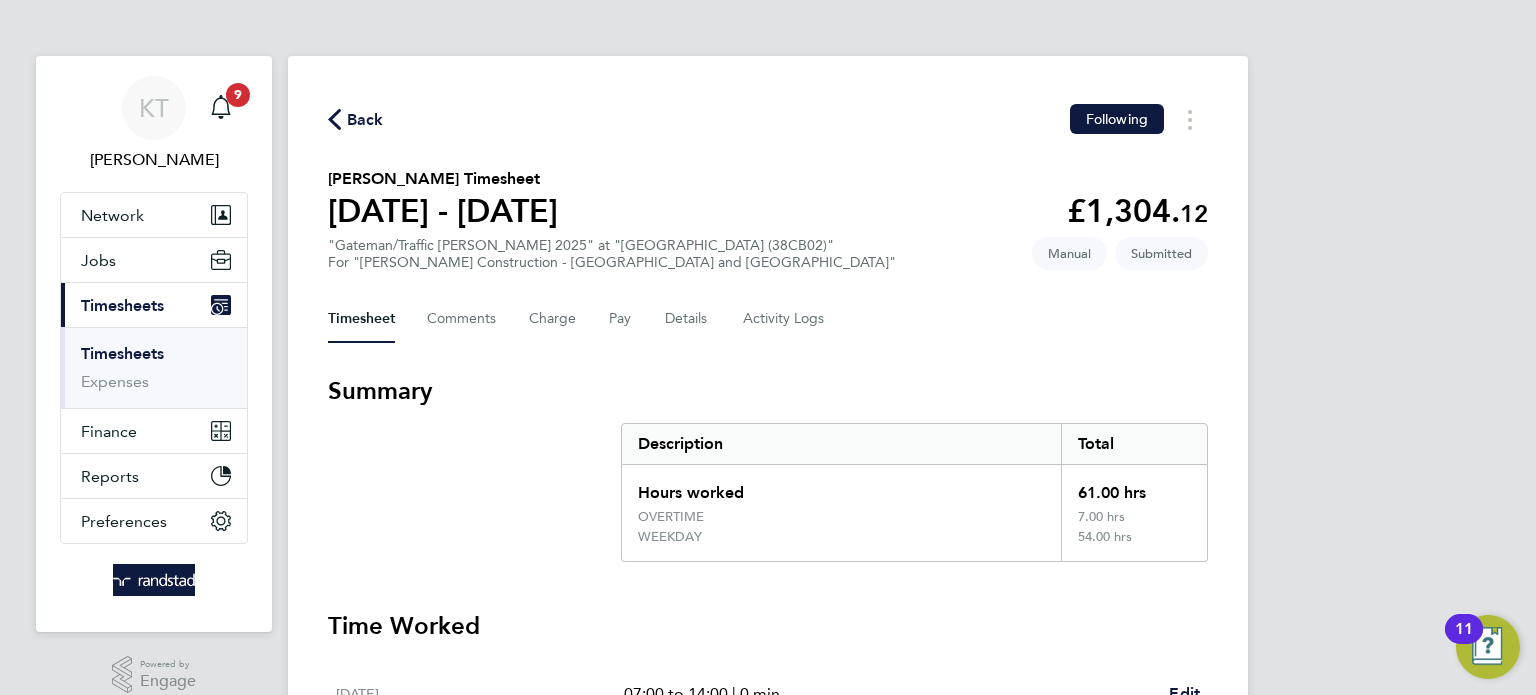 click on "Back" 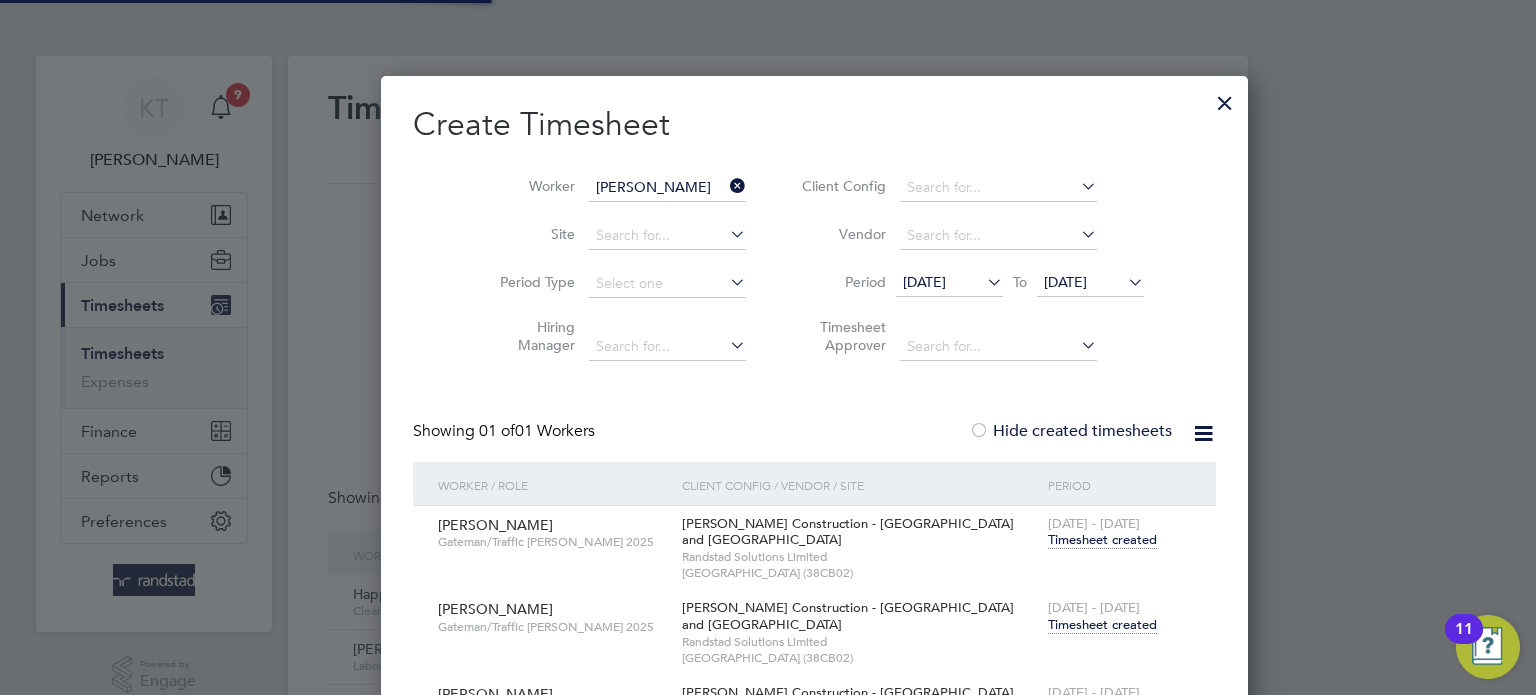 scroll, scrollTop: 725, scrollLeft: 774, axis: both 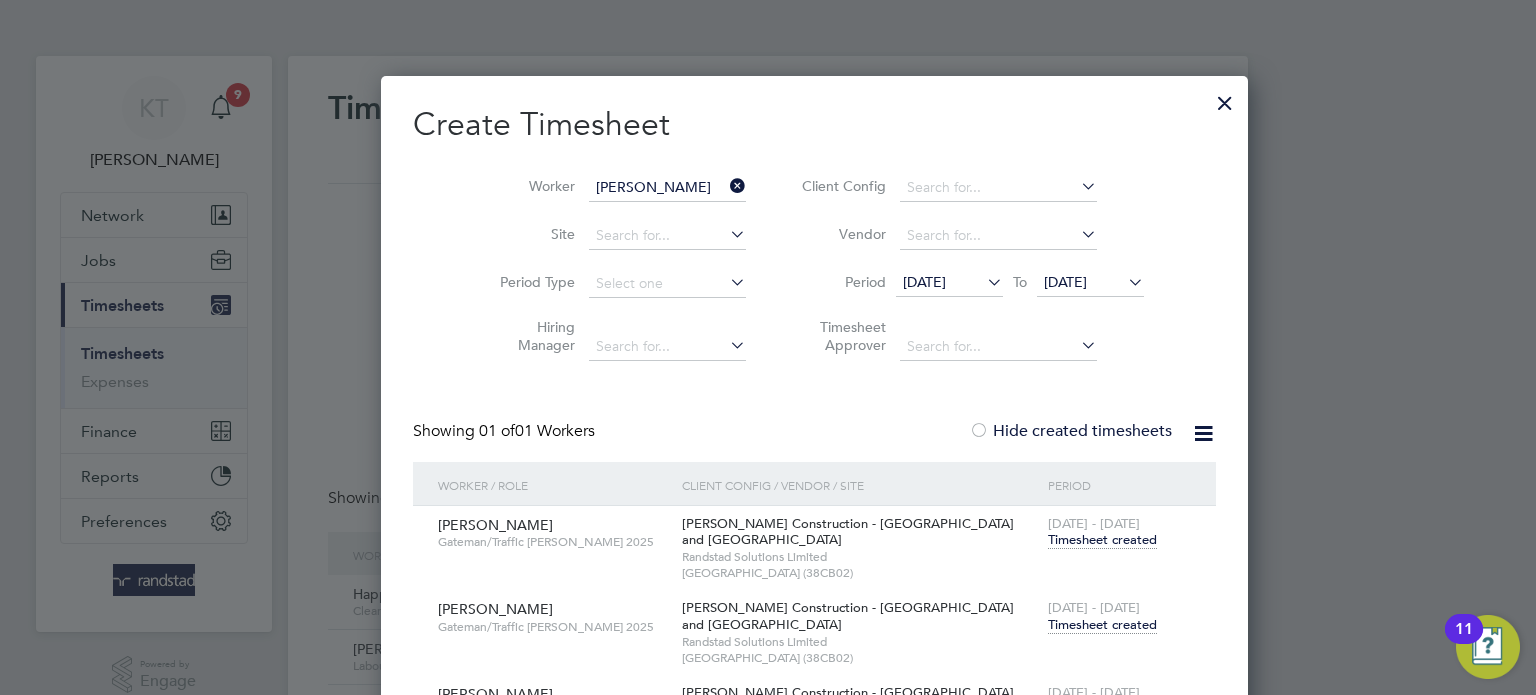 drag, startPoint x: 692, startPoint y: 190, endPoint x: 583, endPoint y: 190, distance: 109 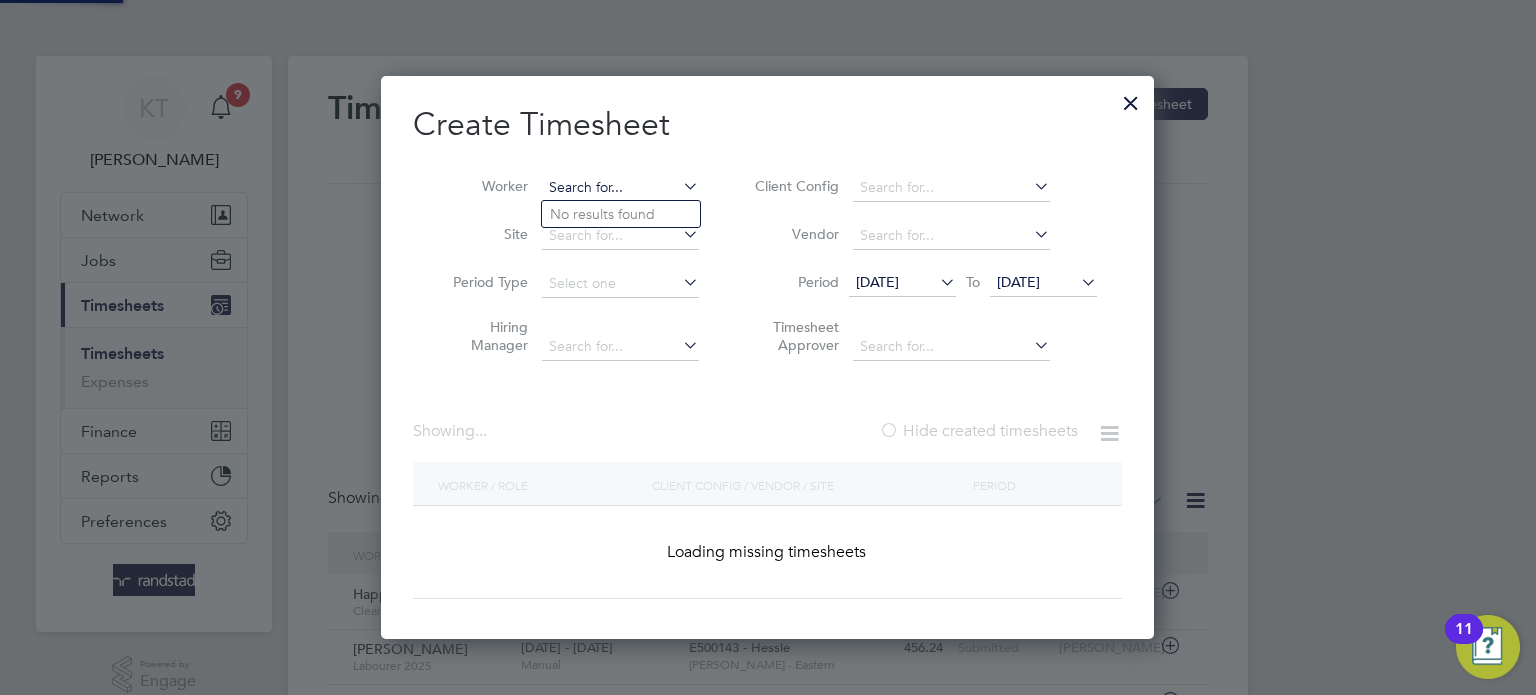 click at bounding box center (620, 188) 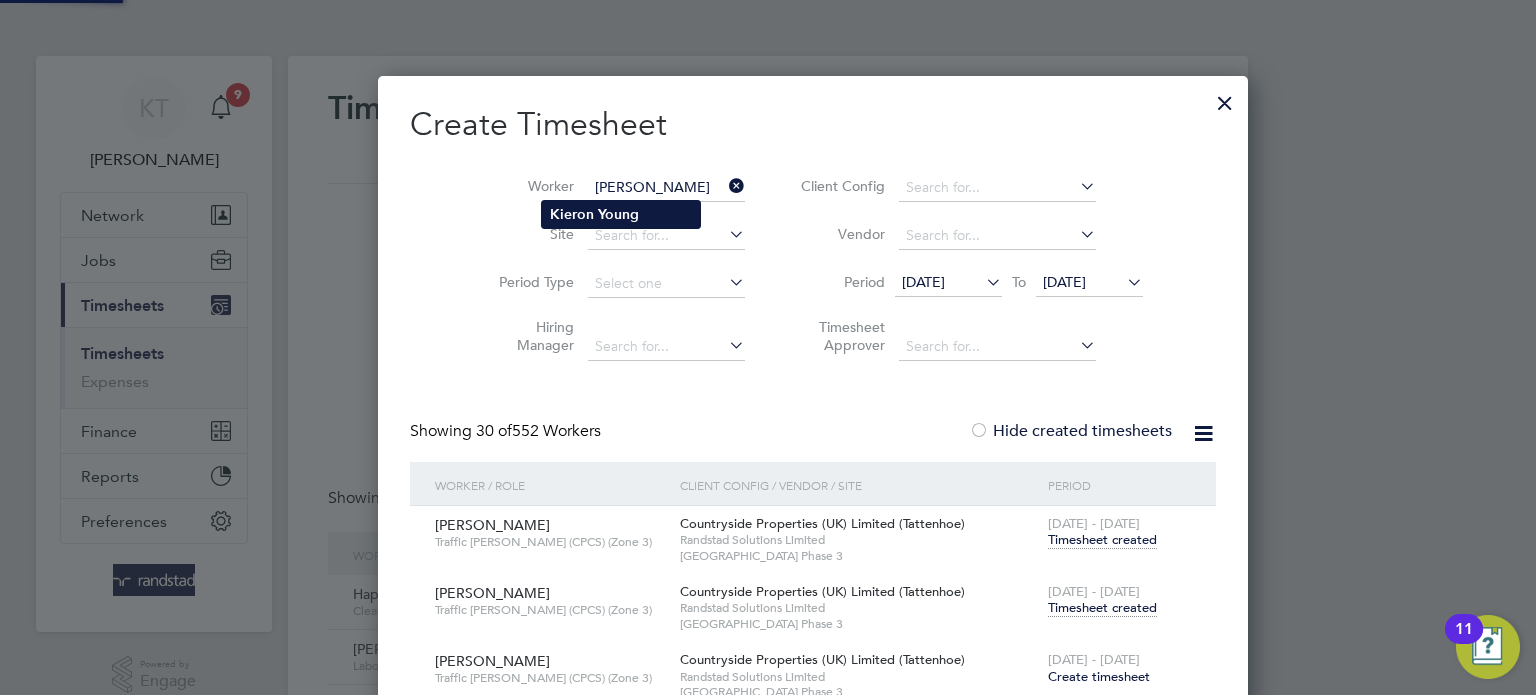 click on "Young" 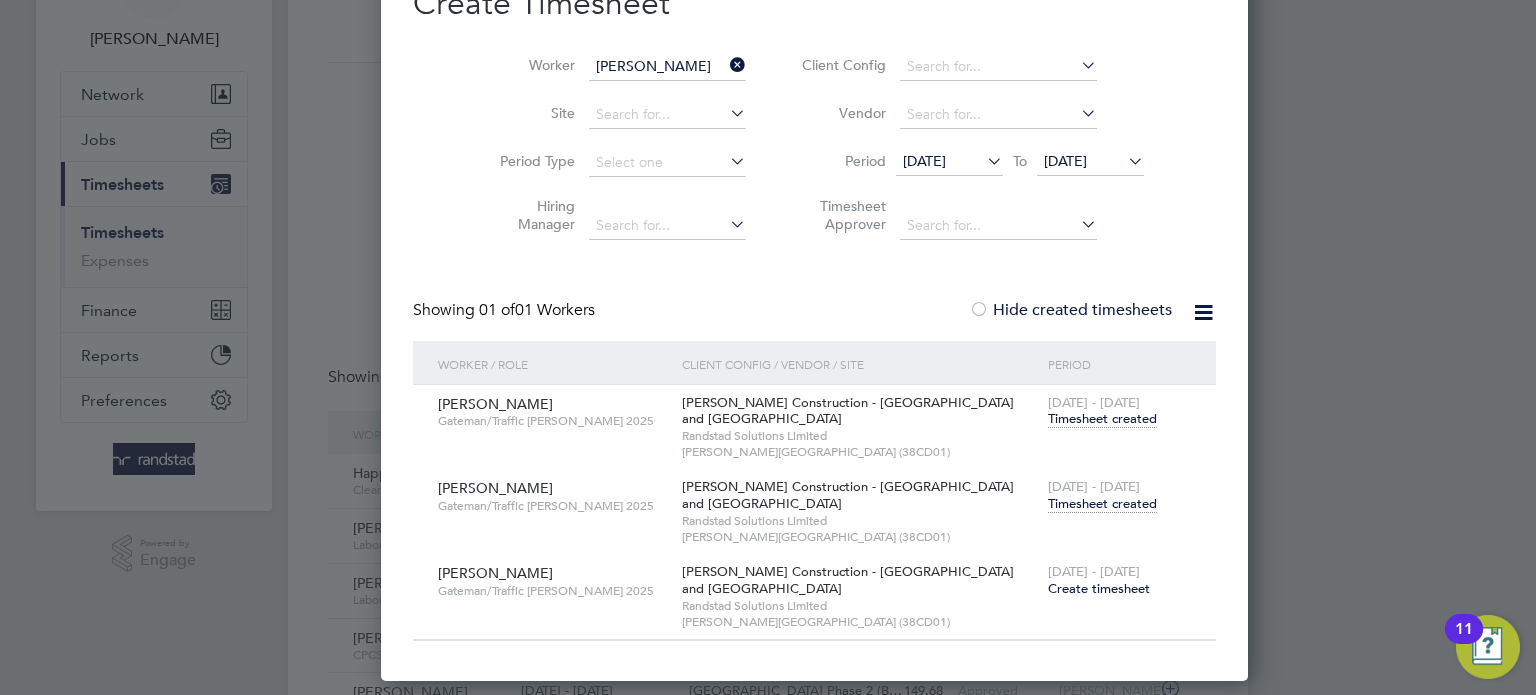 drag, startPoint x: 686, startPoint y: 64, endPoint x: 631, endPoint y: 66, distance: 55.03635 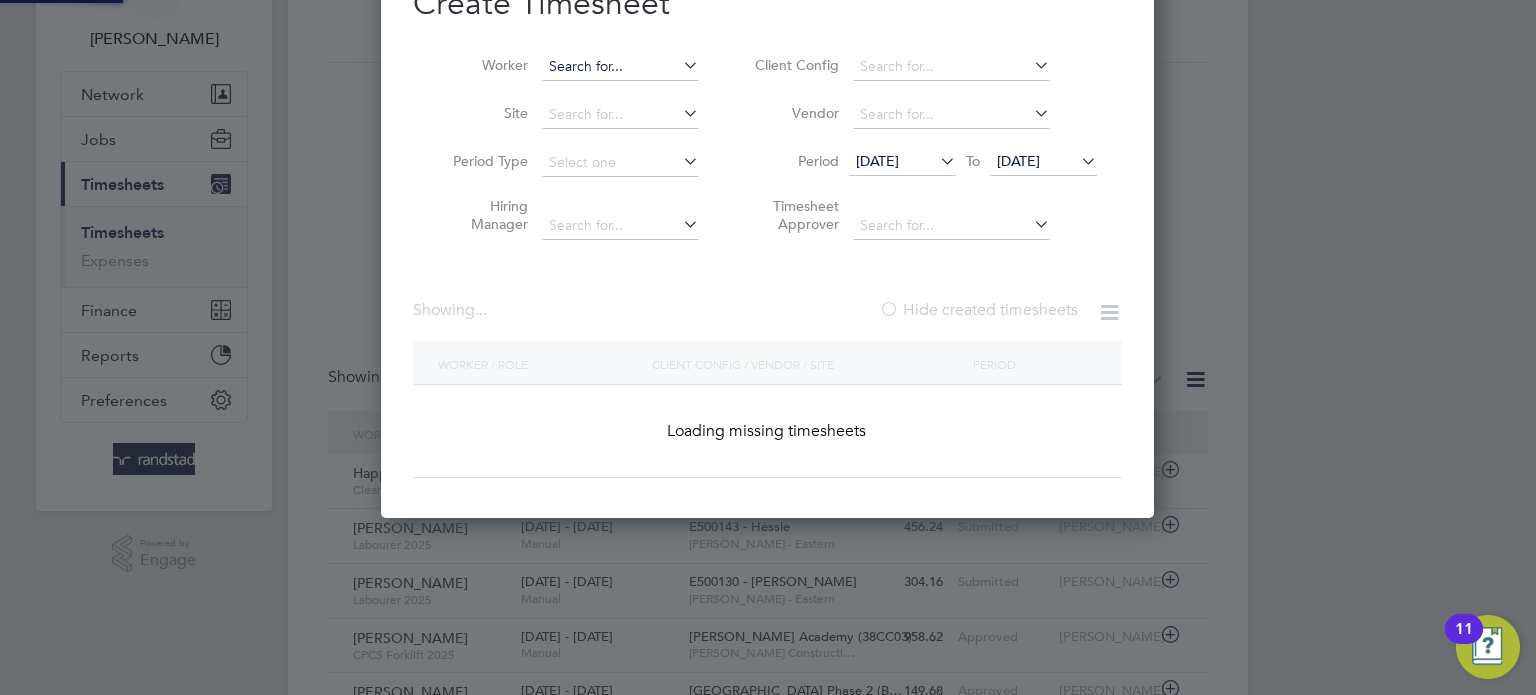 click at bounding box center (620, 67) 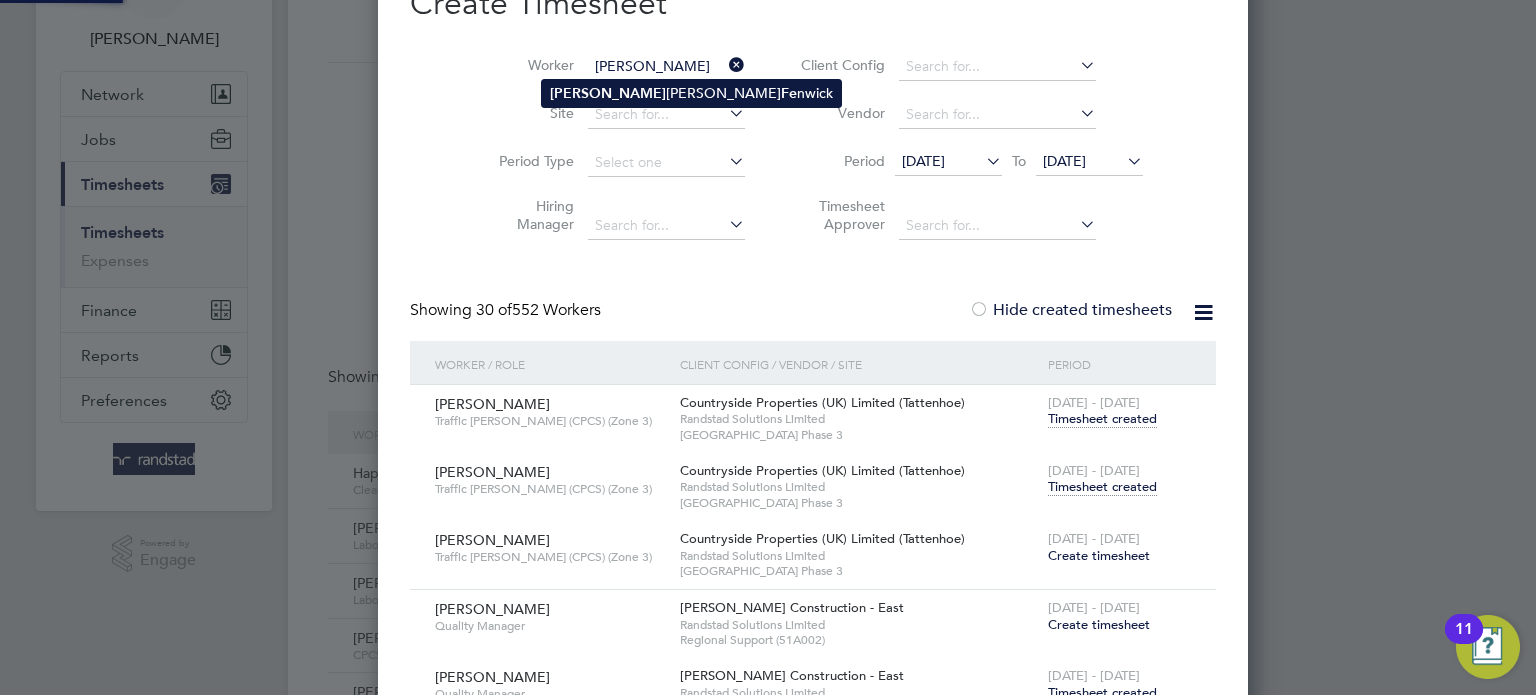 click on "[PERSON_NAME]  Fe nwick" 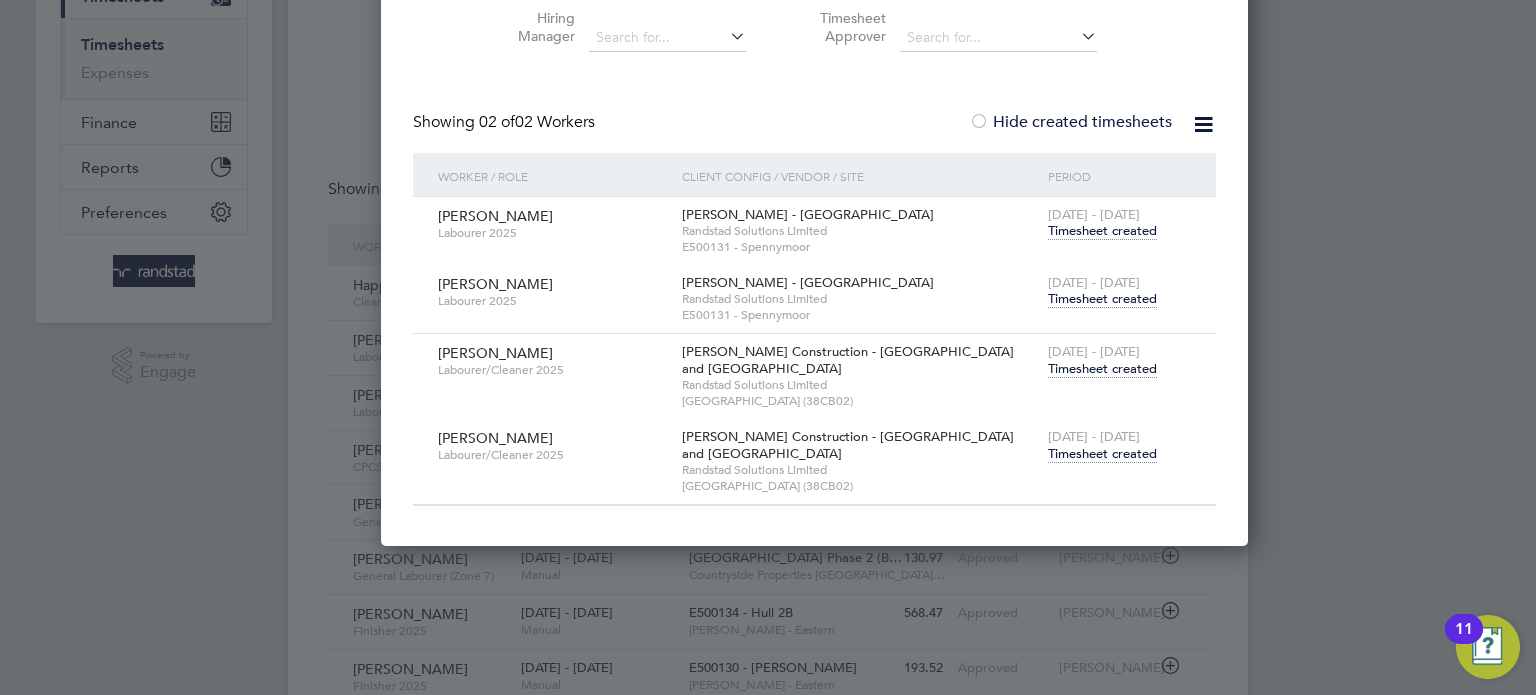 click on "Timesheet created" at bounding box center (1102, 454) 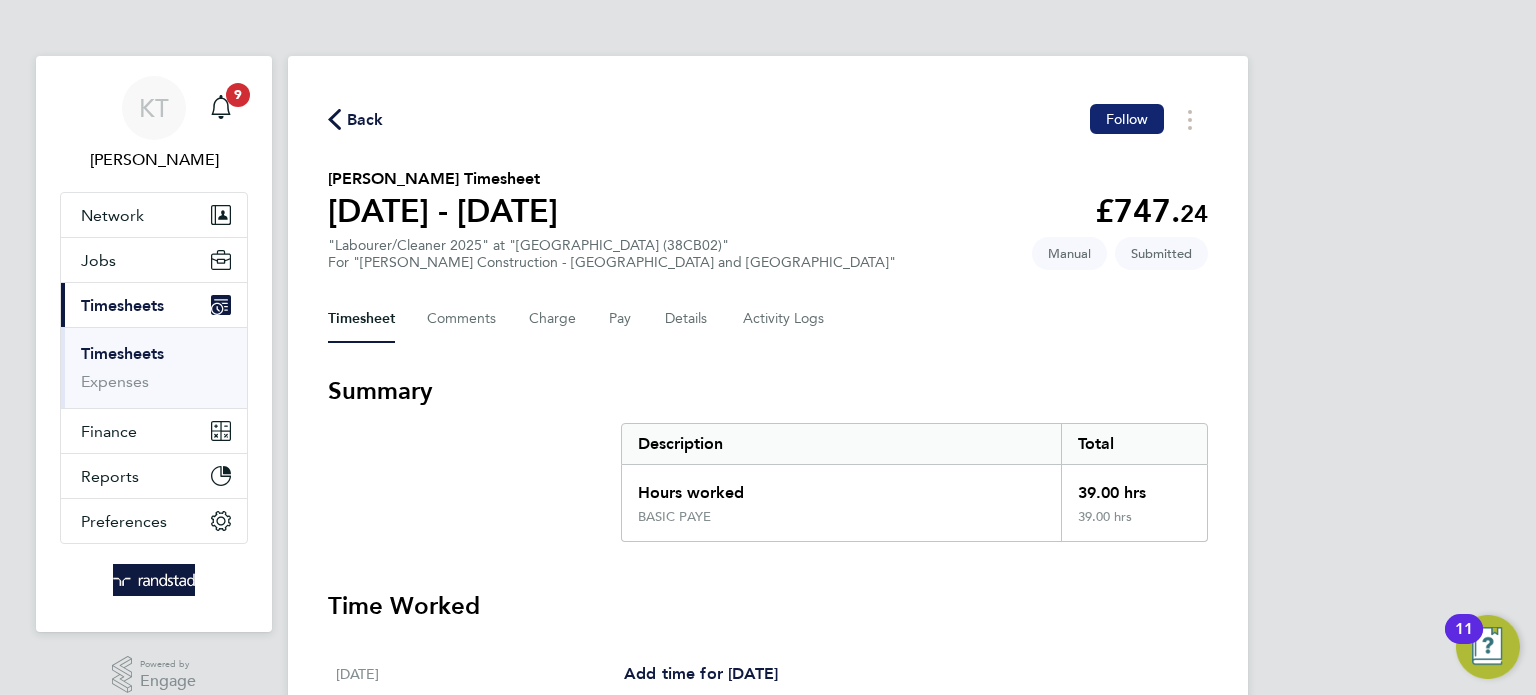 click on "Follow" 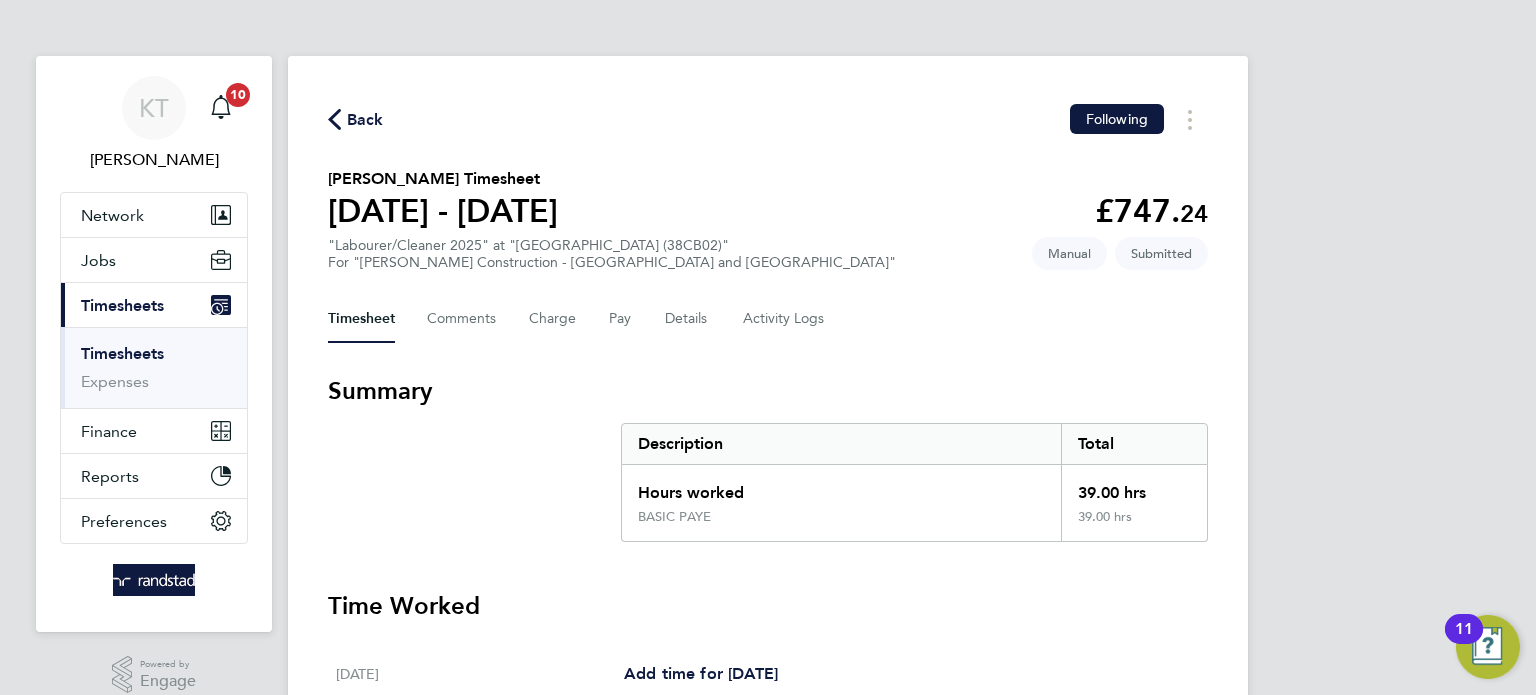 click on "Back" 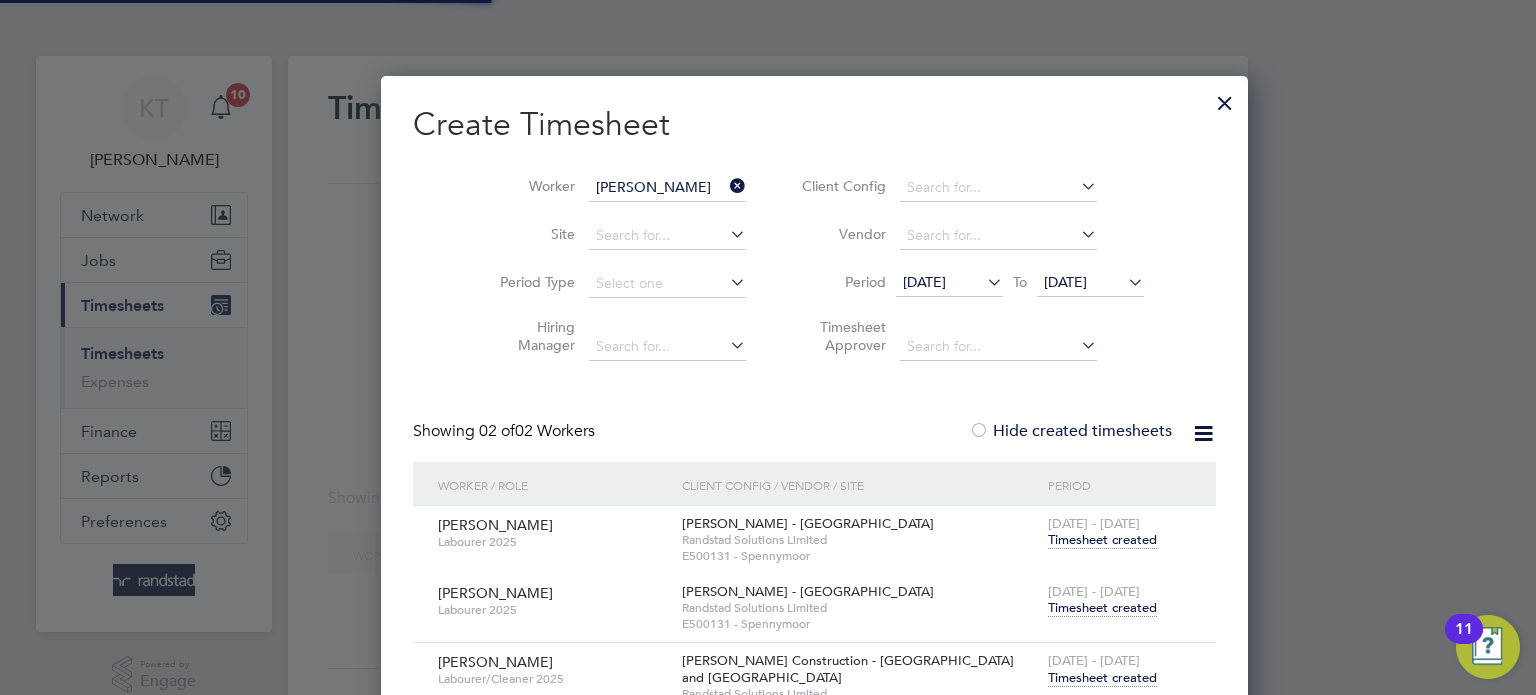 scroll, scrollTop: 777, scrollLeft: 774, axis: both 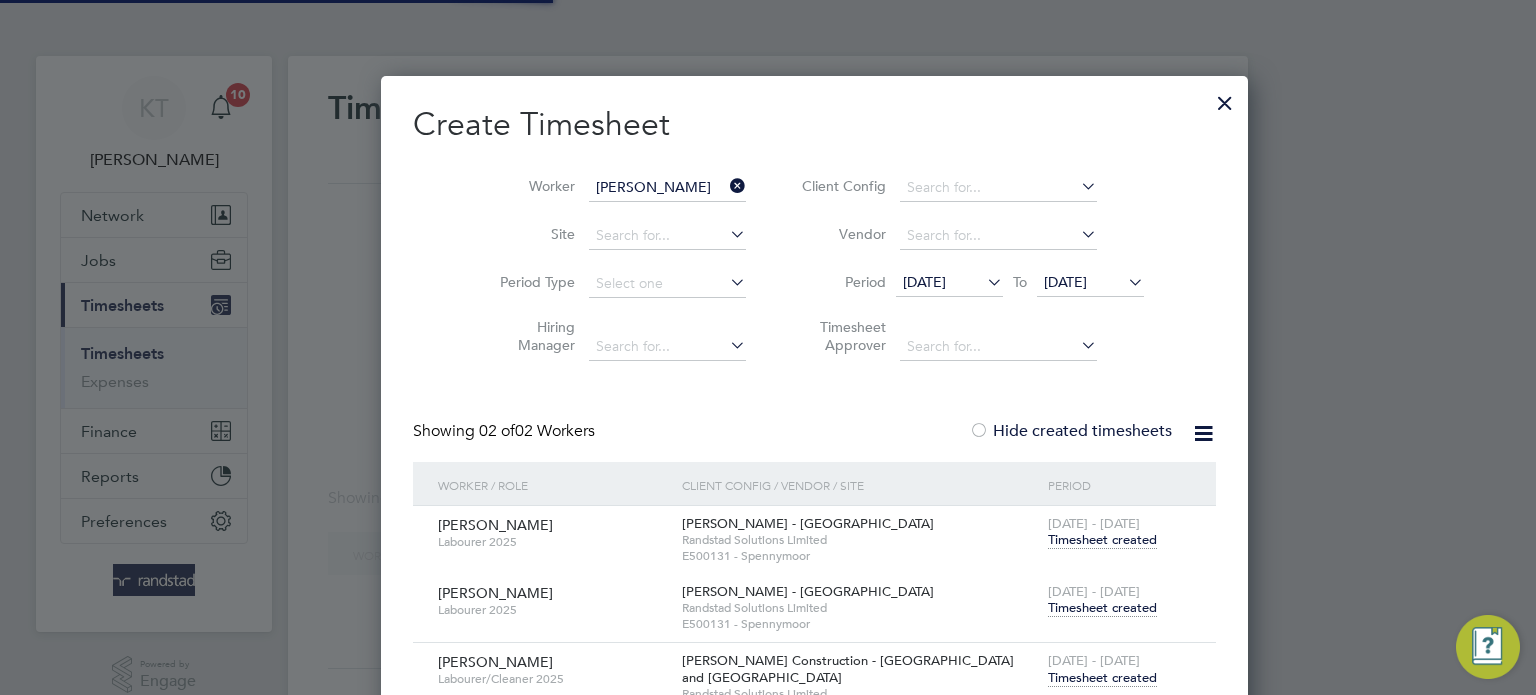 click at bounding box center (726, 186) 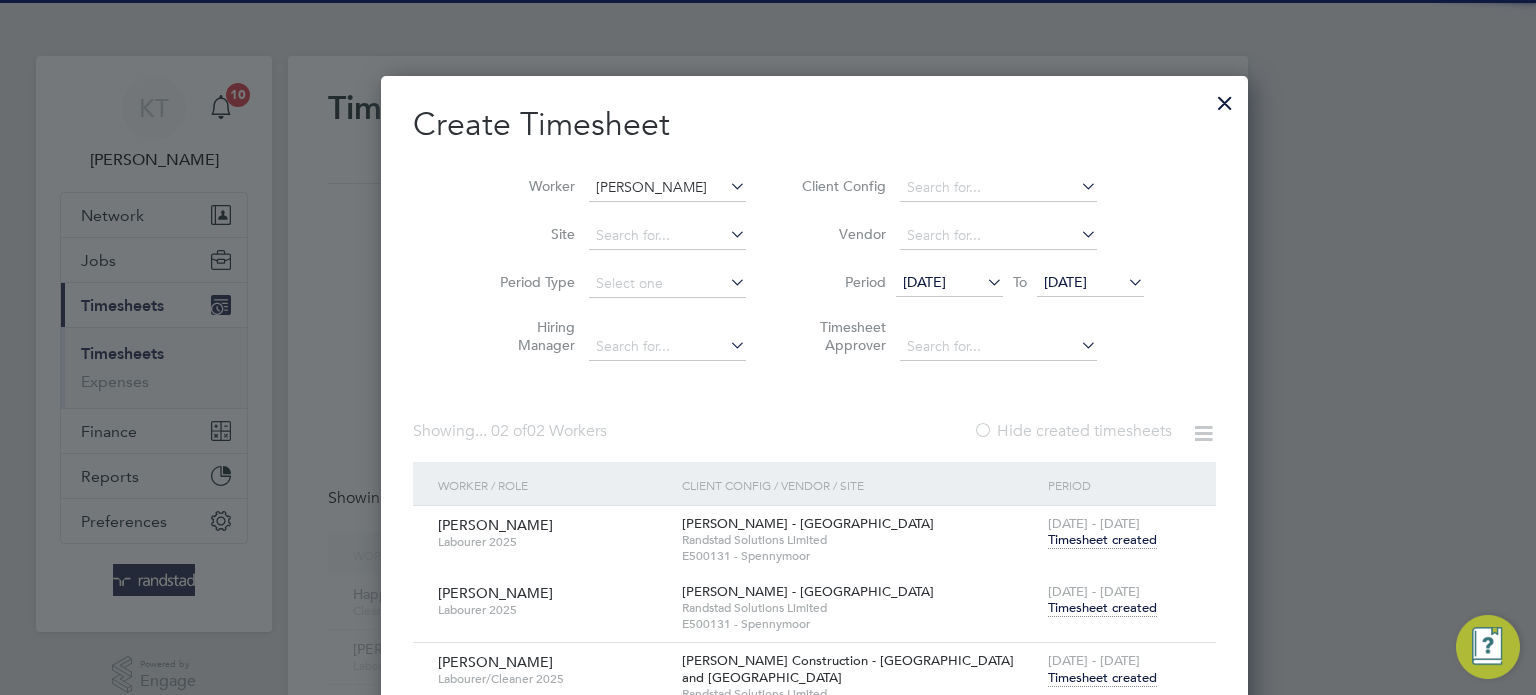 click on "[PERSON_NAME]" at bounding box center (667, 188) 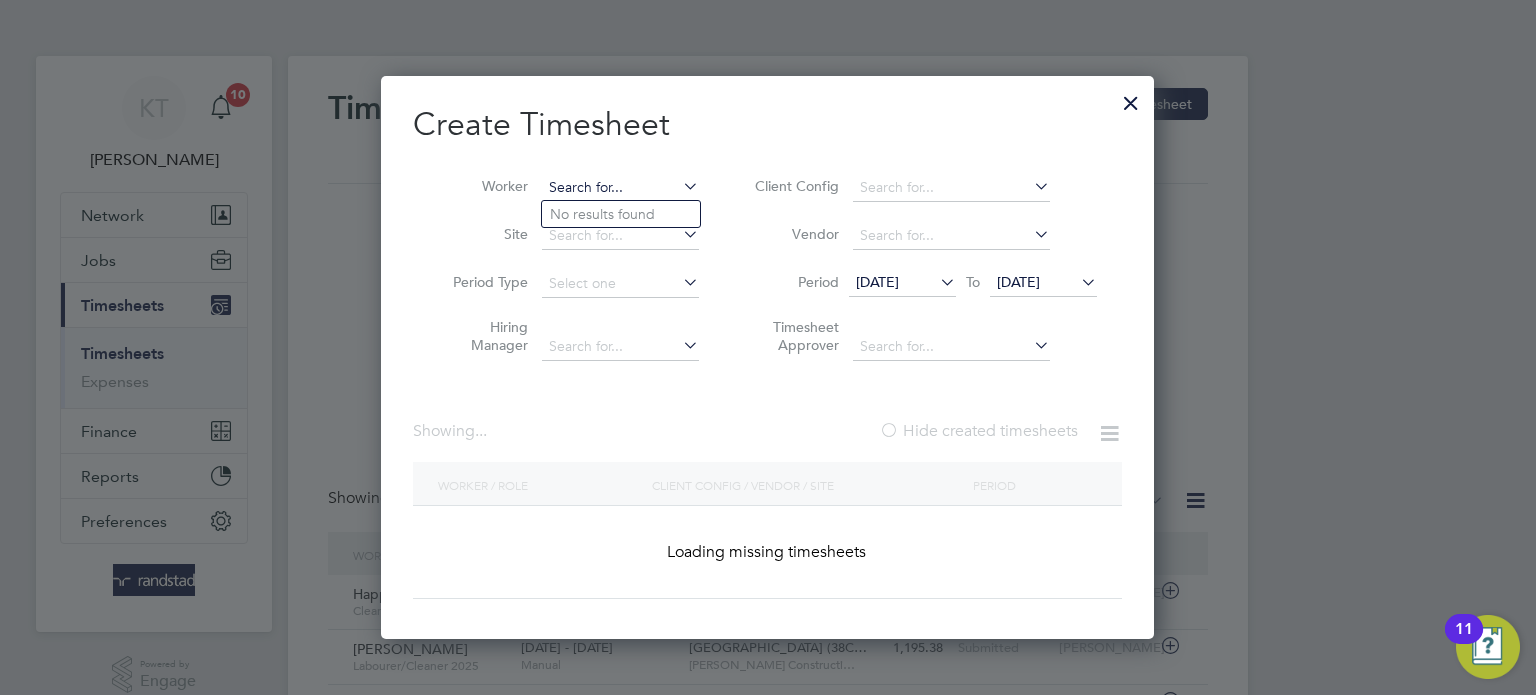 scroll, scrollTop: 10, scrollLeft: 10, axis: both 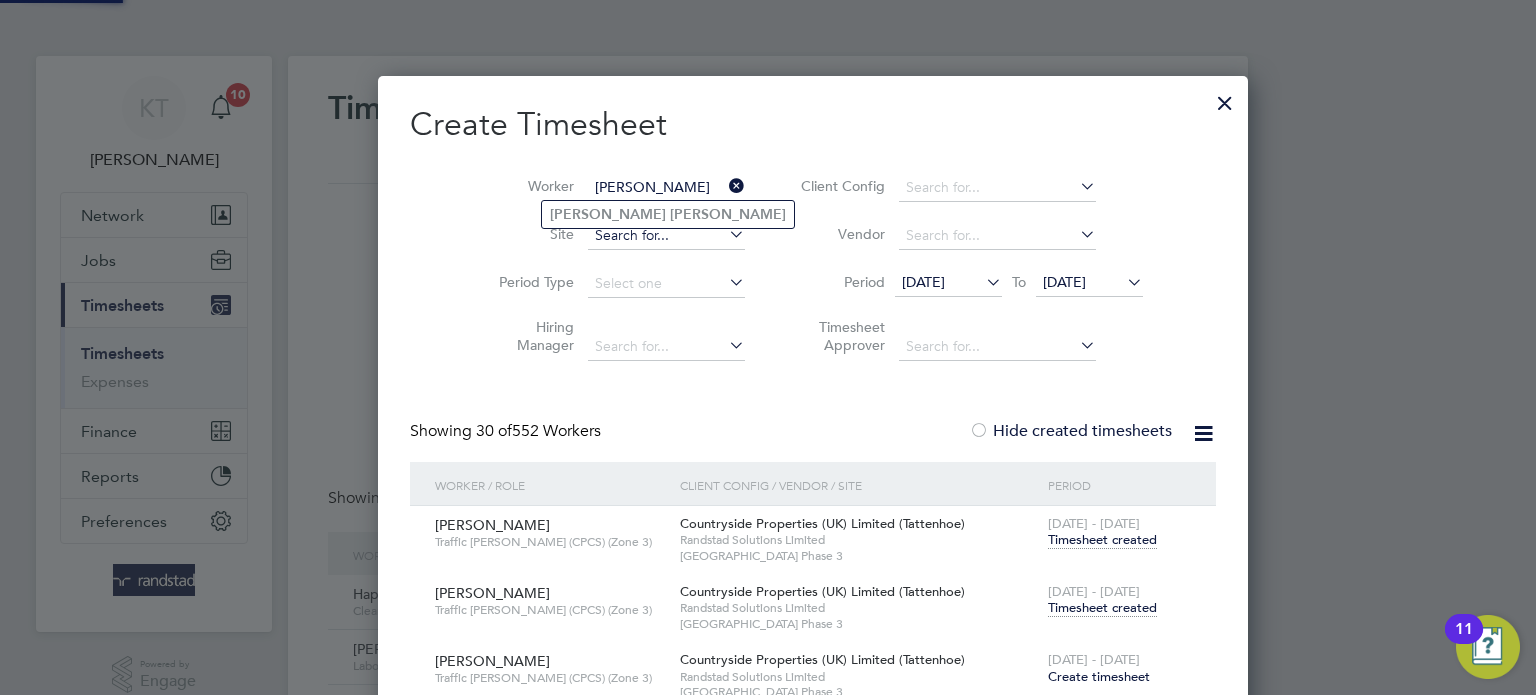 type on "[PERSON_NAME]" 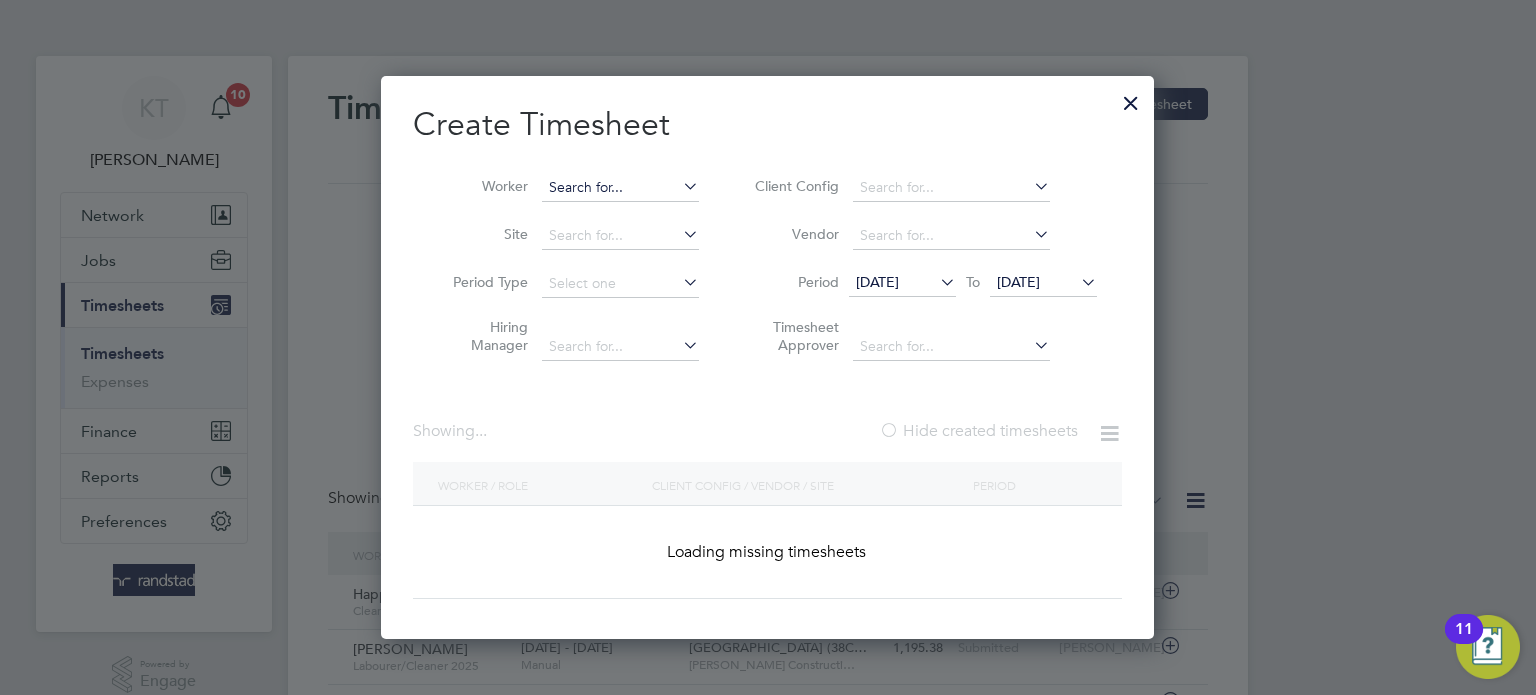 drag, startPoint x: 593, startPoint y: 212, endPoint x: 616, endPoint y: 195, distance: 28.600698 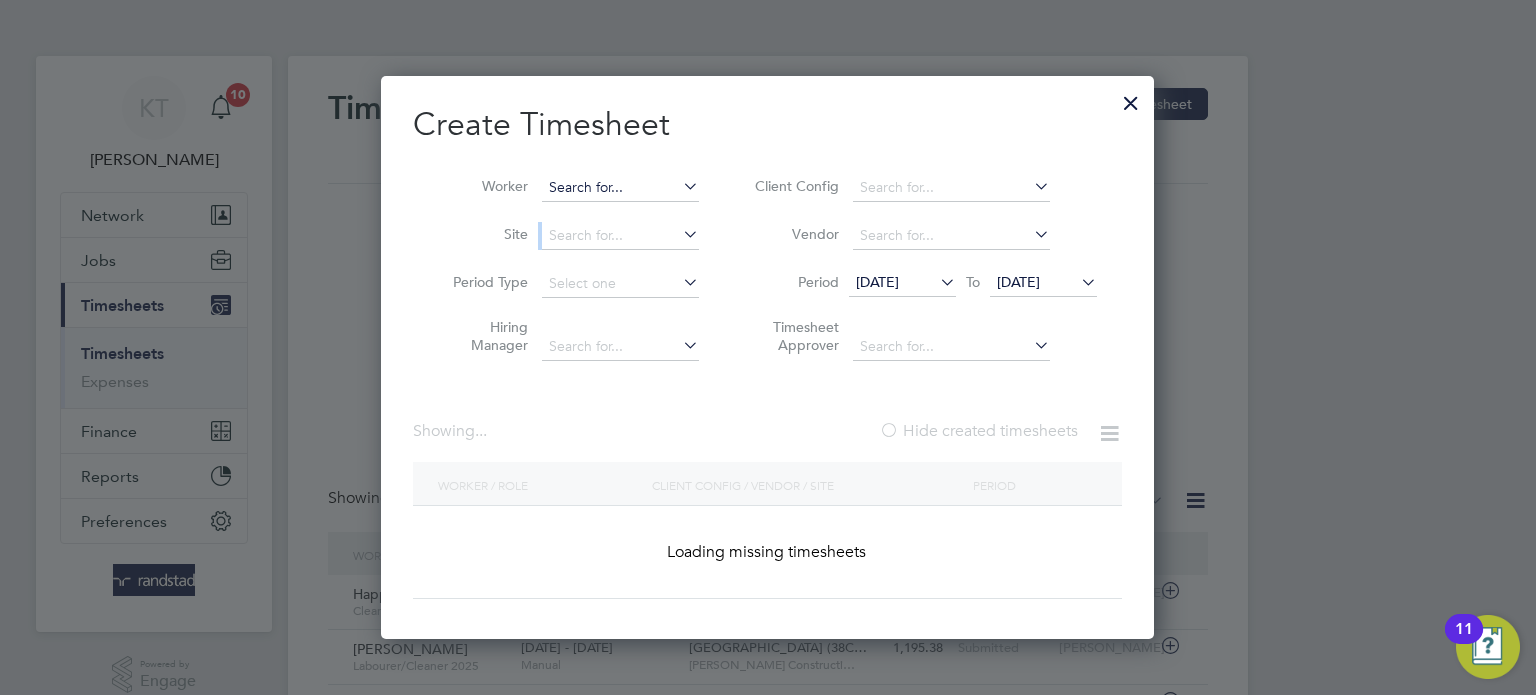click at bounding box center [620, 188] 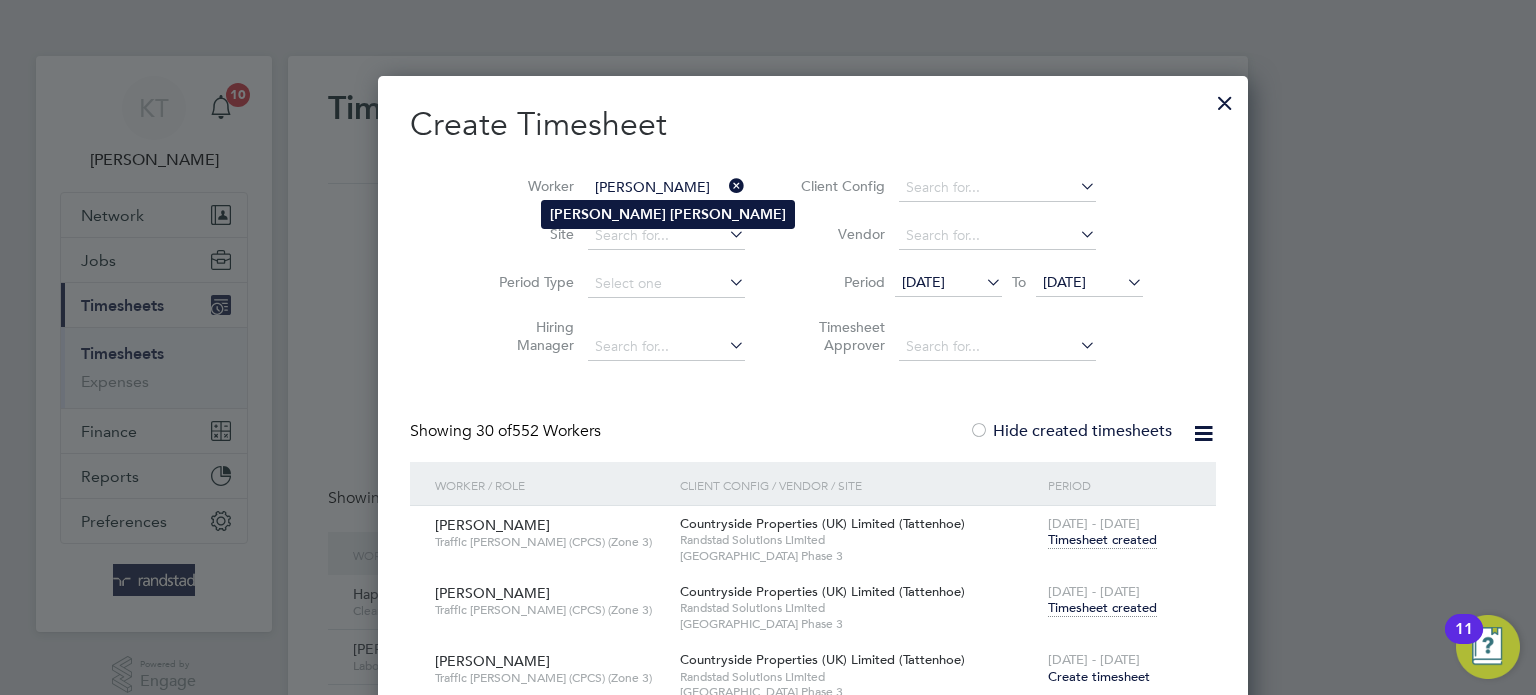 click on "[PERSON_NAME]" 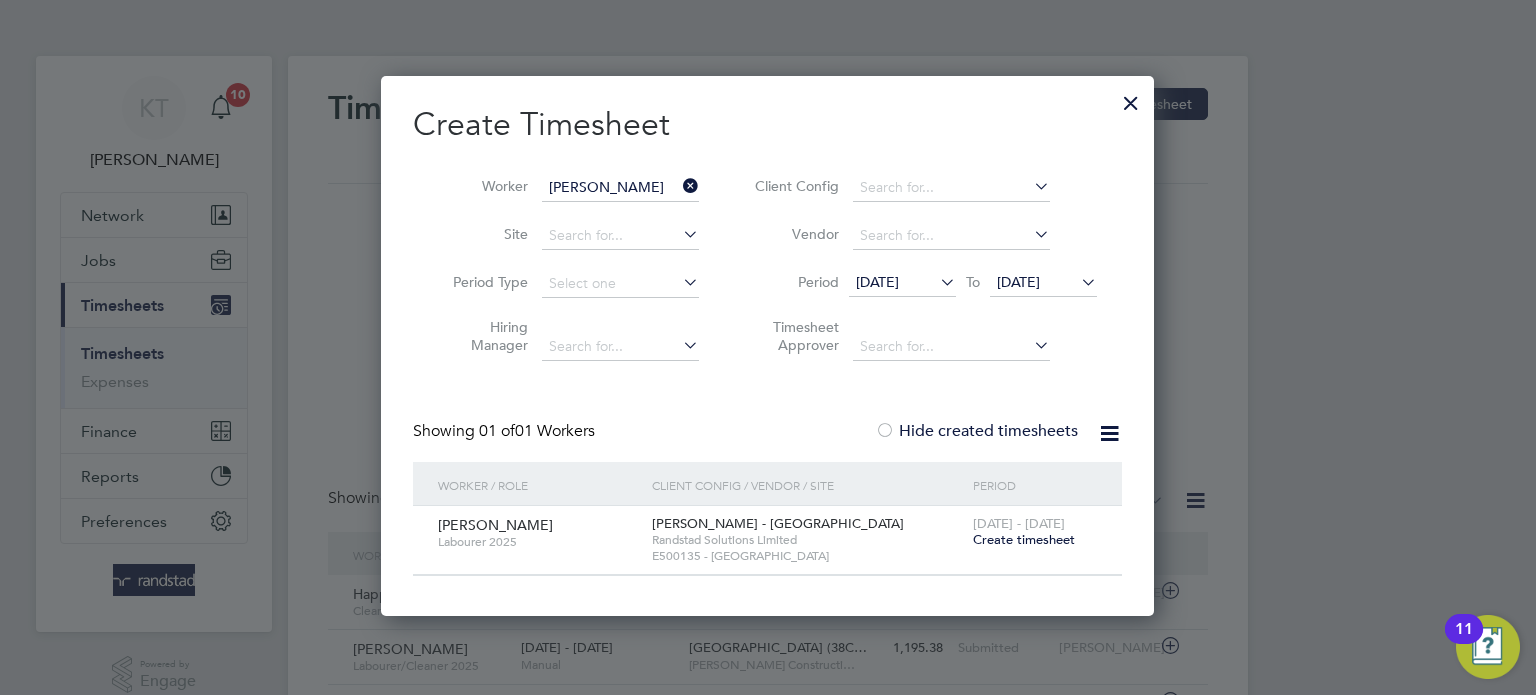 click on "Create timesheet" at bounding box center [1024, 539] 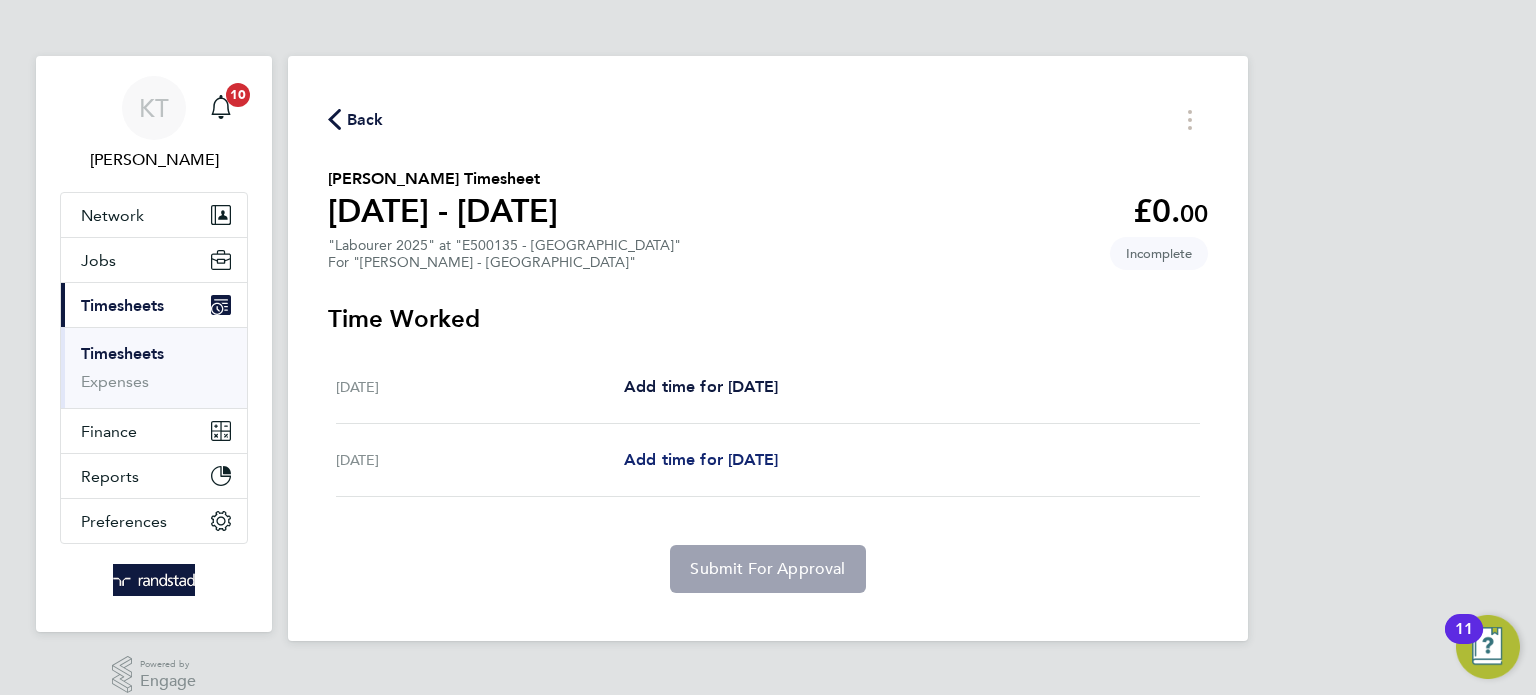 click on "Add time for [DATE]" at bounding box center [701, 459] 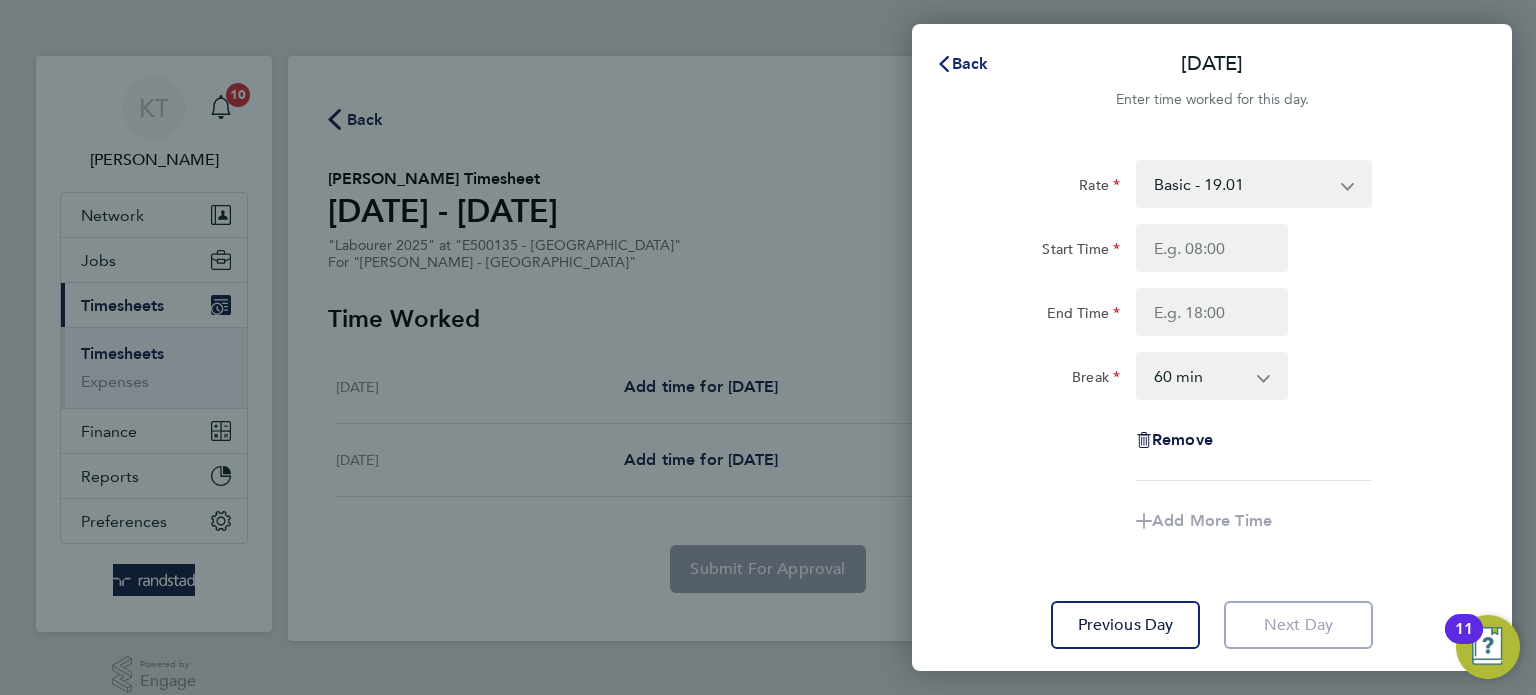 click on "Back" 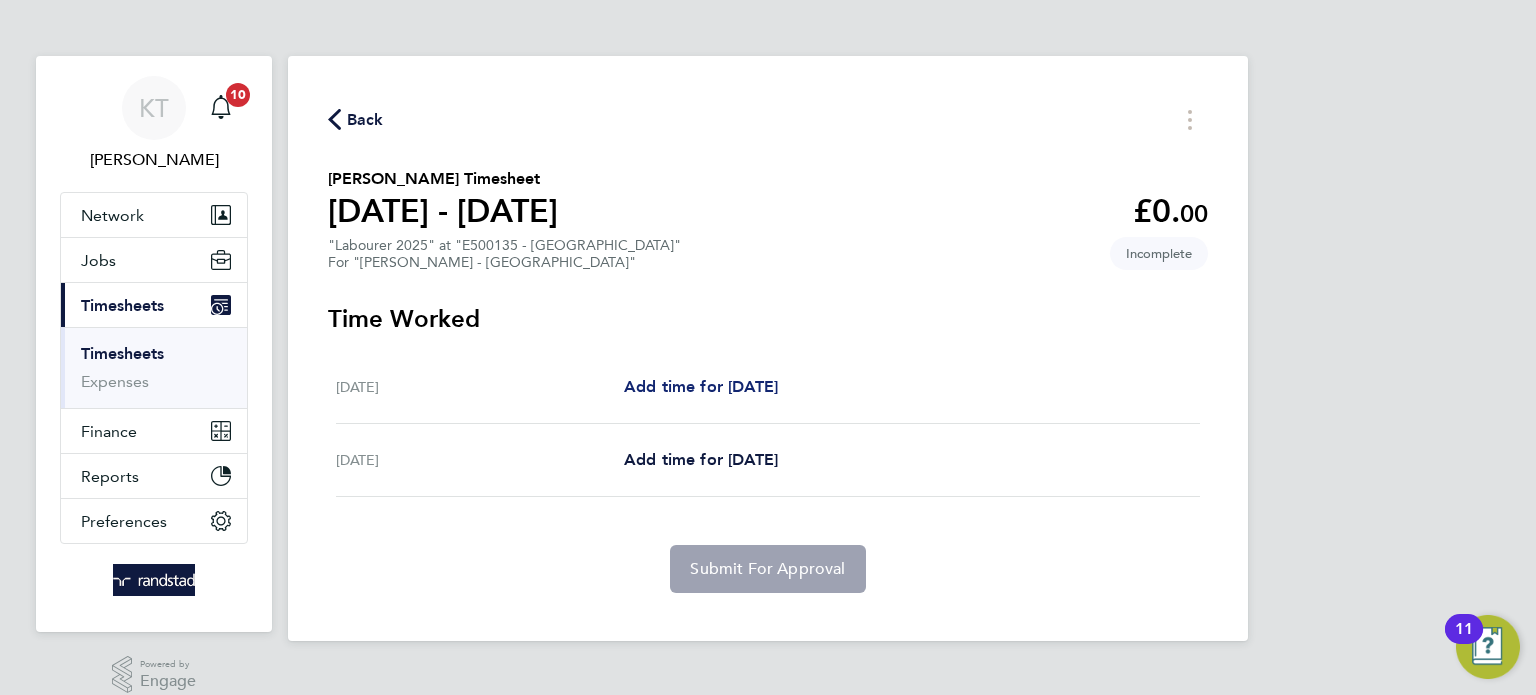 click on "Add time for [DATE]" at bounding box center (701, 386) 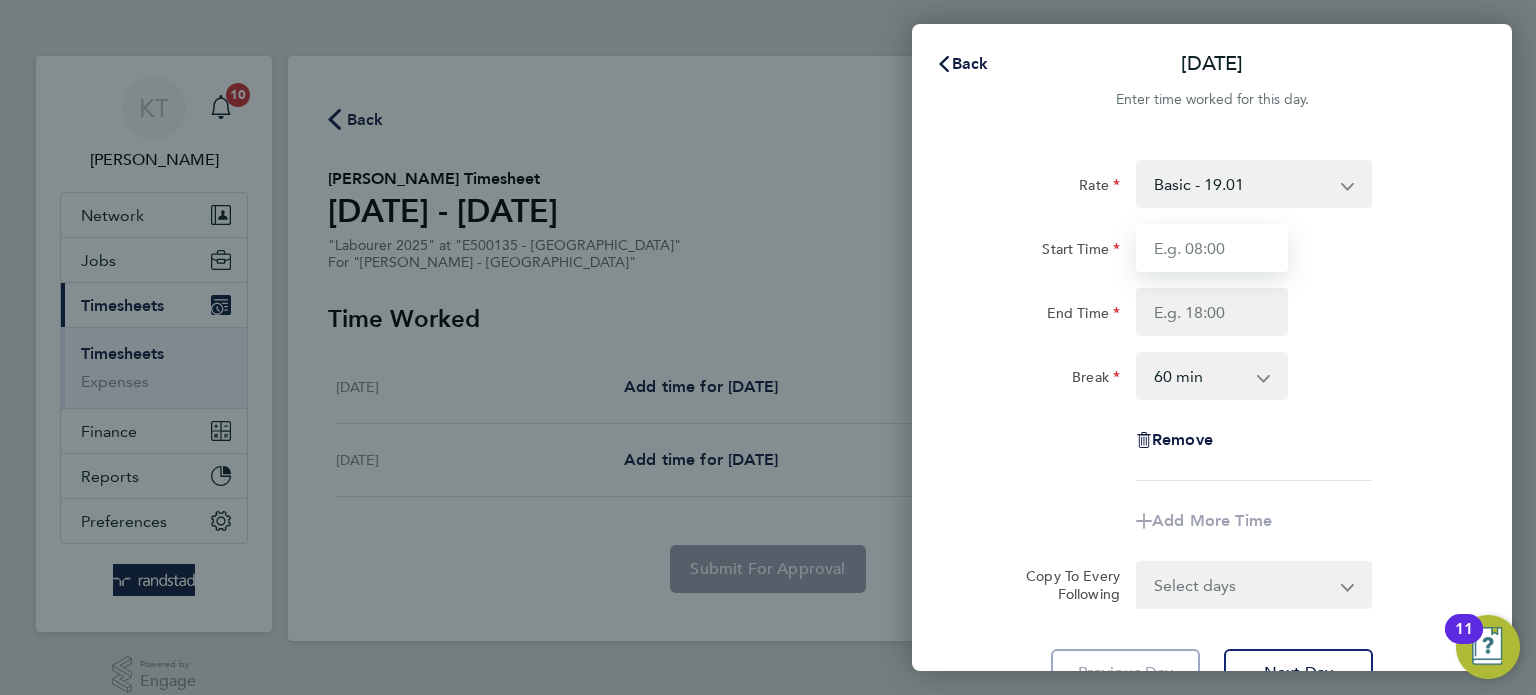click on "Start Time" at bounding box center (1212, 248) 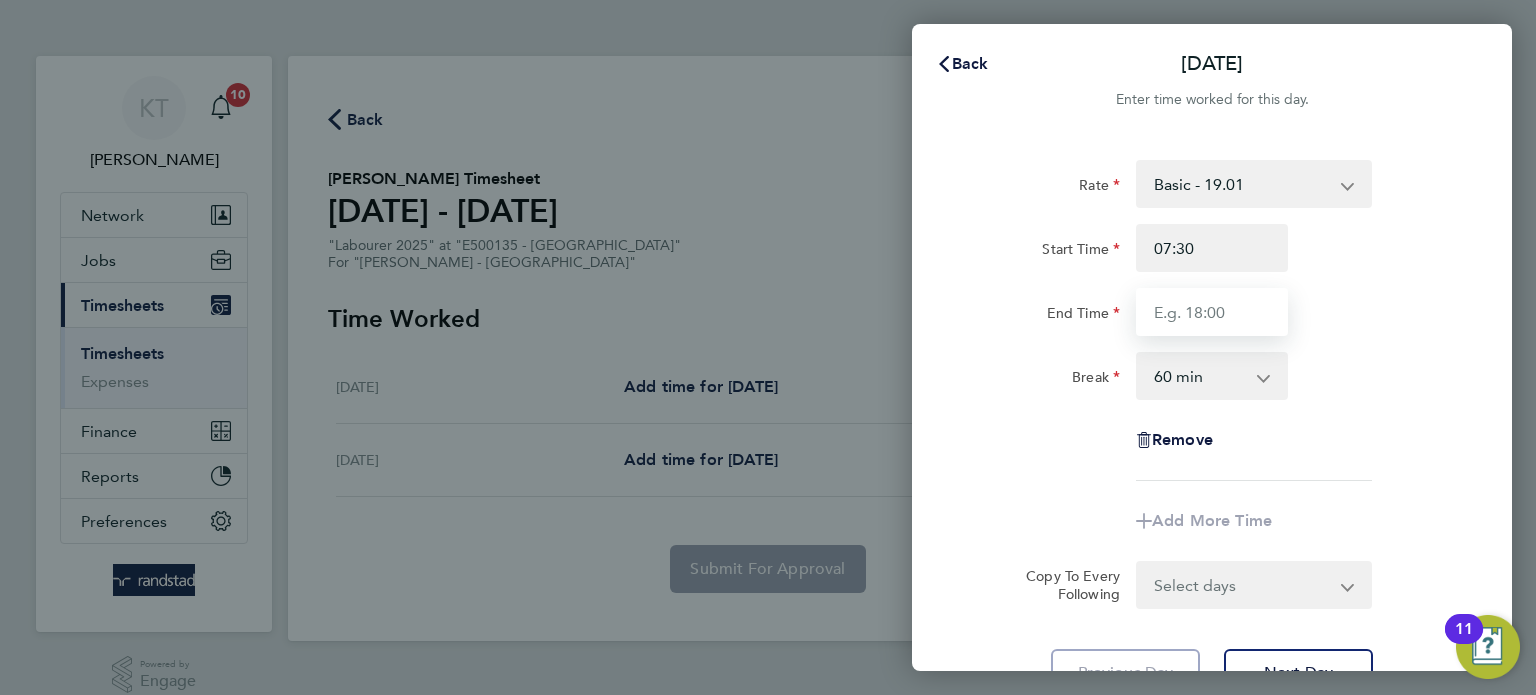 click on "End Time" at bounding box center (1212, 312) 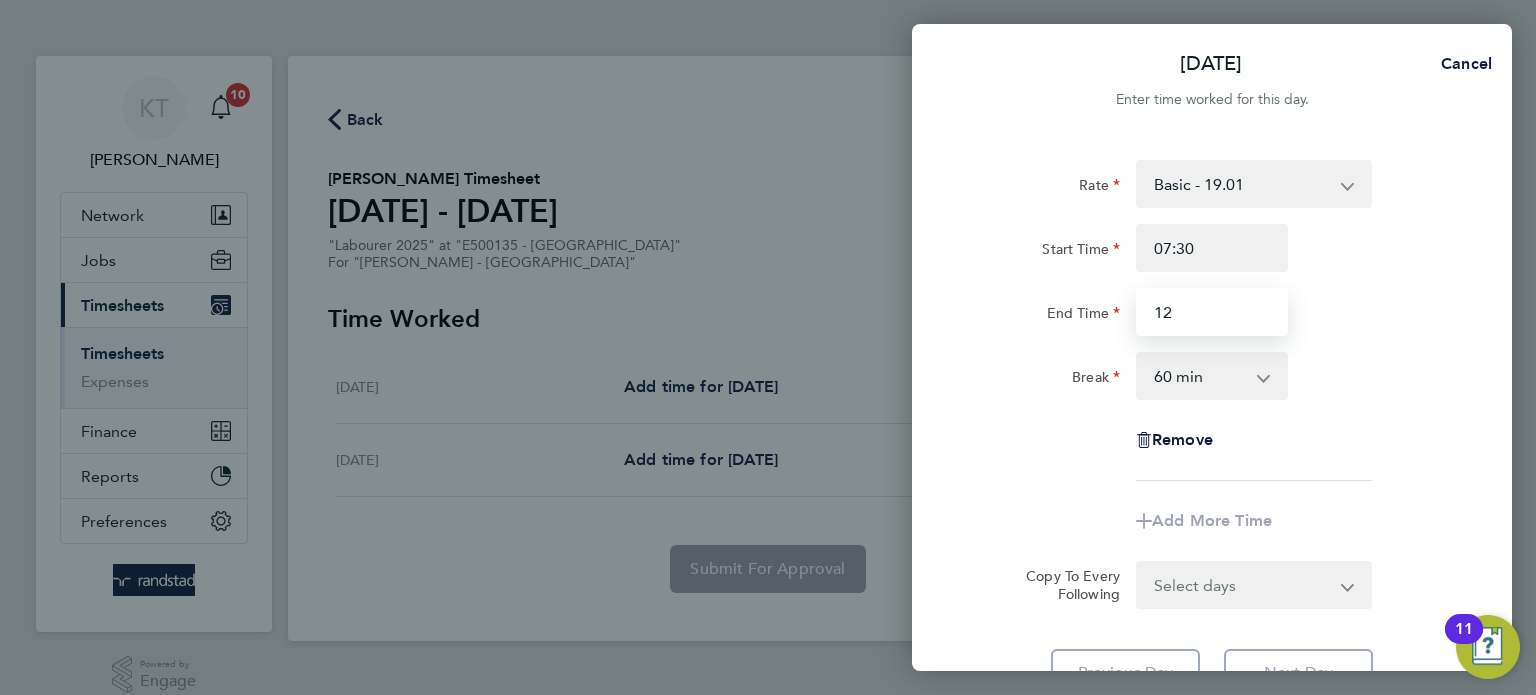 type on "12:00" 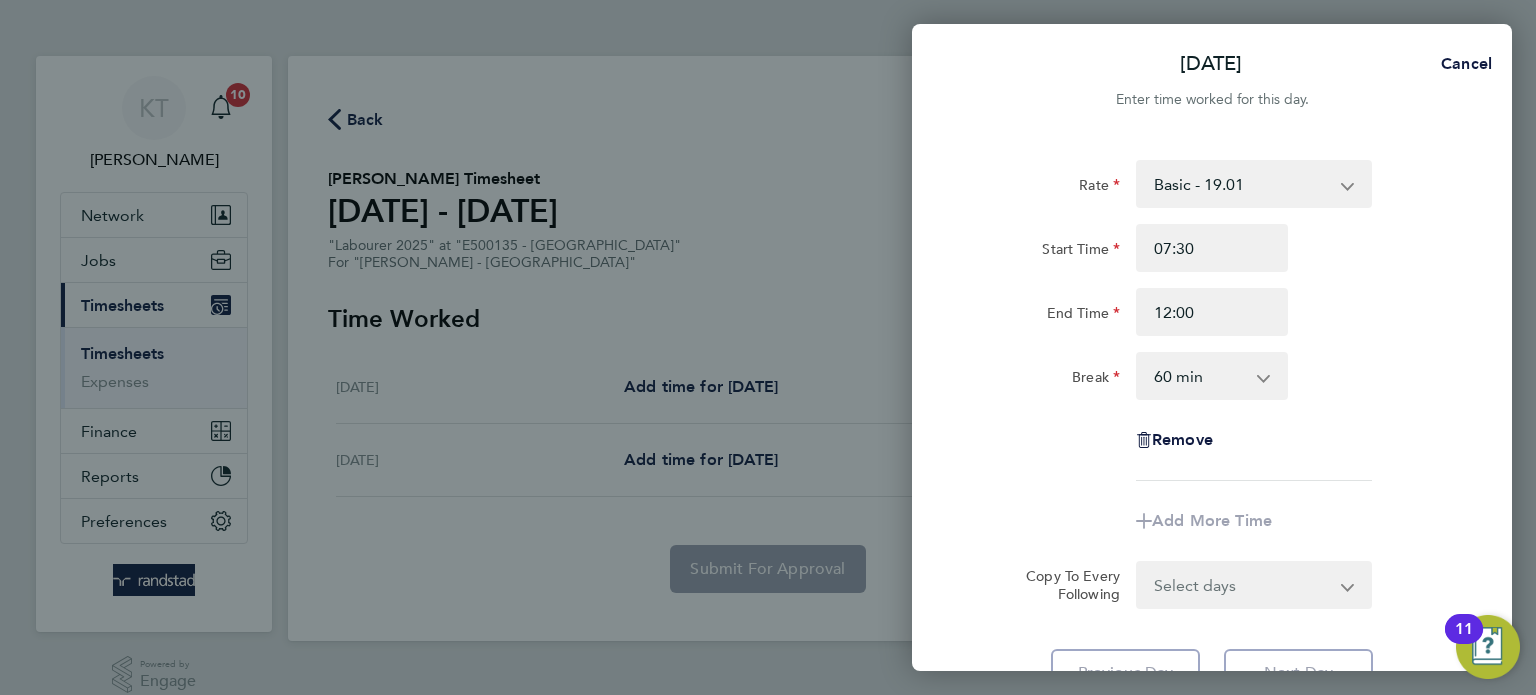 click on "0 min   15 min   30 min   45 min   60 min   75 min   90 min" at bounding box center (1200, 376) 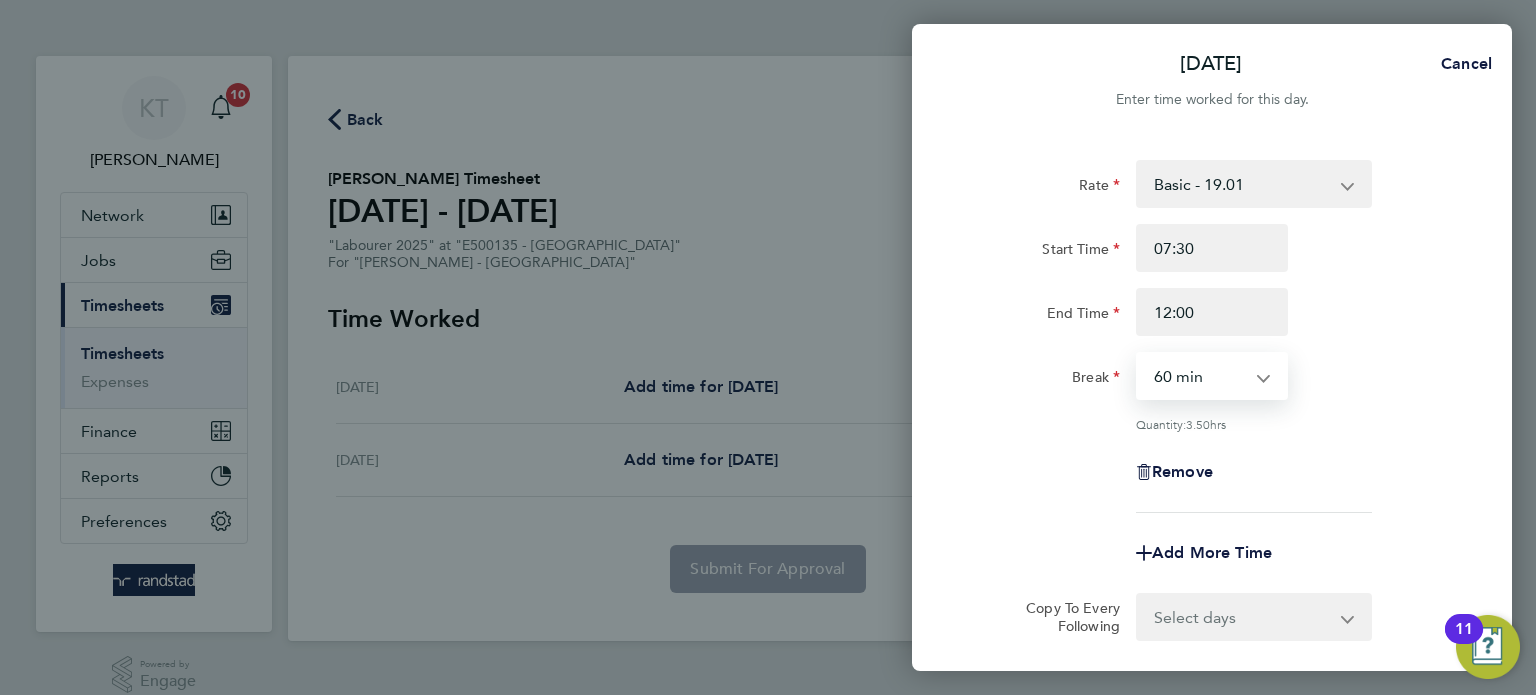 select on "0" 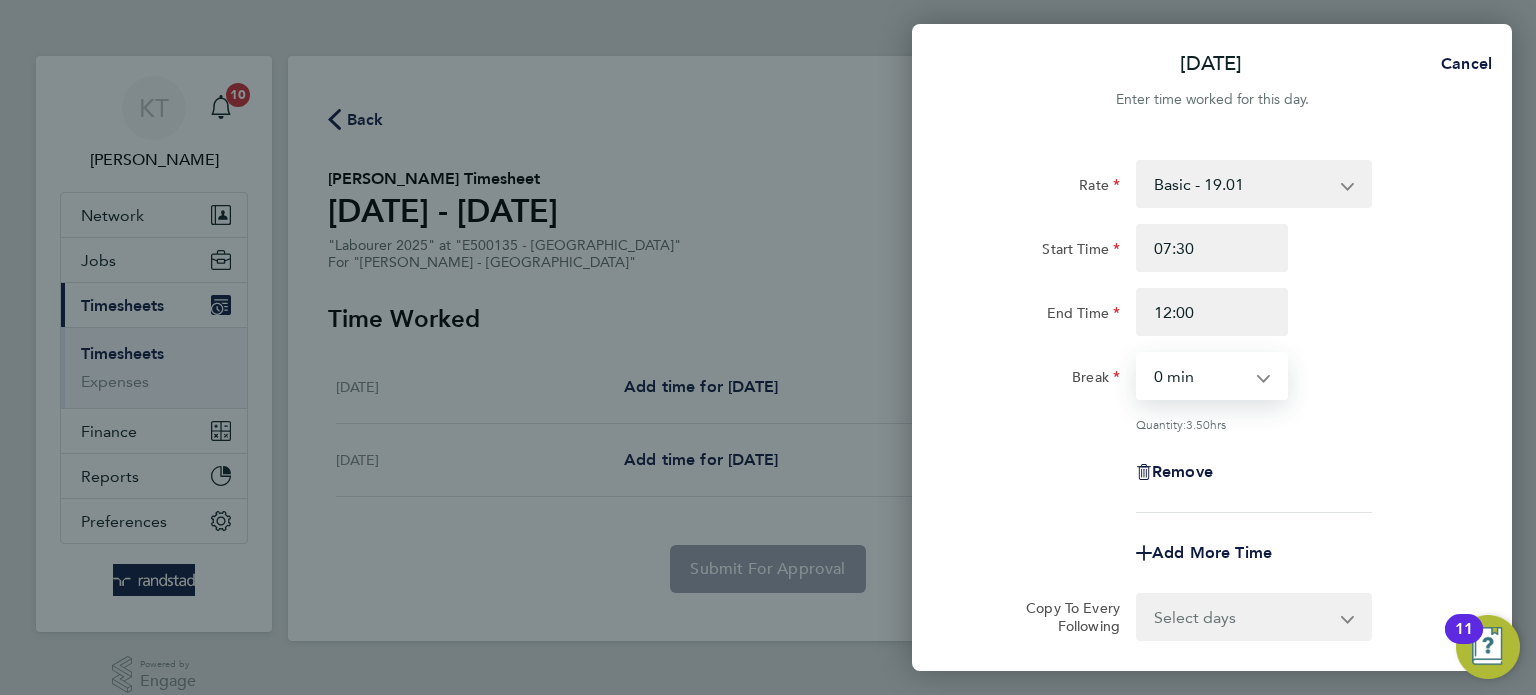 click on "0 min   15 min   30 min   45 min   60 min   75 min   90 min" at bounding box center [1200, 376] 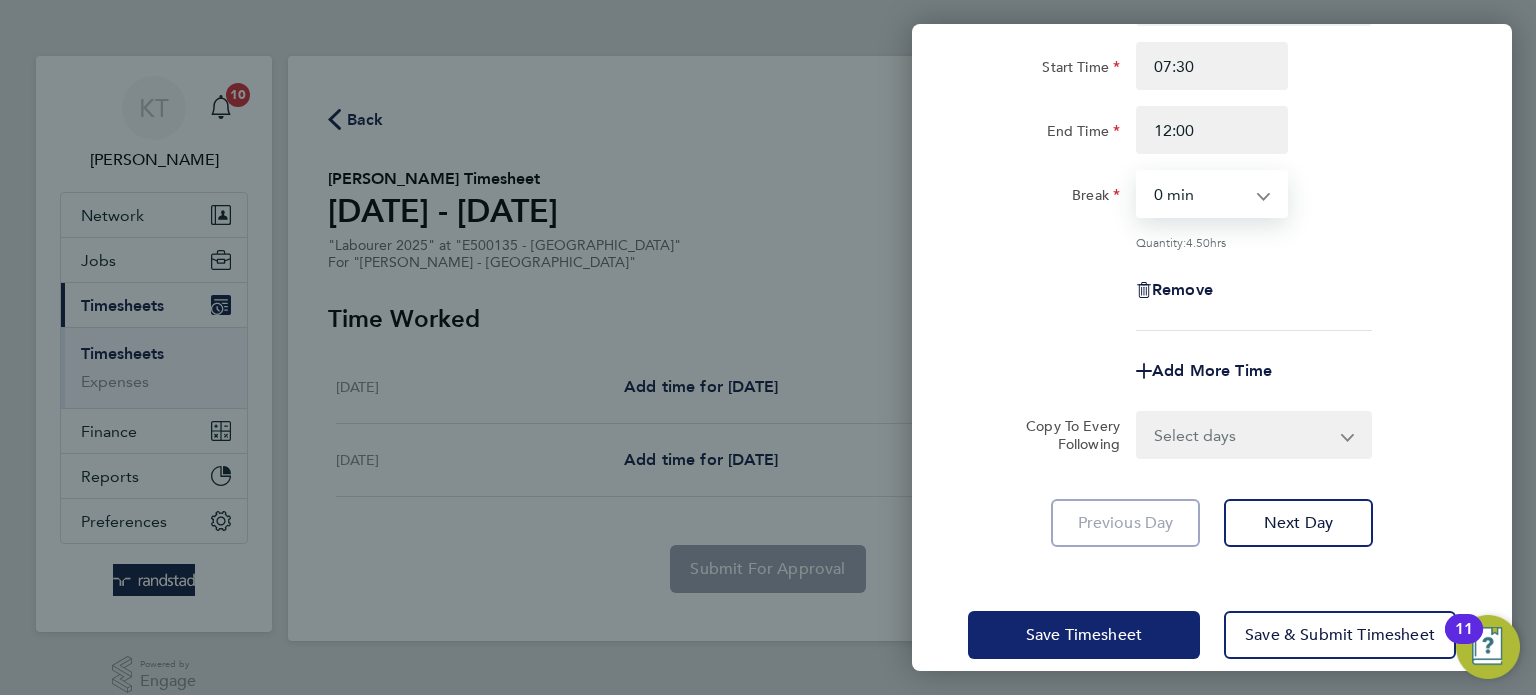 click on "Save Timesheet" 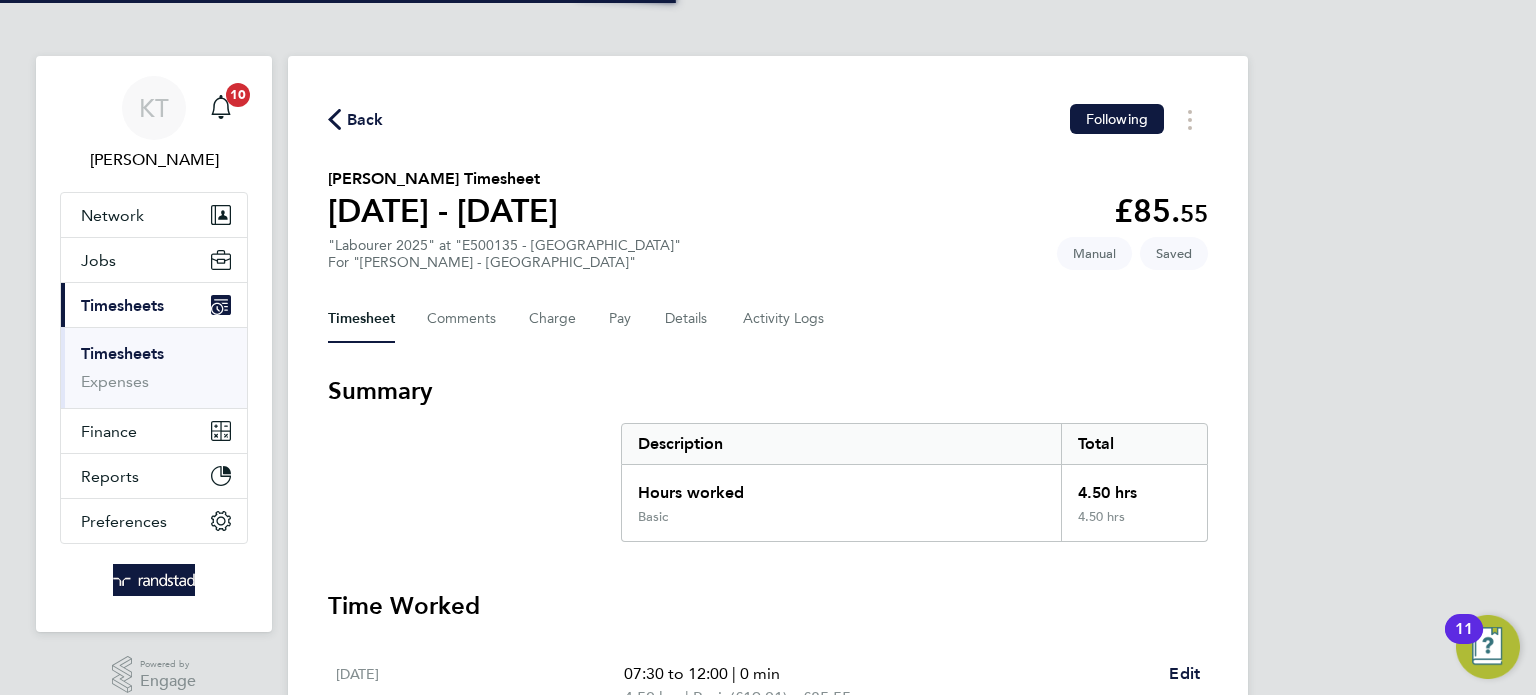 click on "Time Worked" at bounding box center [768, 606] 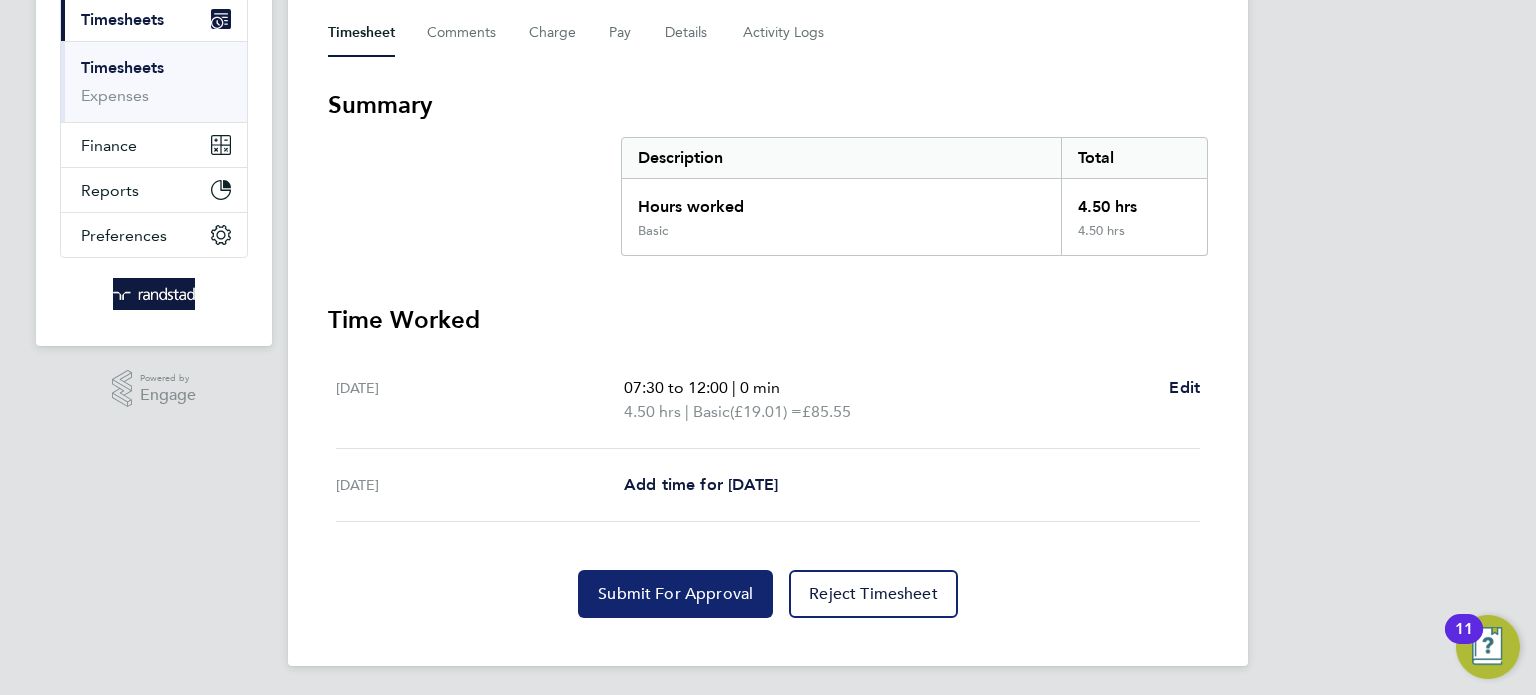 click on "Submit For Approval" 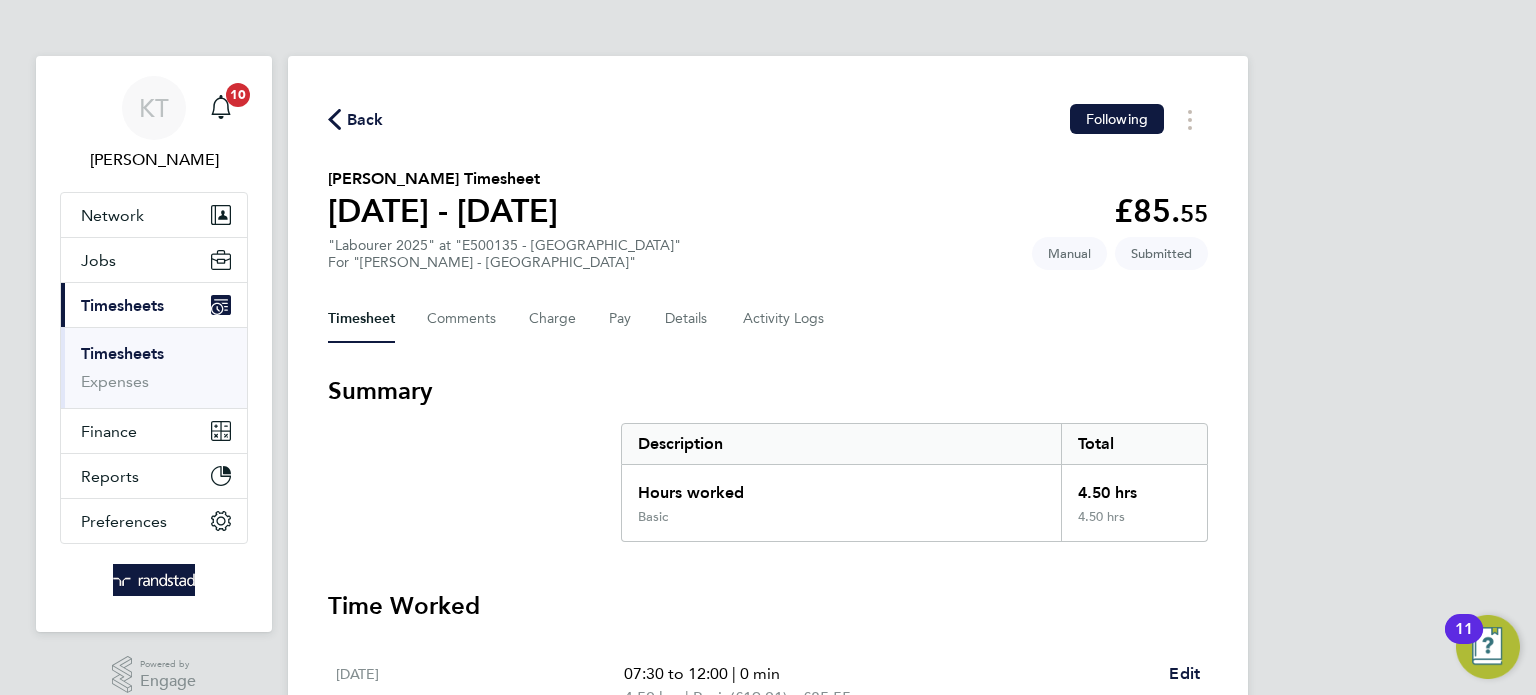 click on "Back" 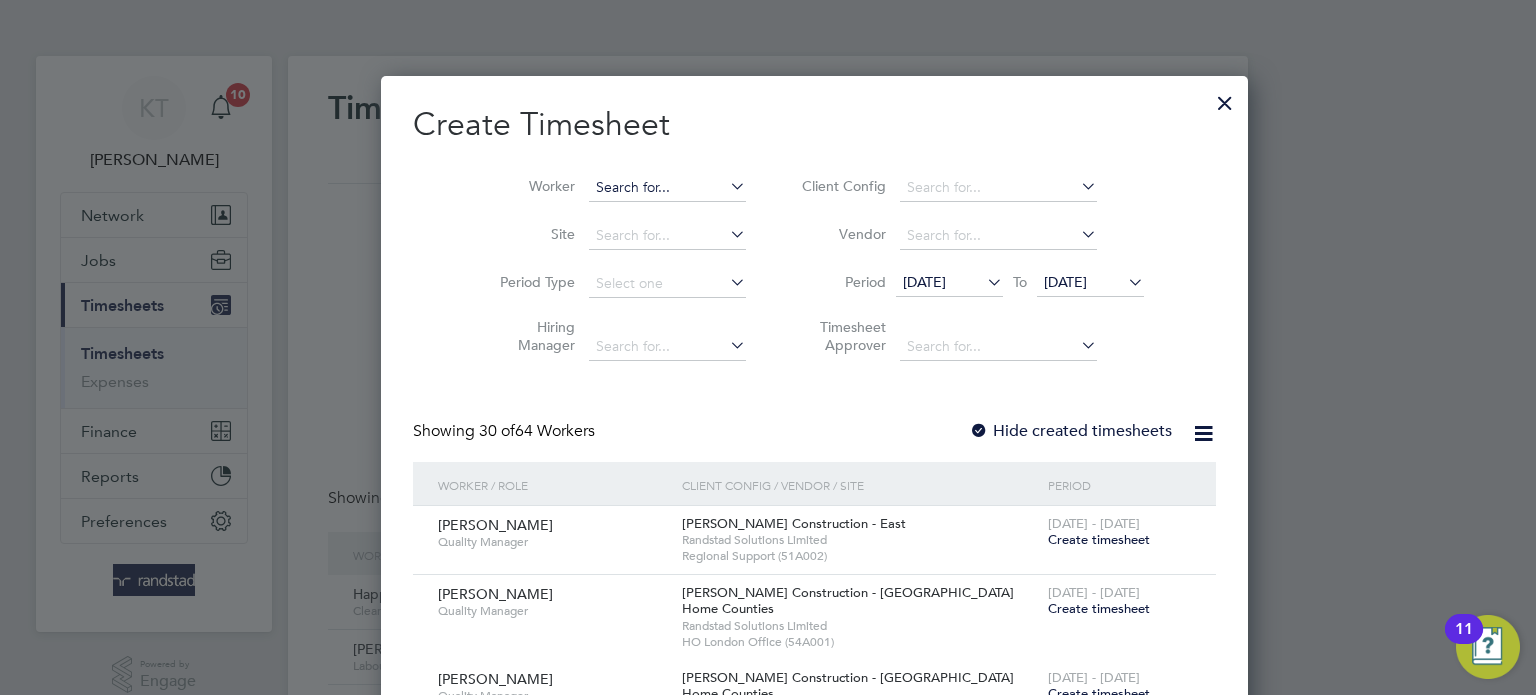 drag, startPoint x: 596, startPoint y: 181, endPoint x: 577, endPoint y: 195, distance: 23.600847 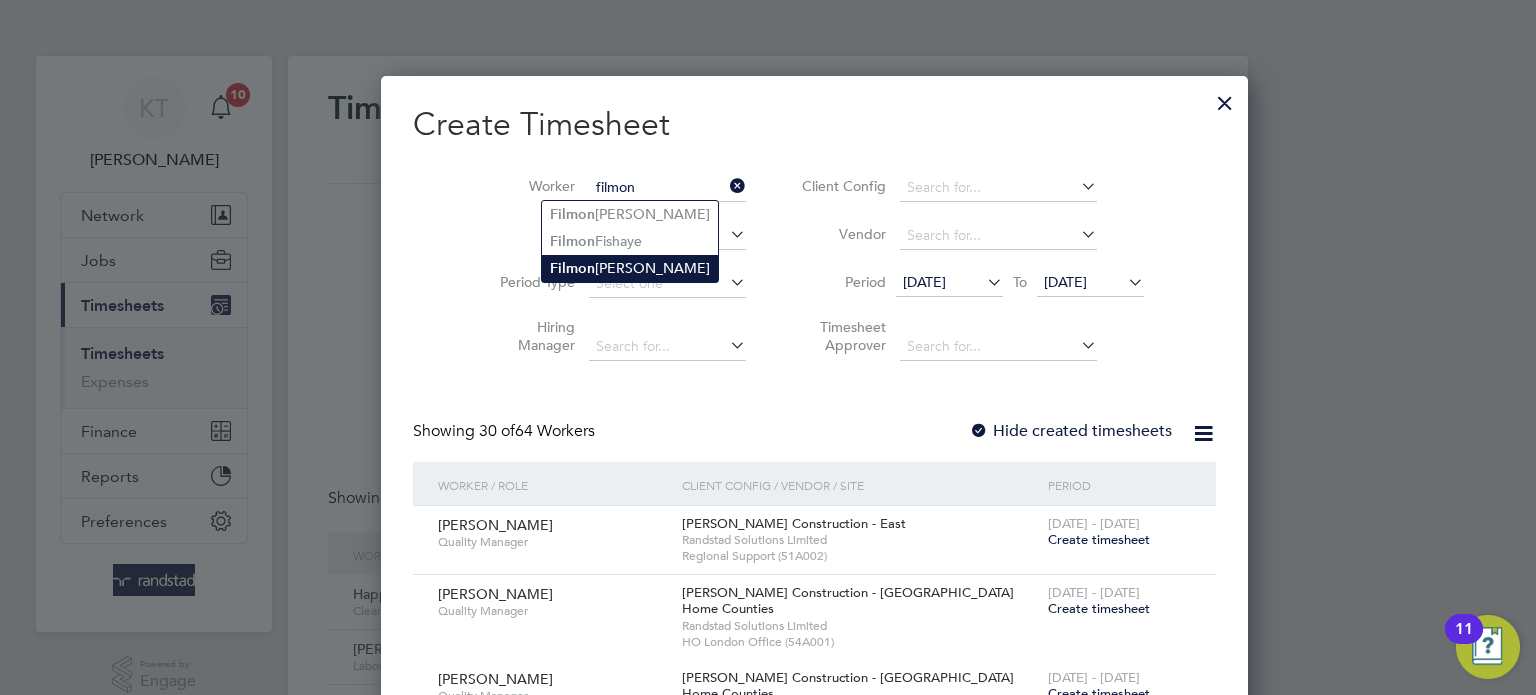 click on "[PERSON_NAME]" 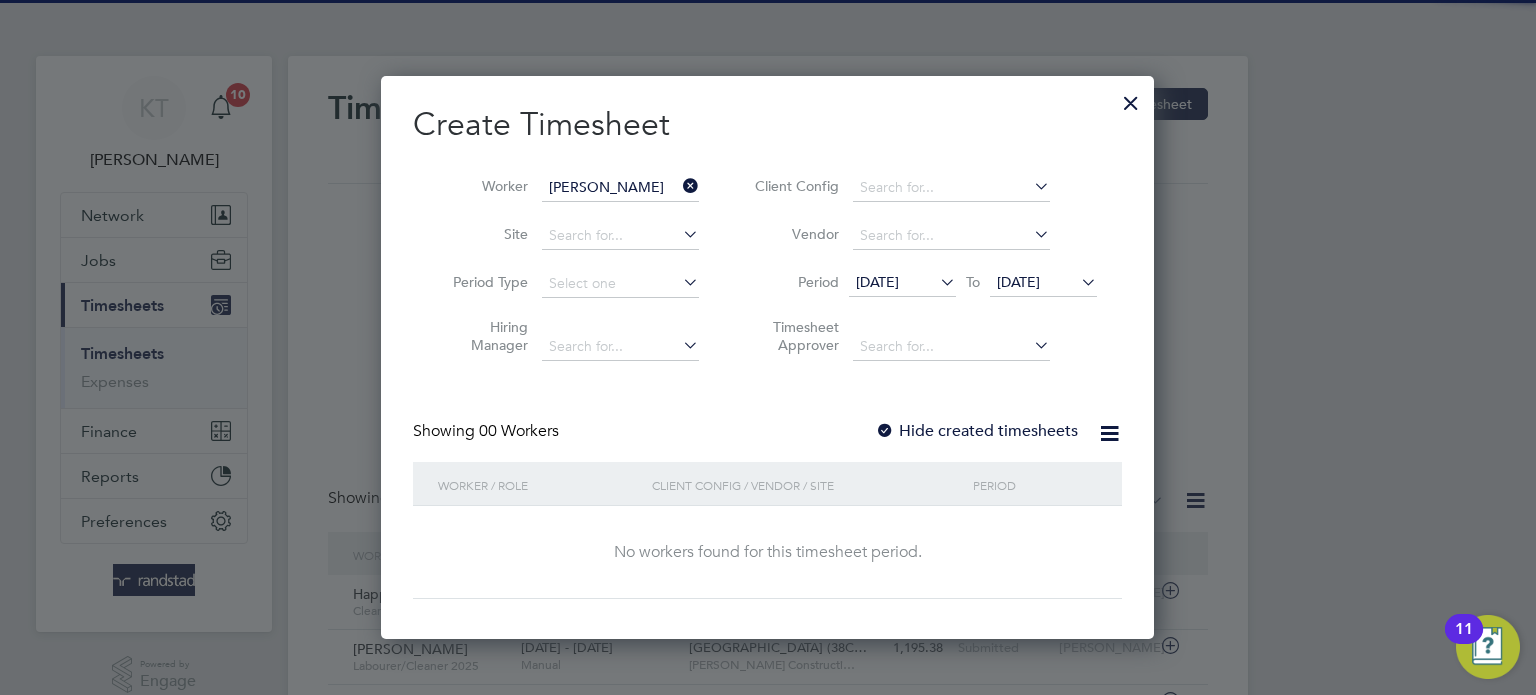click on "Hide created timesheets" at bounding box center [976, 431] 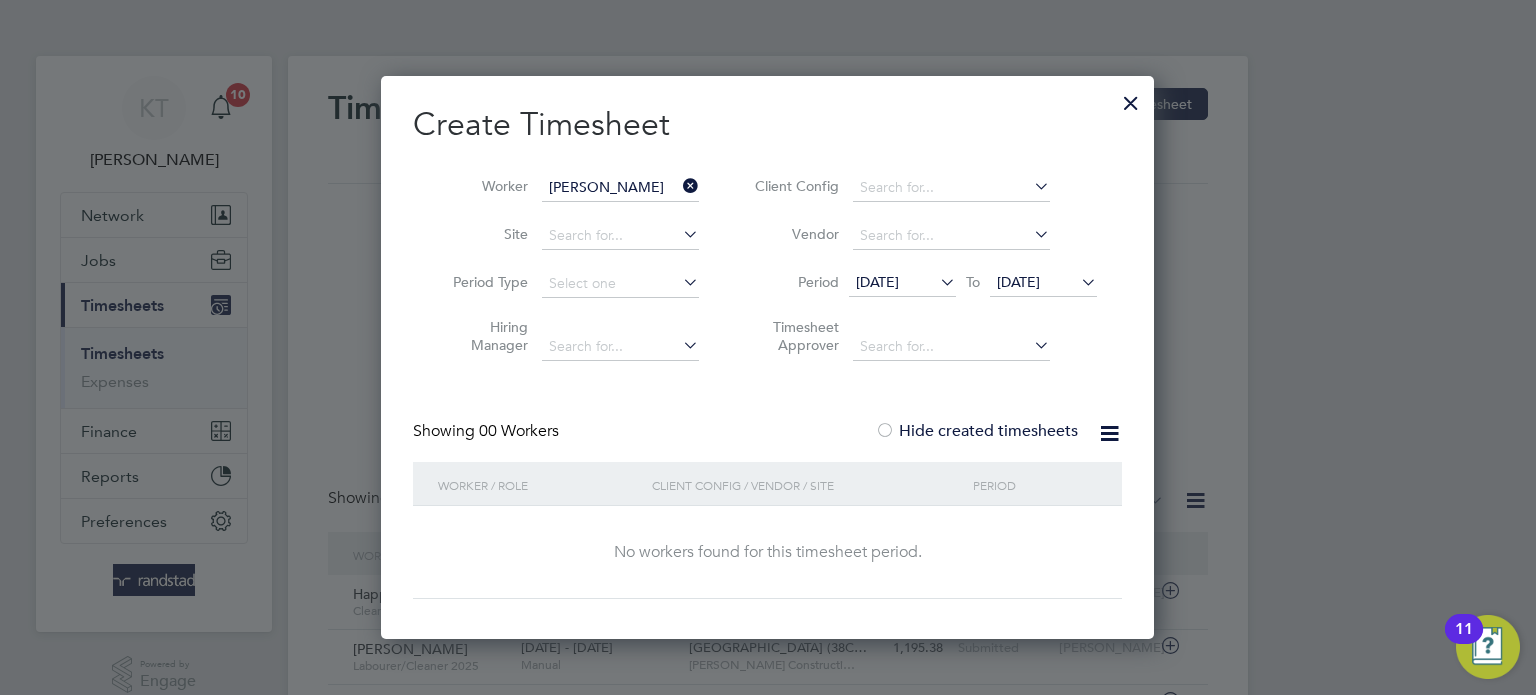 click on "[DATE]" at bounding box center [1018, 282] 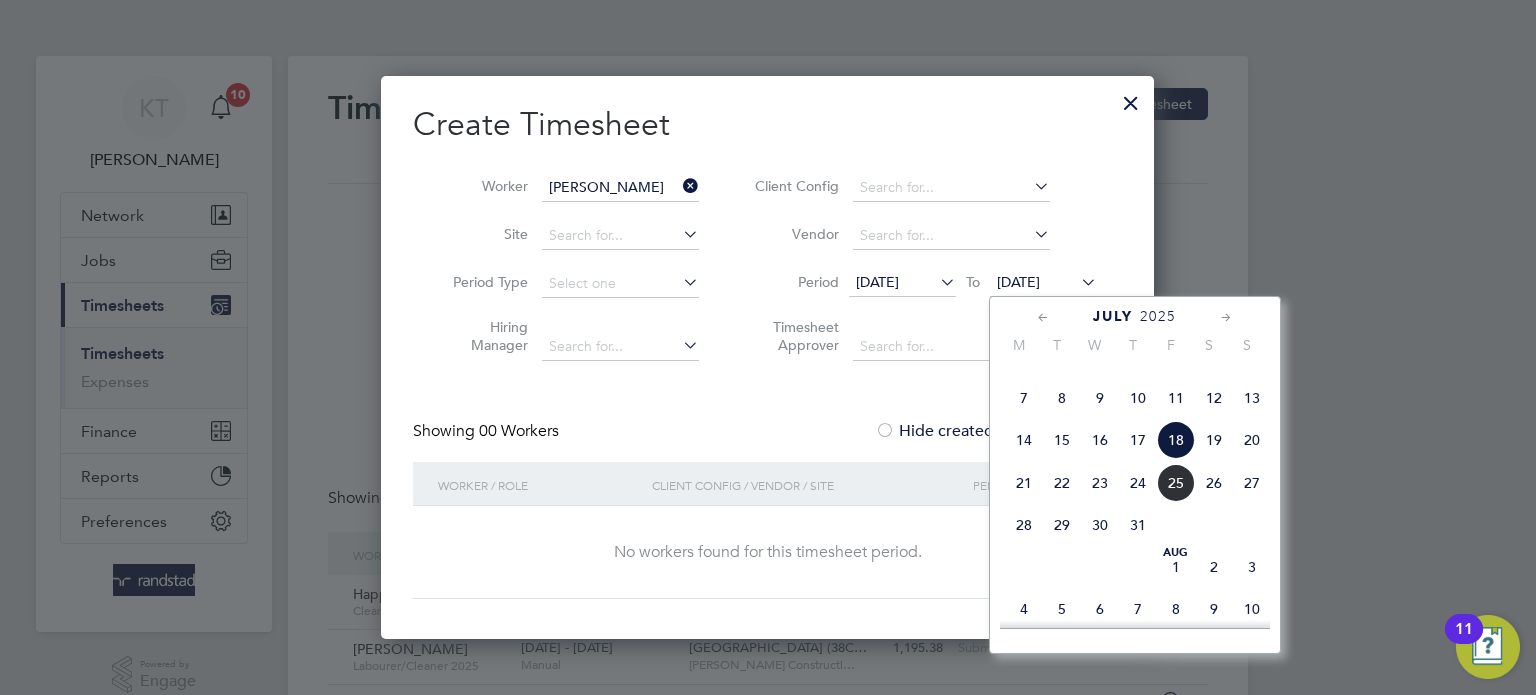 click on "25" 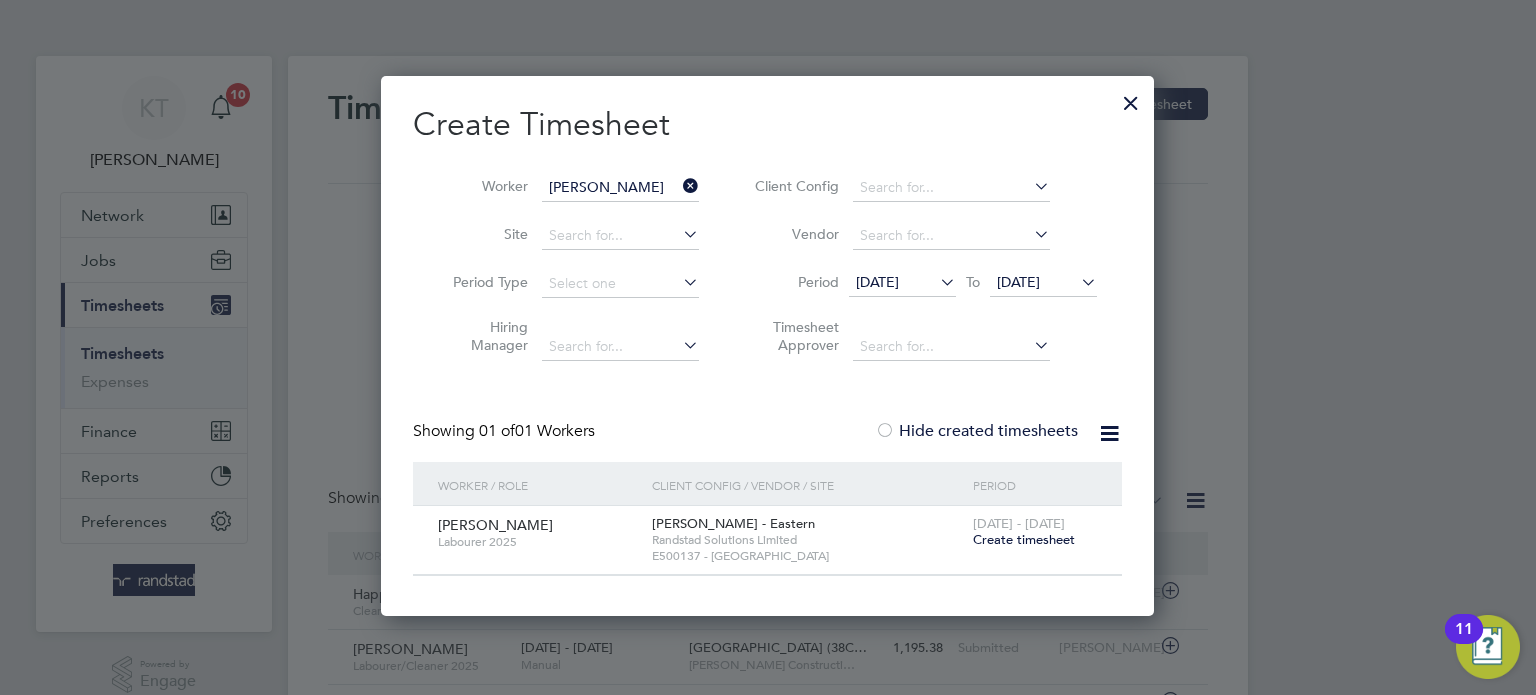drag, startPoint x: 687, startPoint y: 183, endPoint x: 635, endPoint y: 190, distance: 52.46904 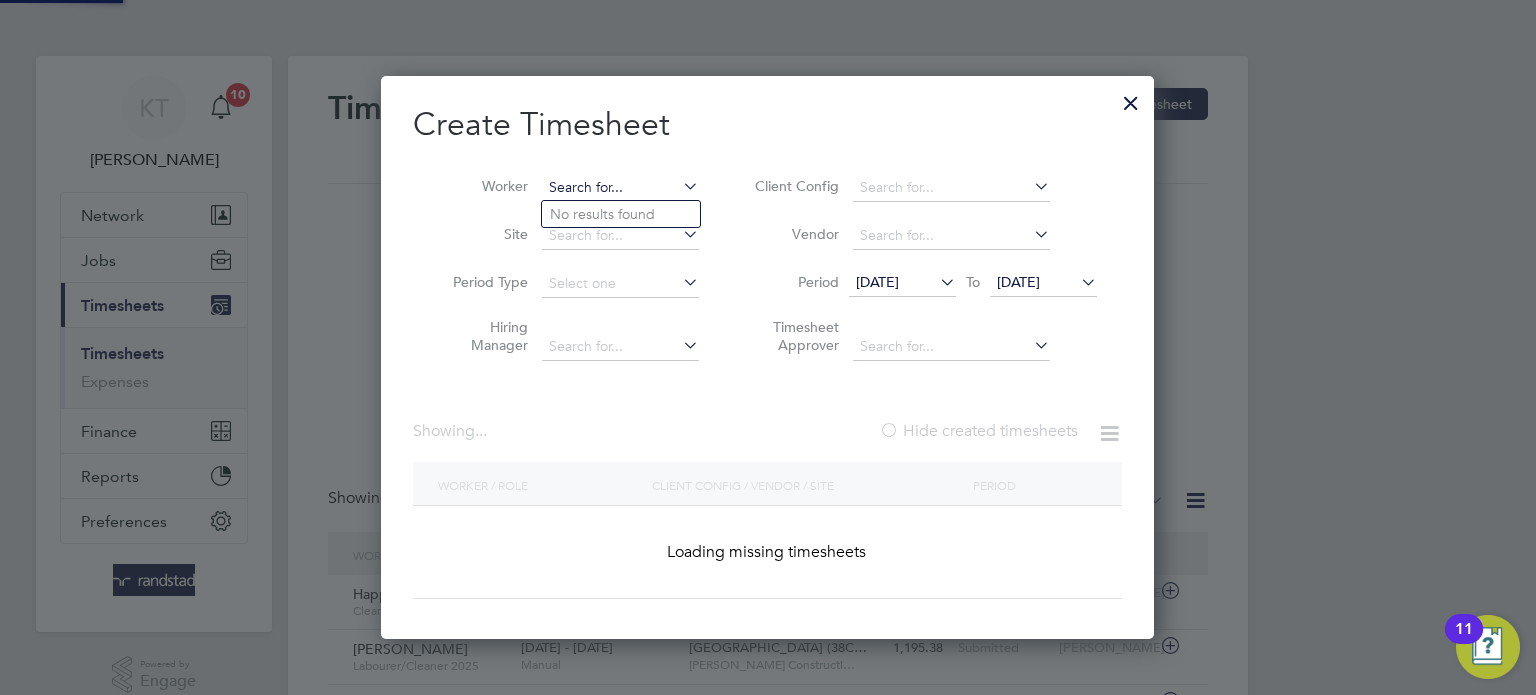 click at bounding box center (620, 188) 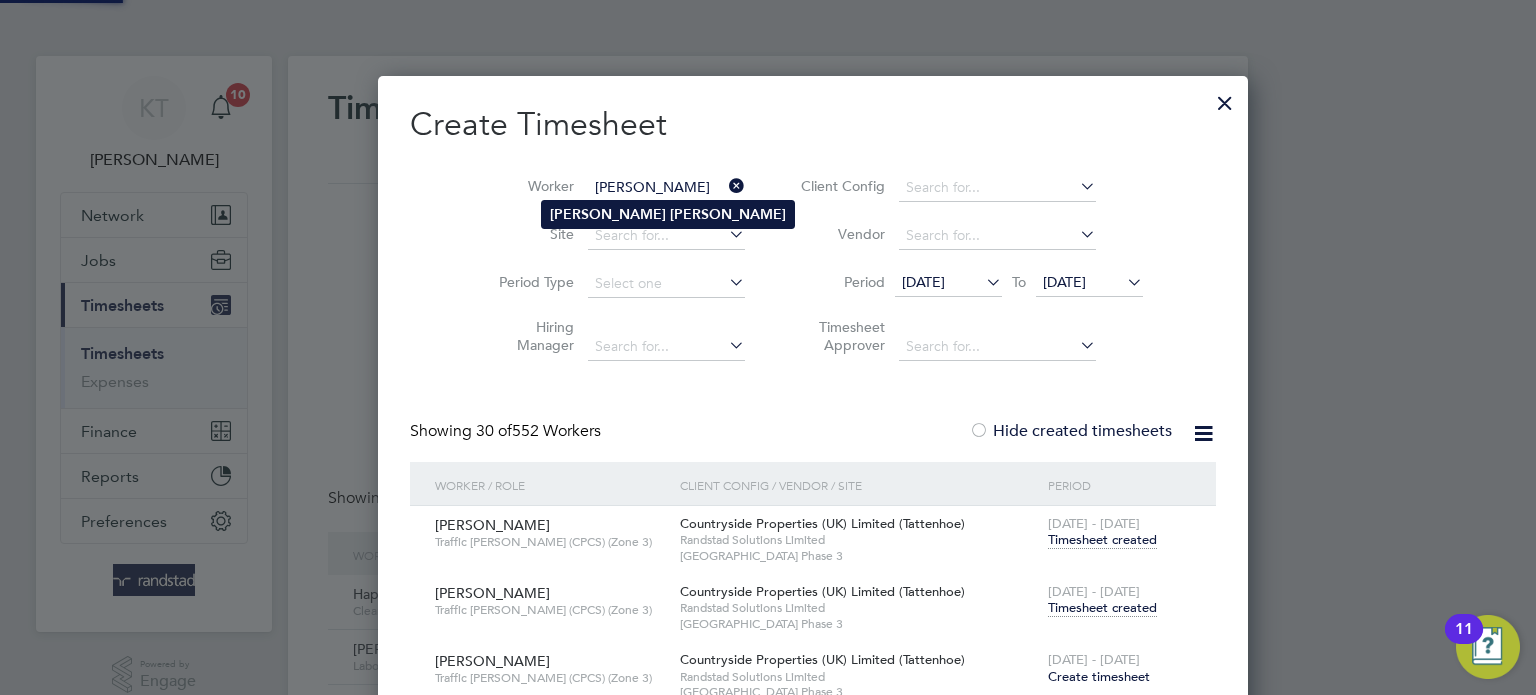 click on "[PERSON_NAME]" 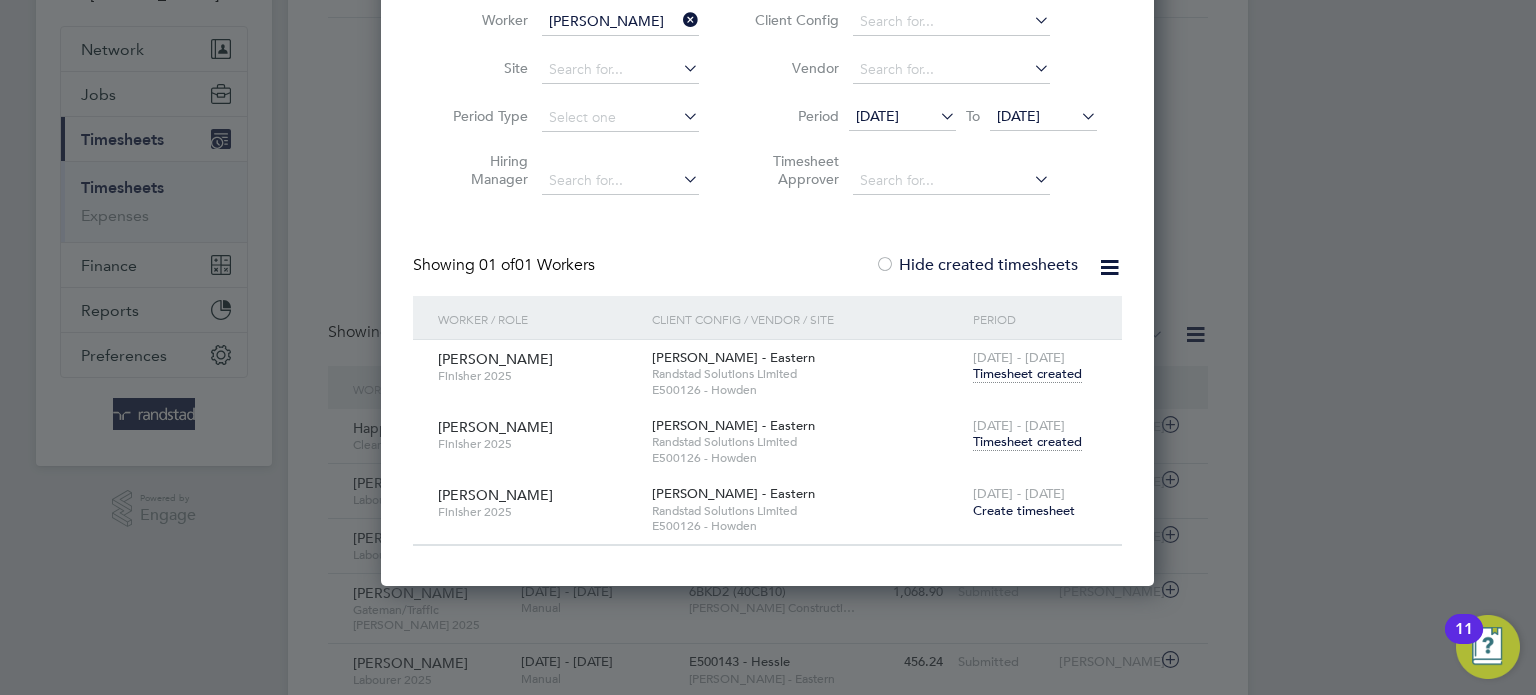 click at bounding box center (679, 20) 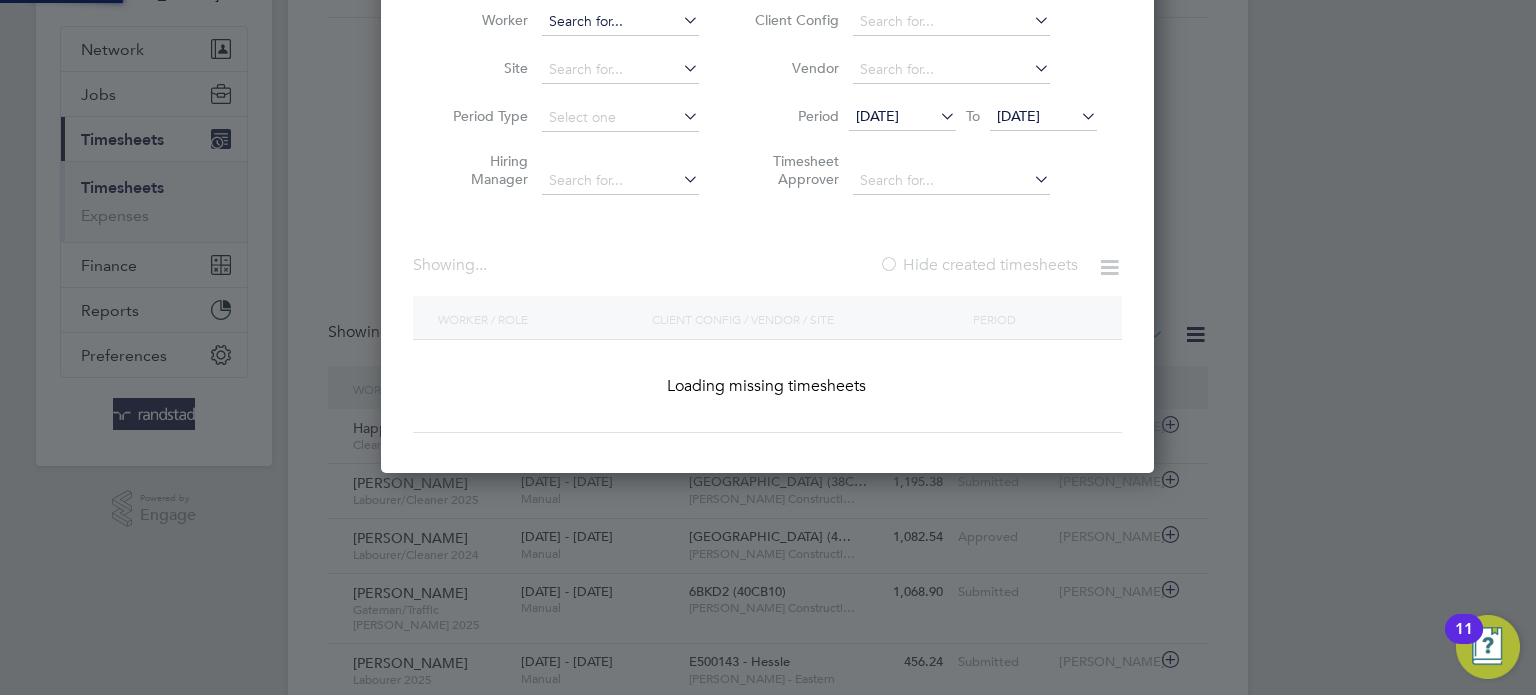 click at bounding box center [620, 22] 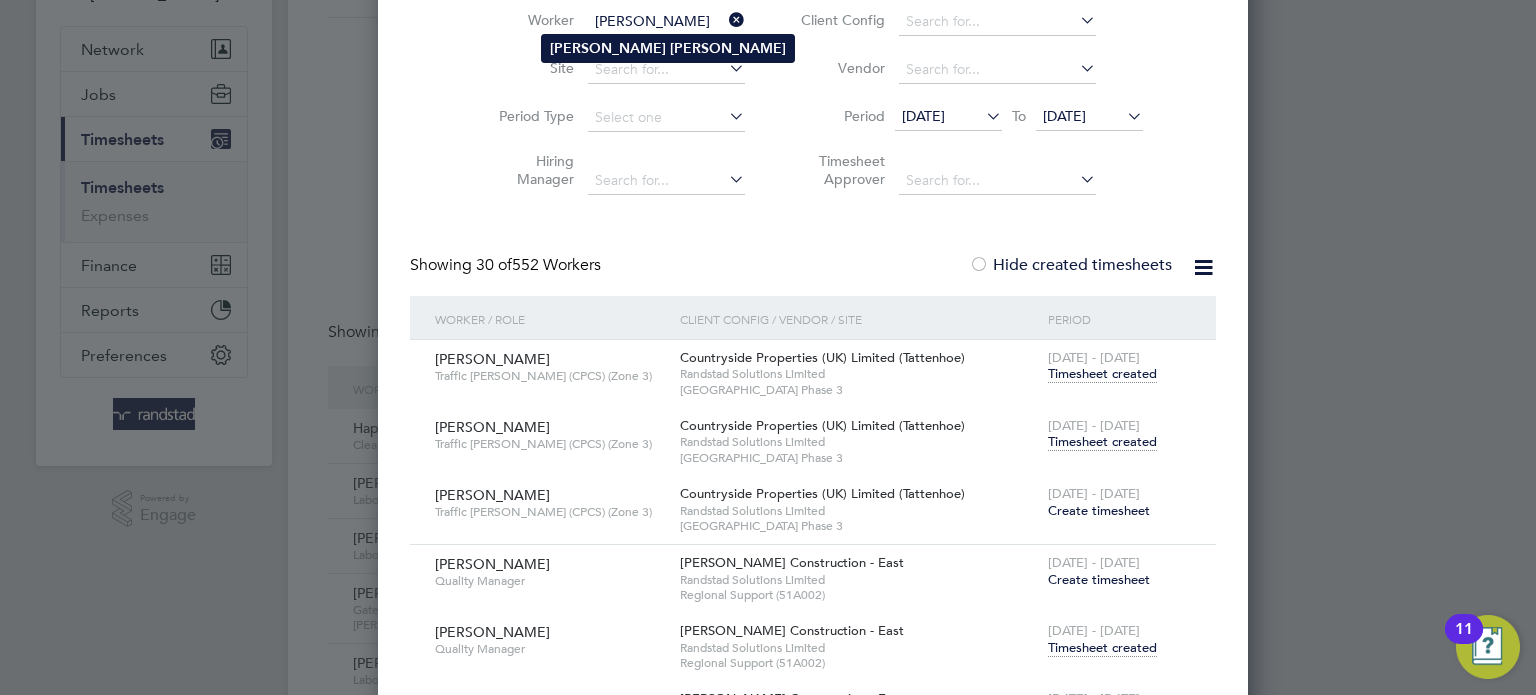 click on "[PERSON_NAME]" 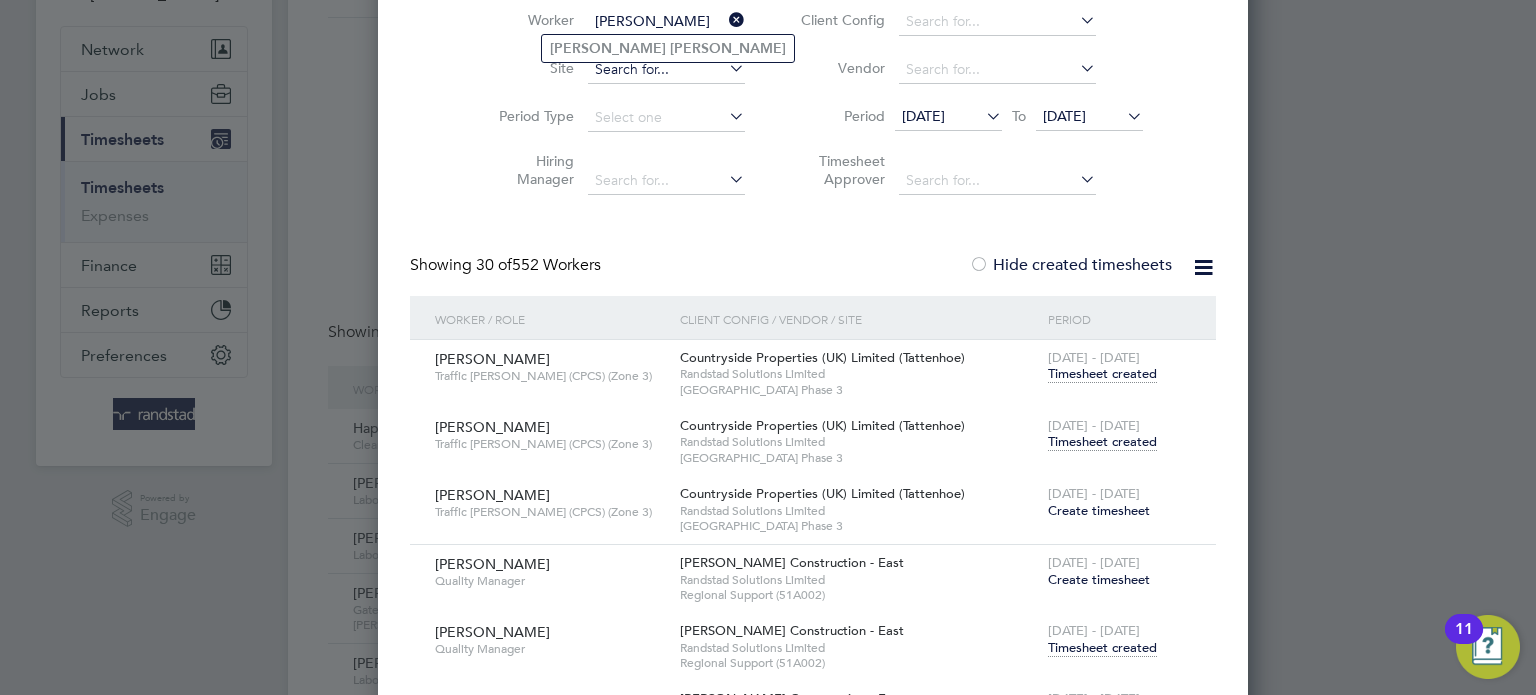type on "[PERSON_NAME]" 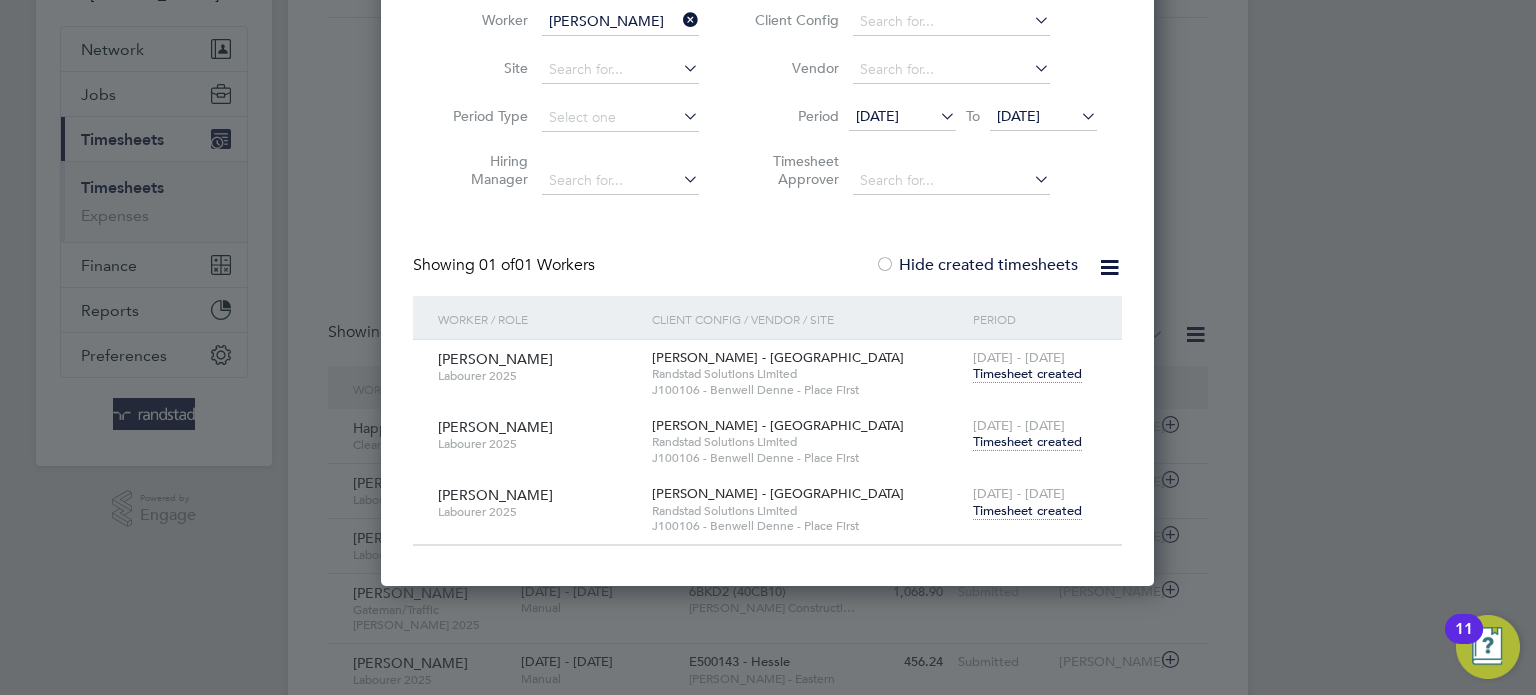 click on "Timesheet created" at bounding box center [1027, 511] 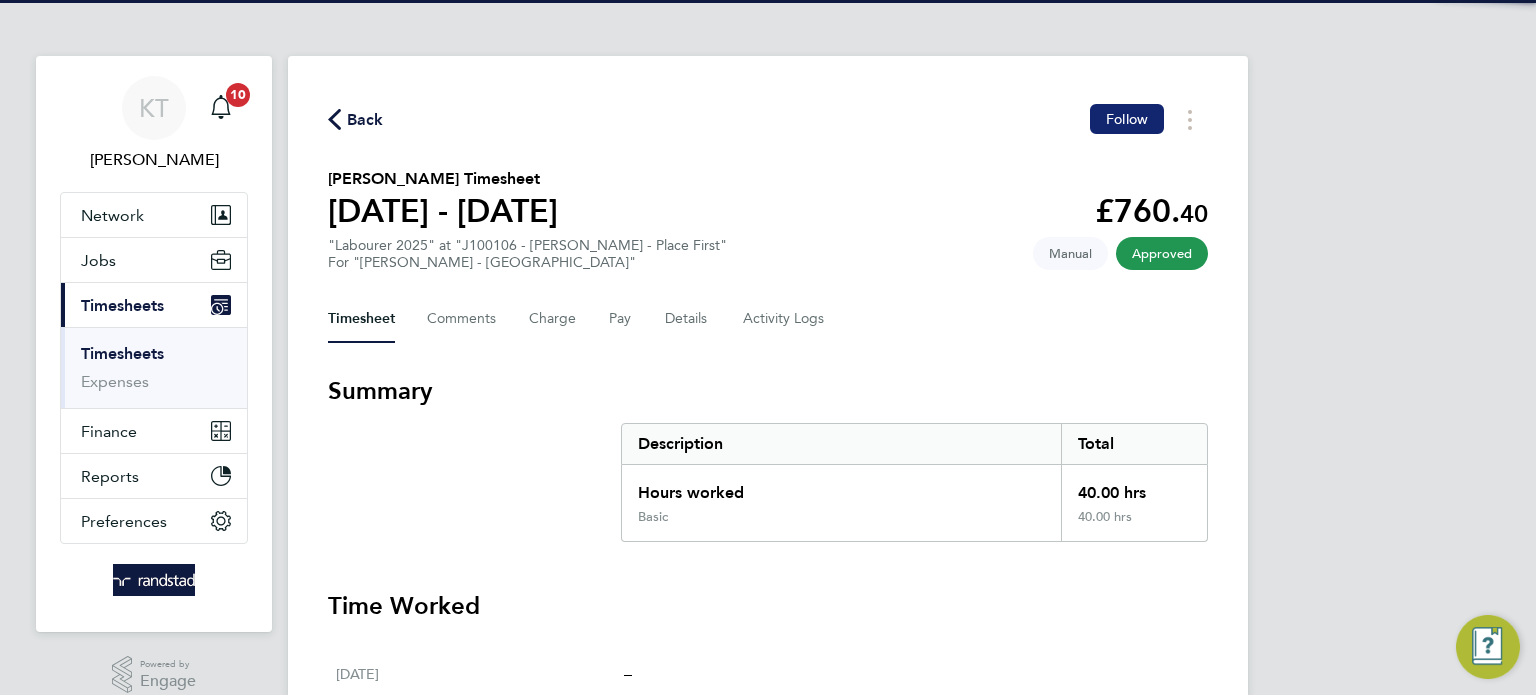 click on "Follow" 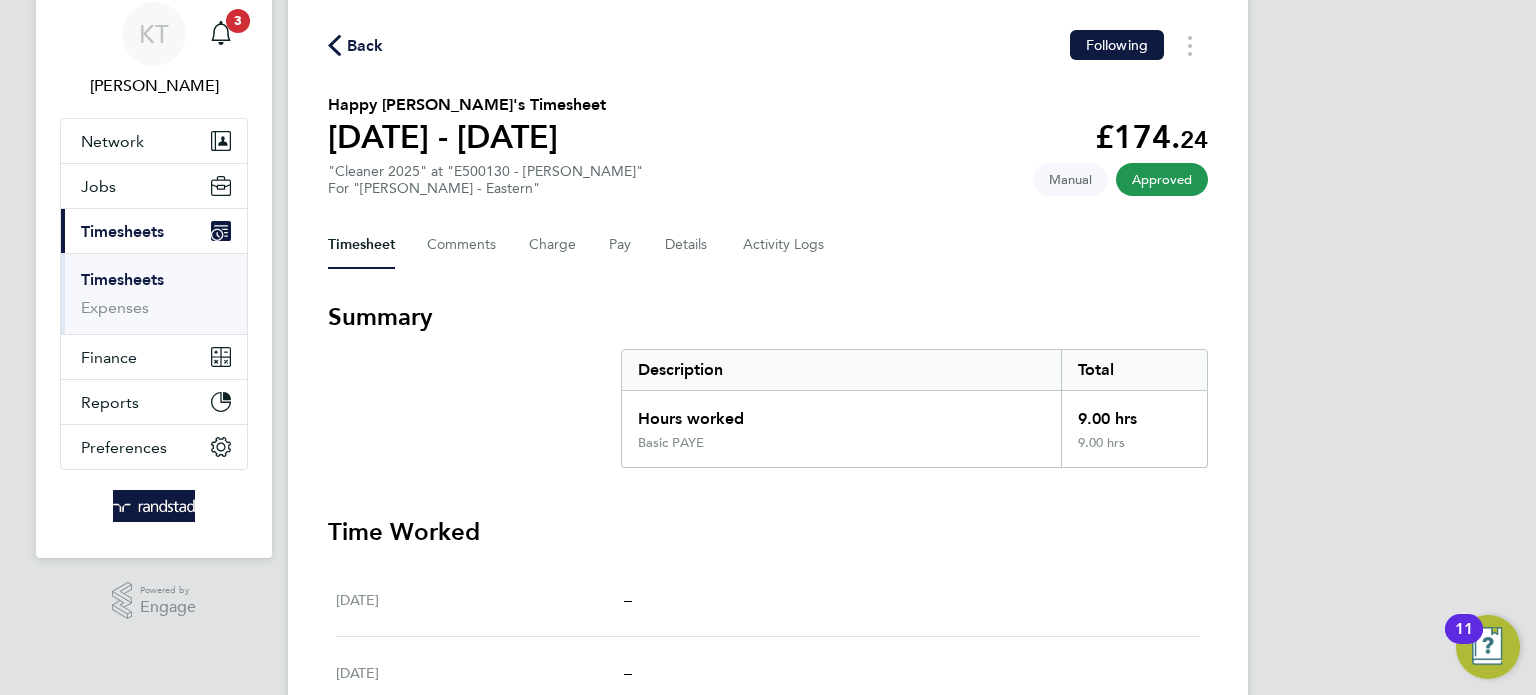scroll, scrollTop: 0, scrollLeft: 0, axis: both 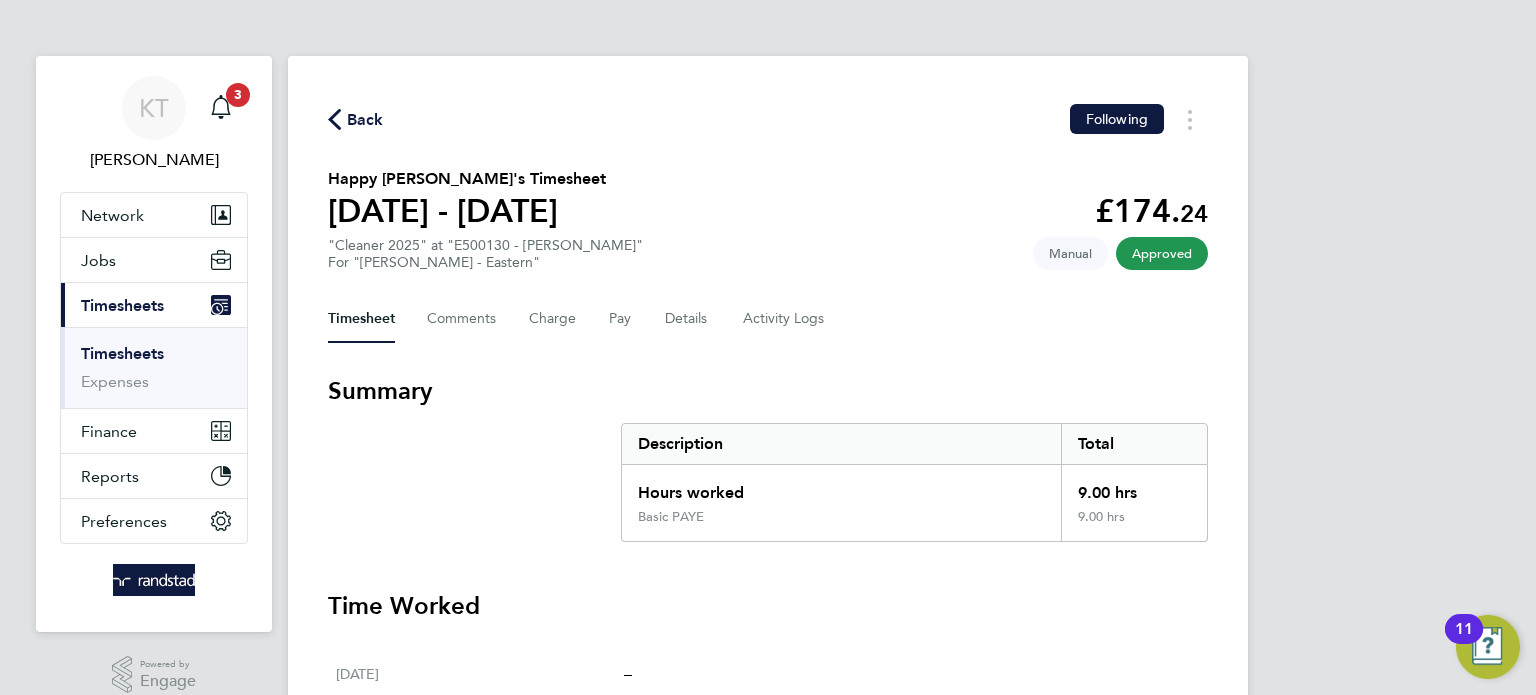 drag, startPoint x: 366, startPoint y: 133, endPoint x: 361, endPoint y: 119, distance: 14.866069 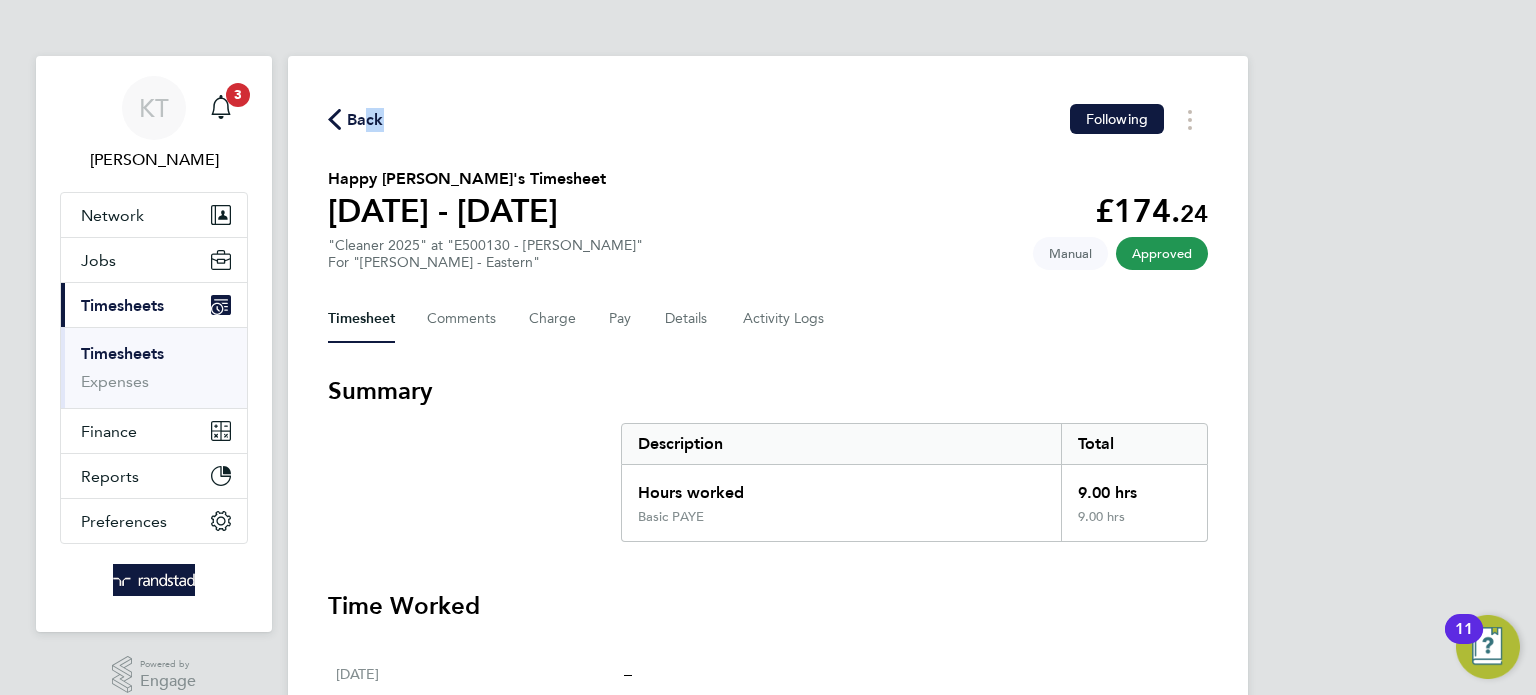 click on "Back" 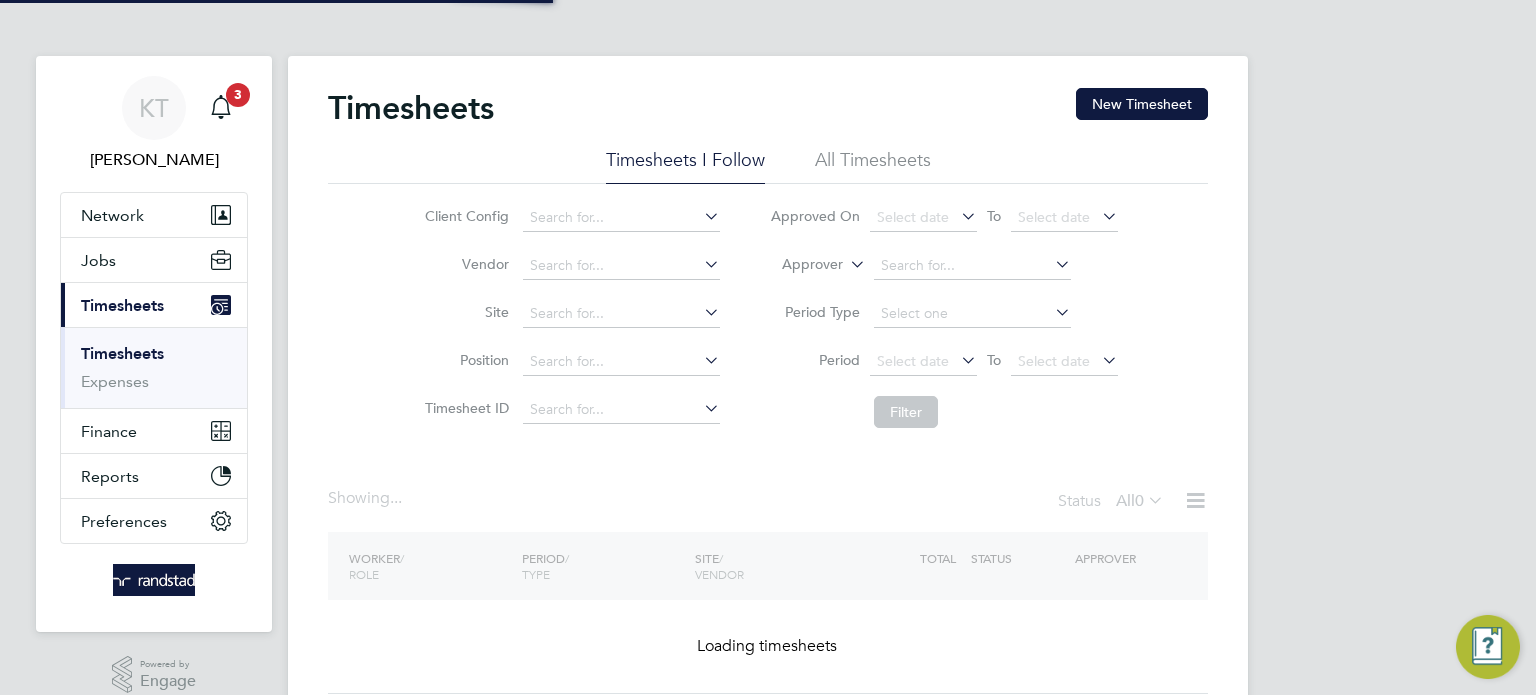 click on "New Timesheet" 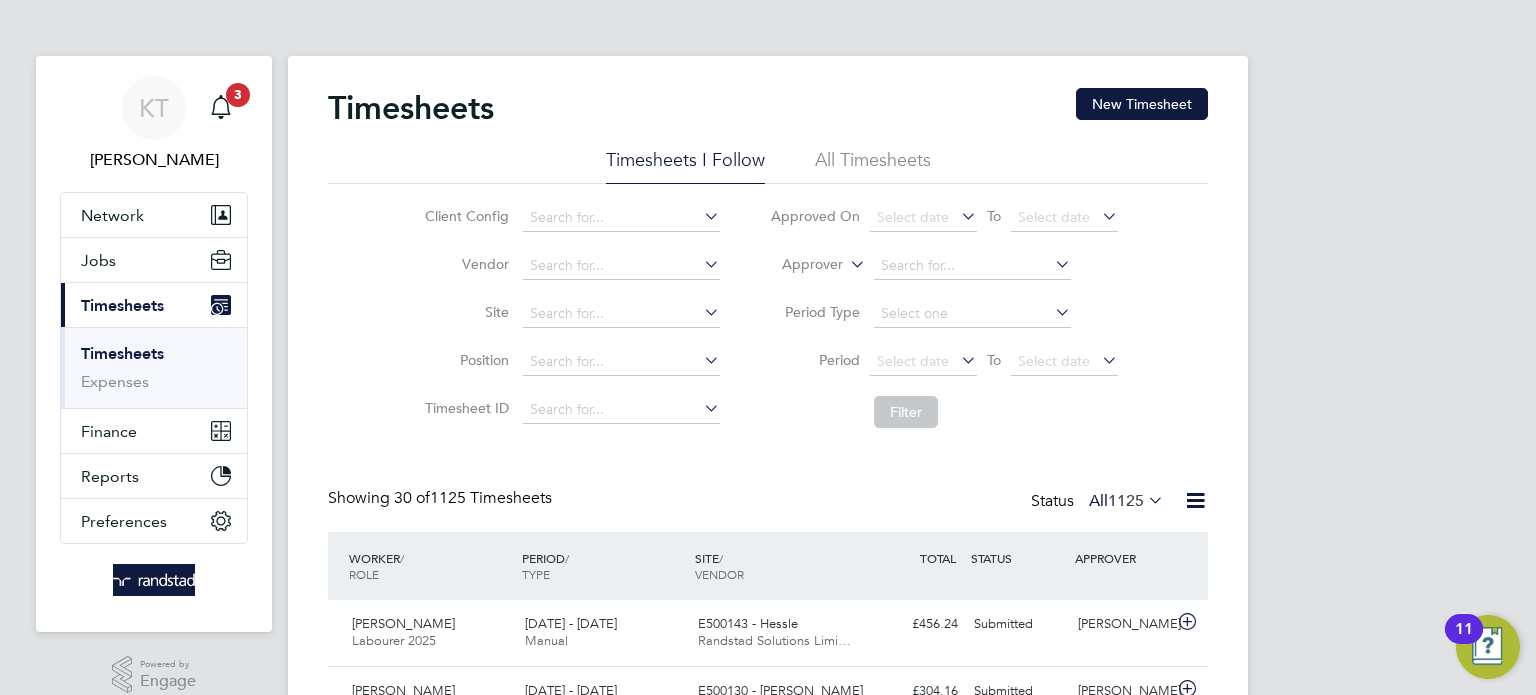scroll, scrollTop: 9, scrollLeft: 10, axis: both 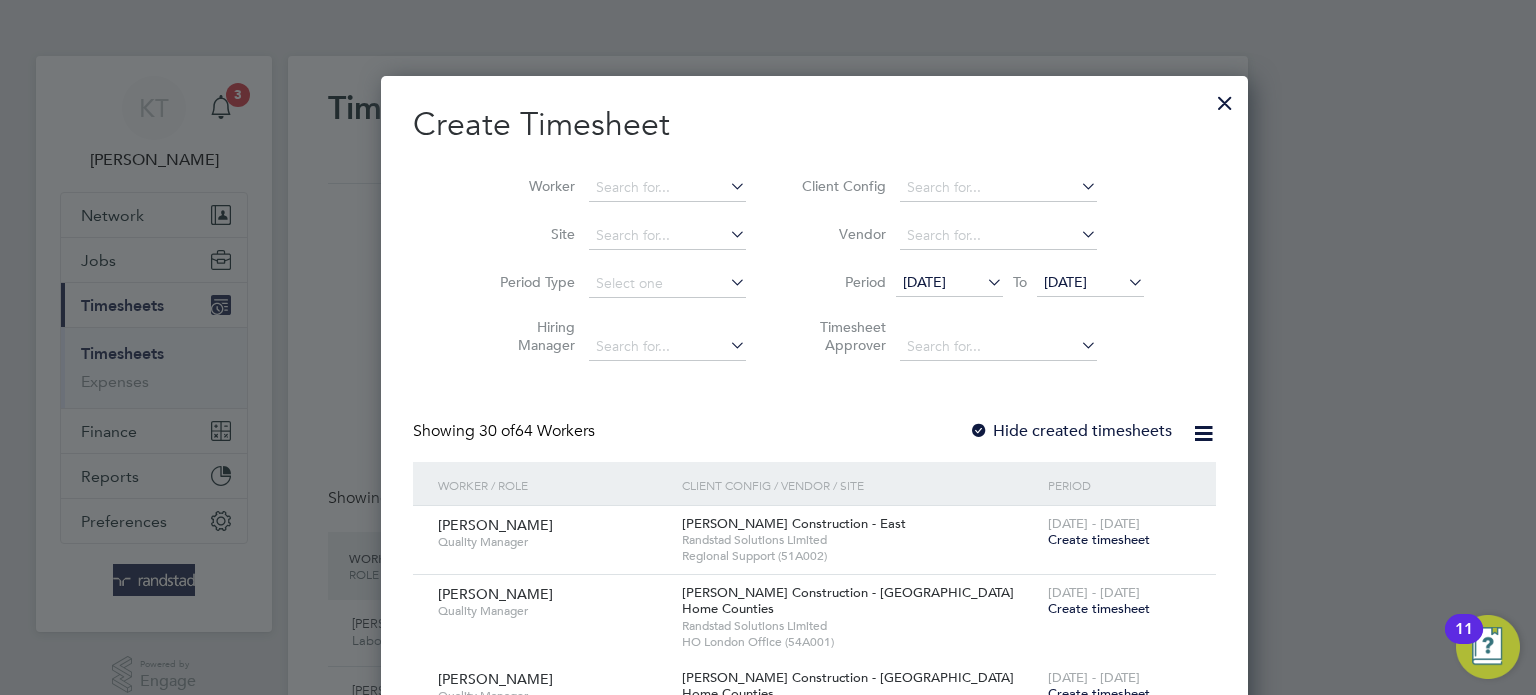 click on "Worker" at bounding box center (615, 188) 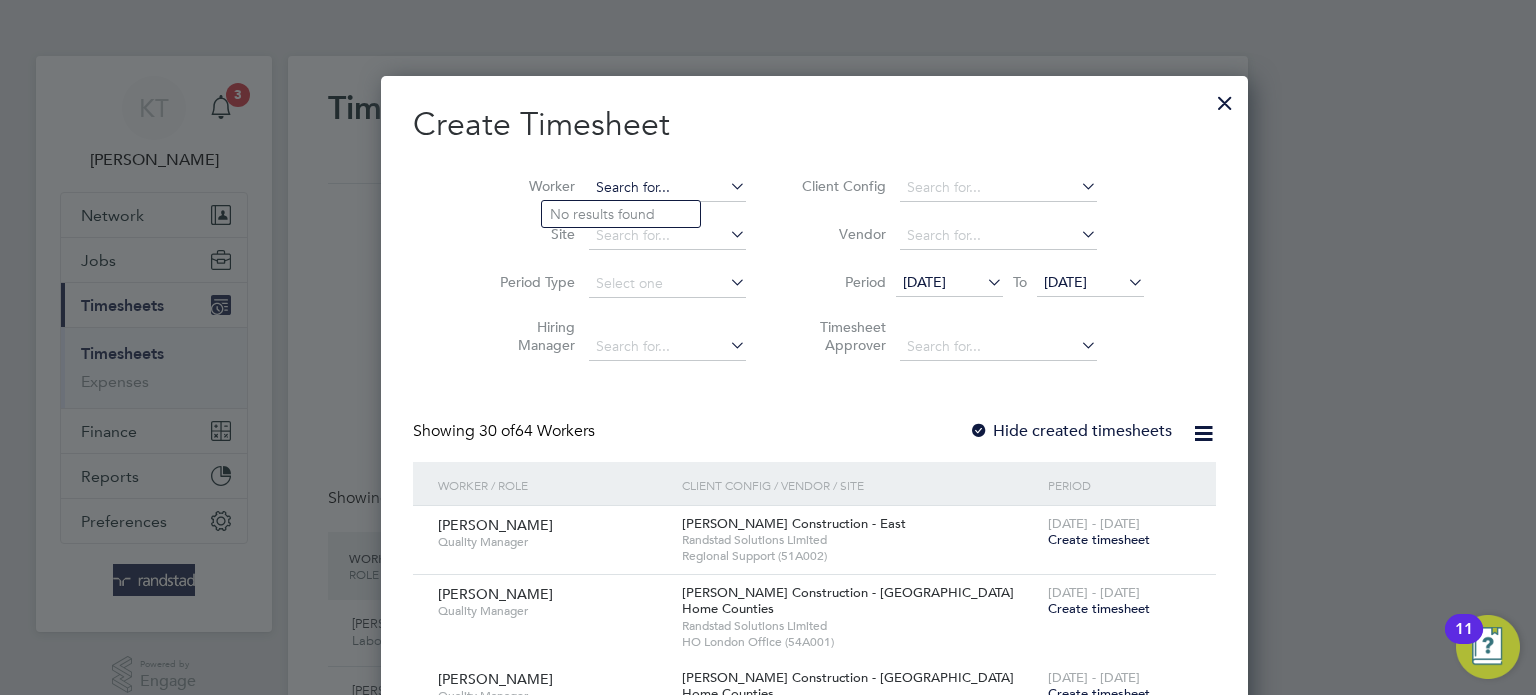 click at bounding box center [667, 188] 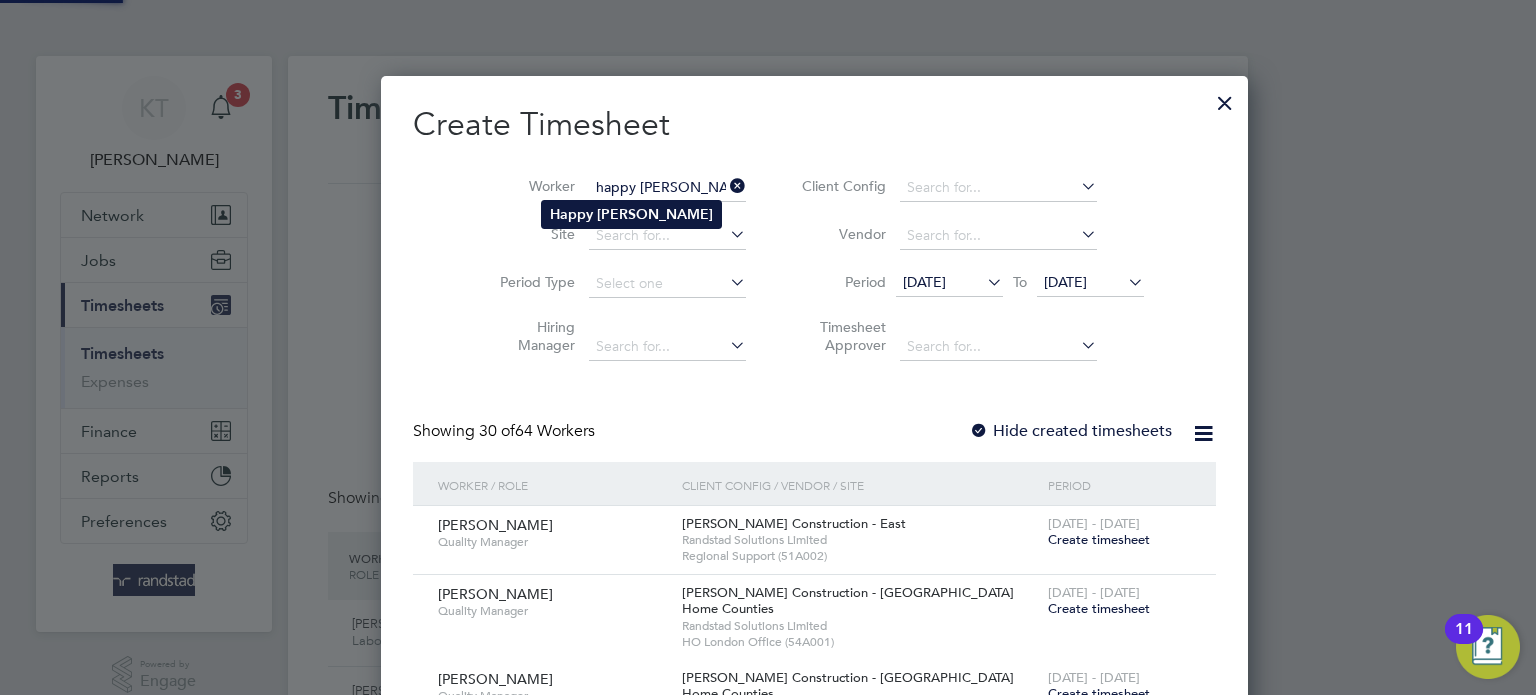 click on "Happy" 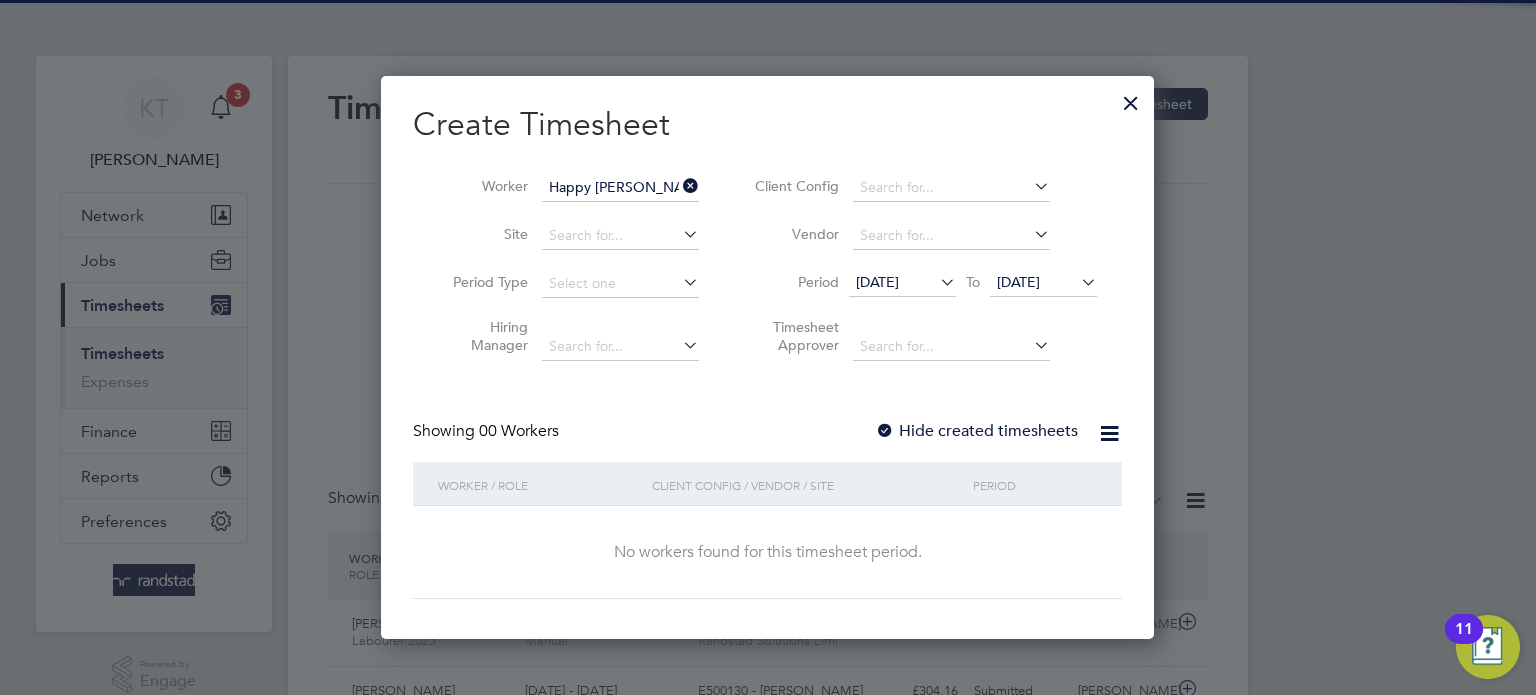 drag, startPoint x: 968, startPoint y: 437, endPoint x: 1045, endPoint y: 318, distance: 141.7392 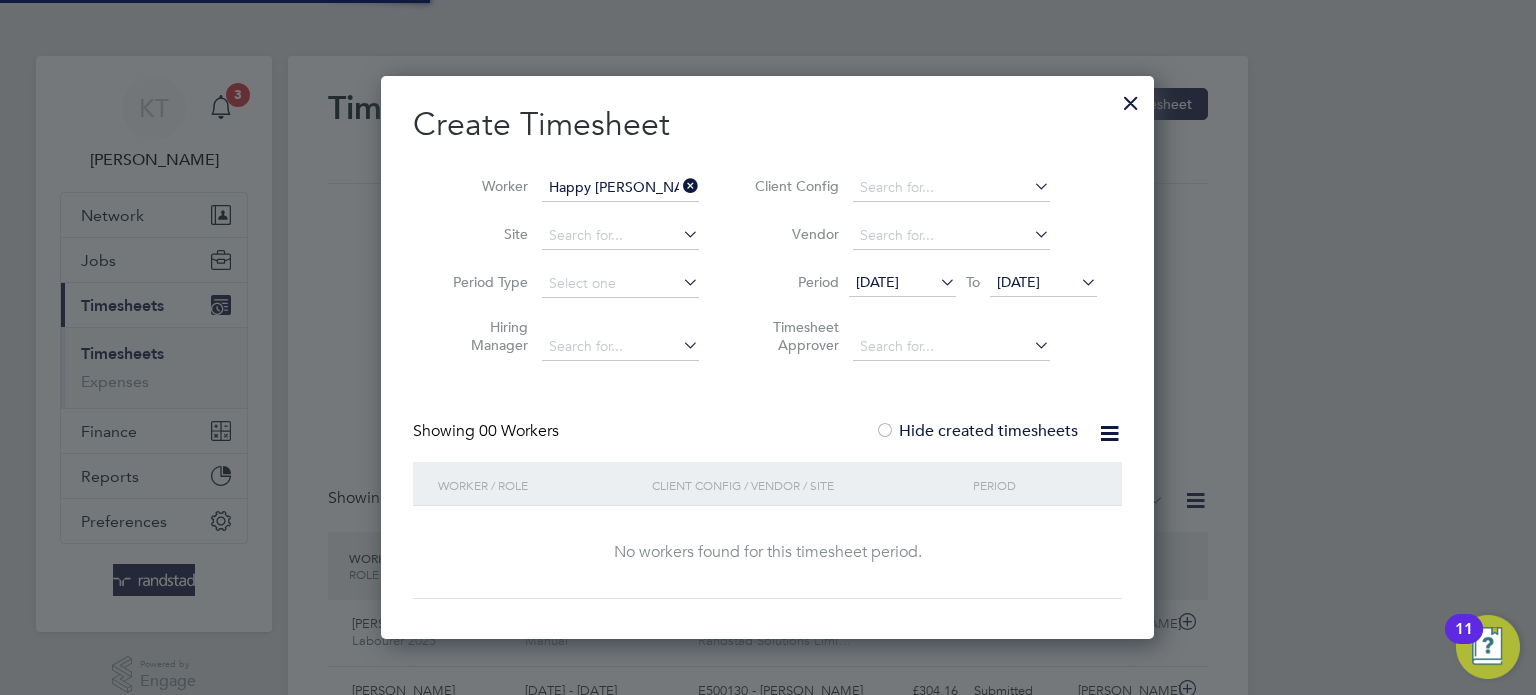 click on "[DATE]" at bounding box center [1018, 282] 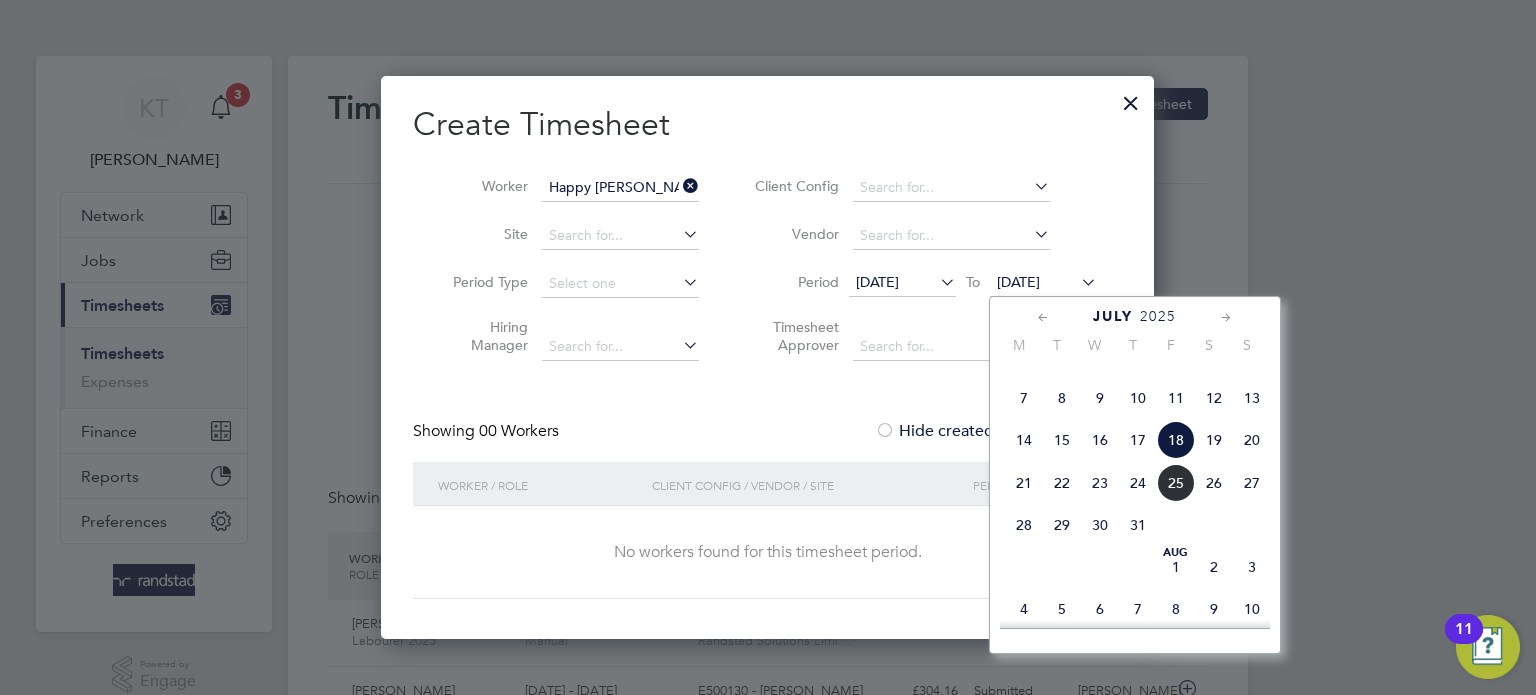 click on "24" 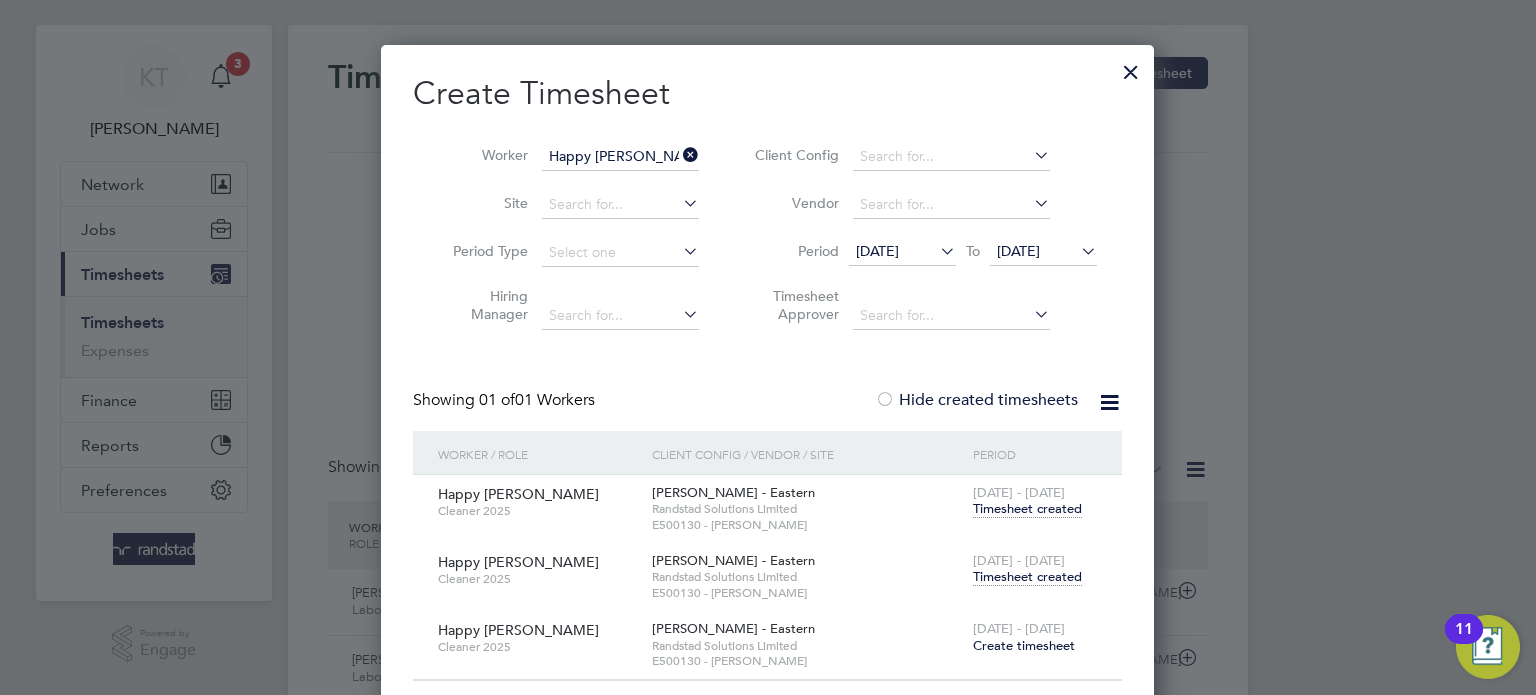 click on "Create timesheet" at bounding box center [1024, 645] 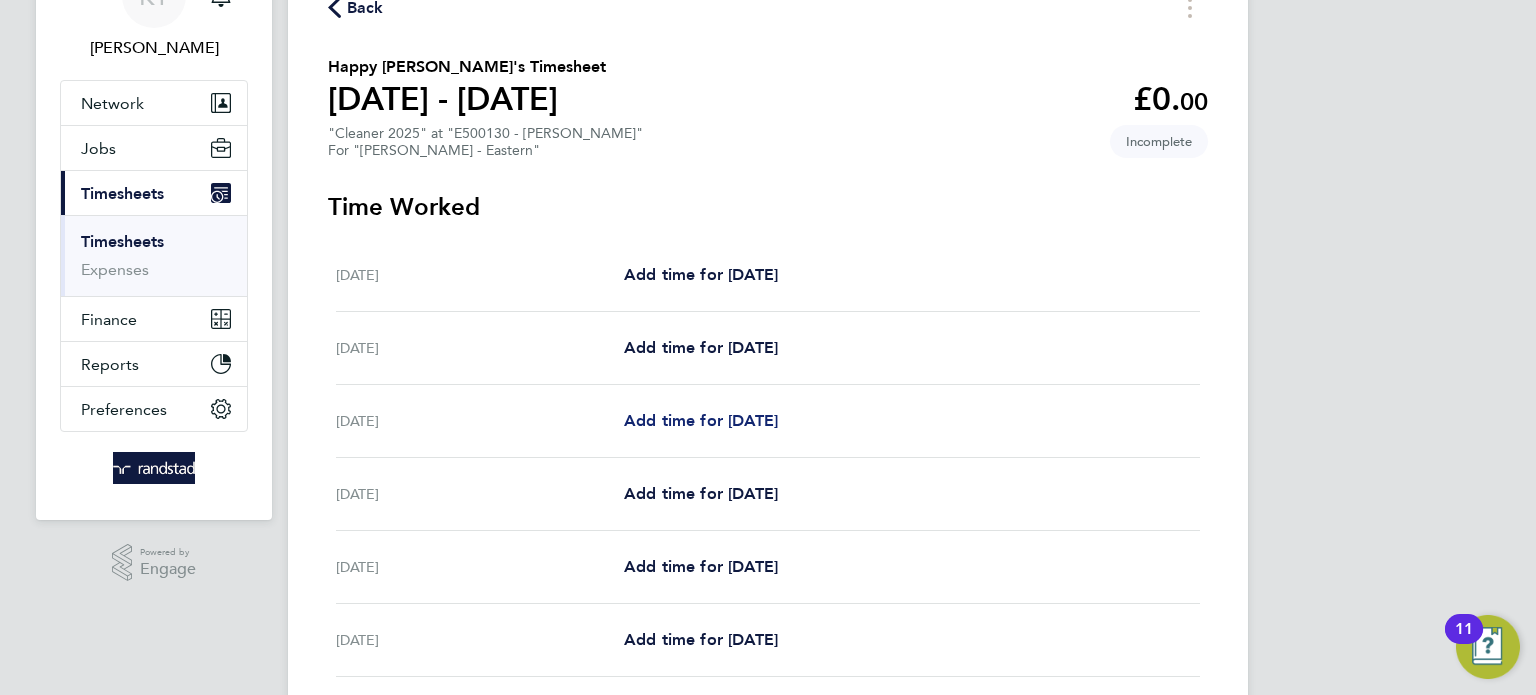 click on "Add time for [DATE]" at bounding box center (701, 420) 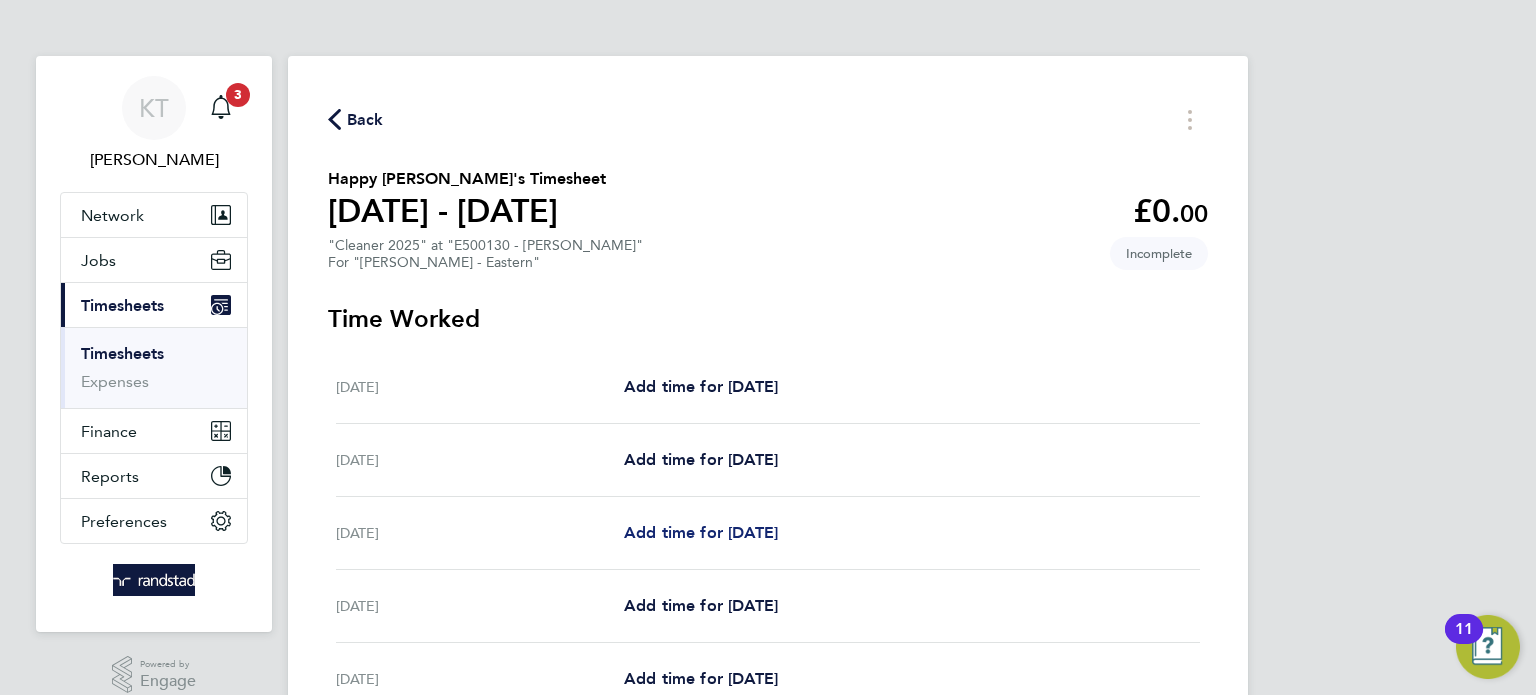 select on "60" 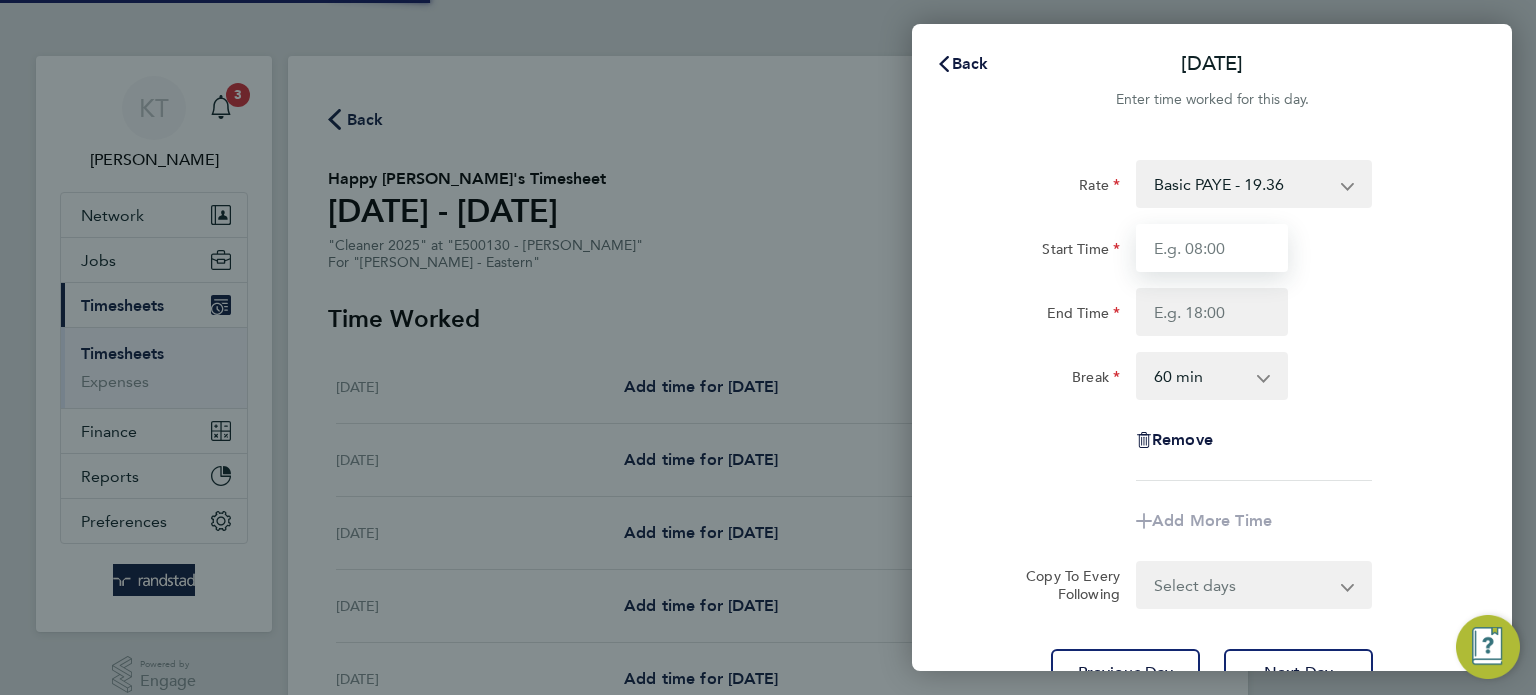 click on "Start Time" at bounding box center [1212, 248] 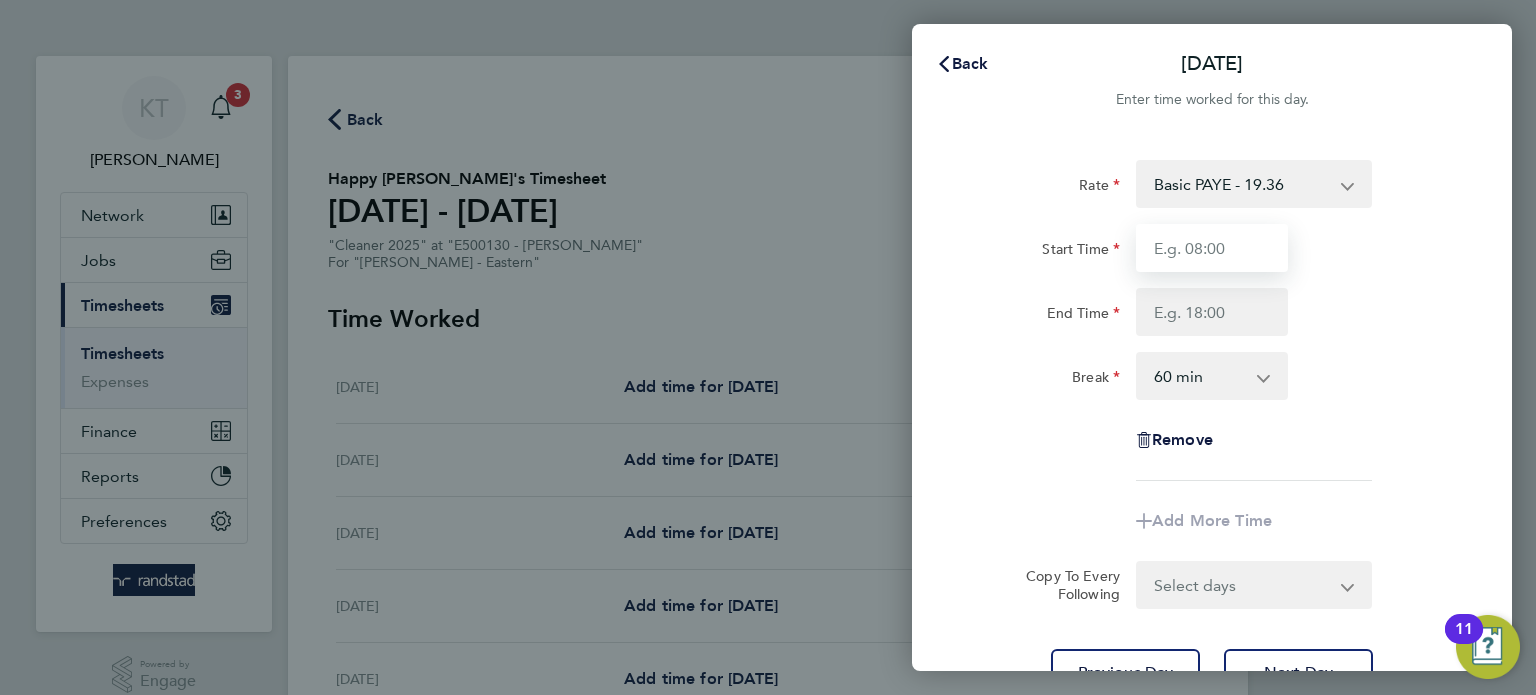 type on "07:00" 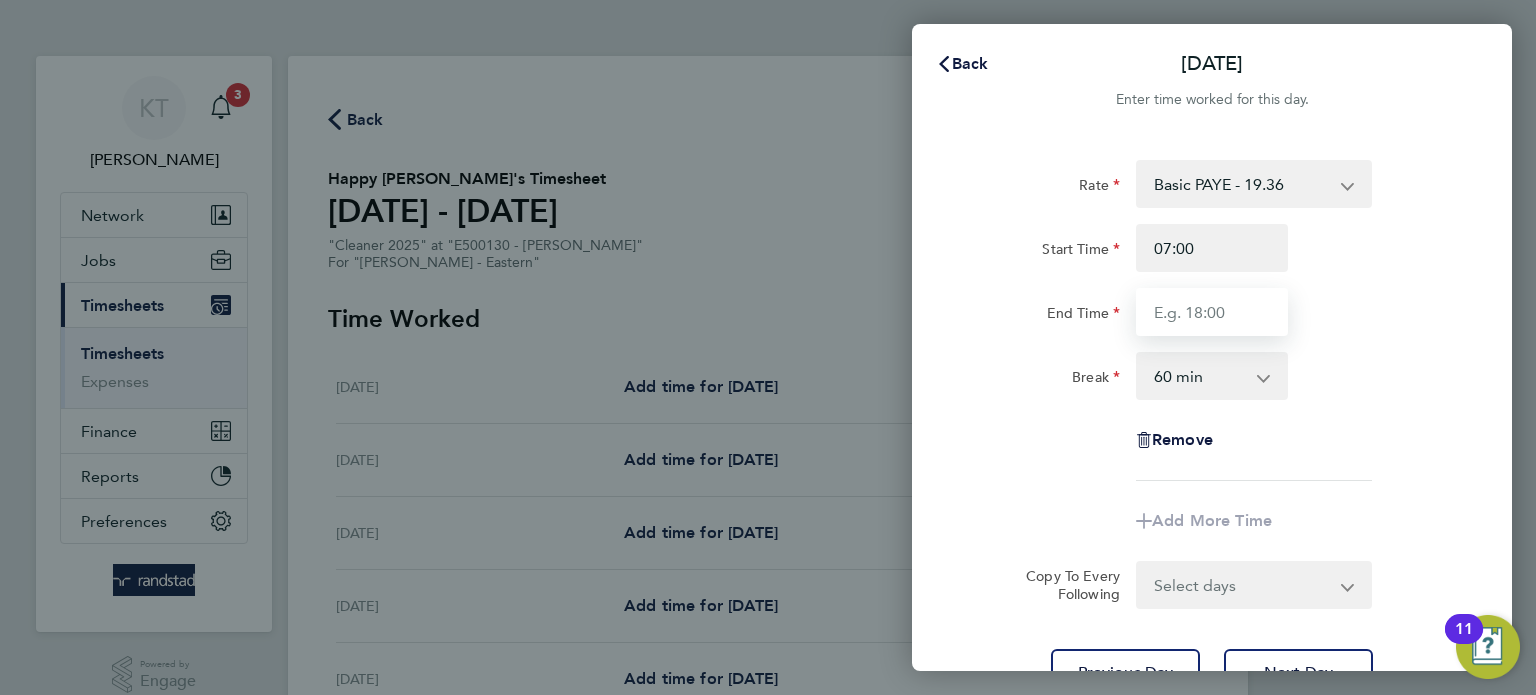 click on "End Time" at bounding box center [1212, 312] 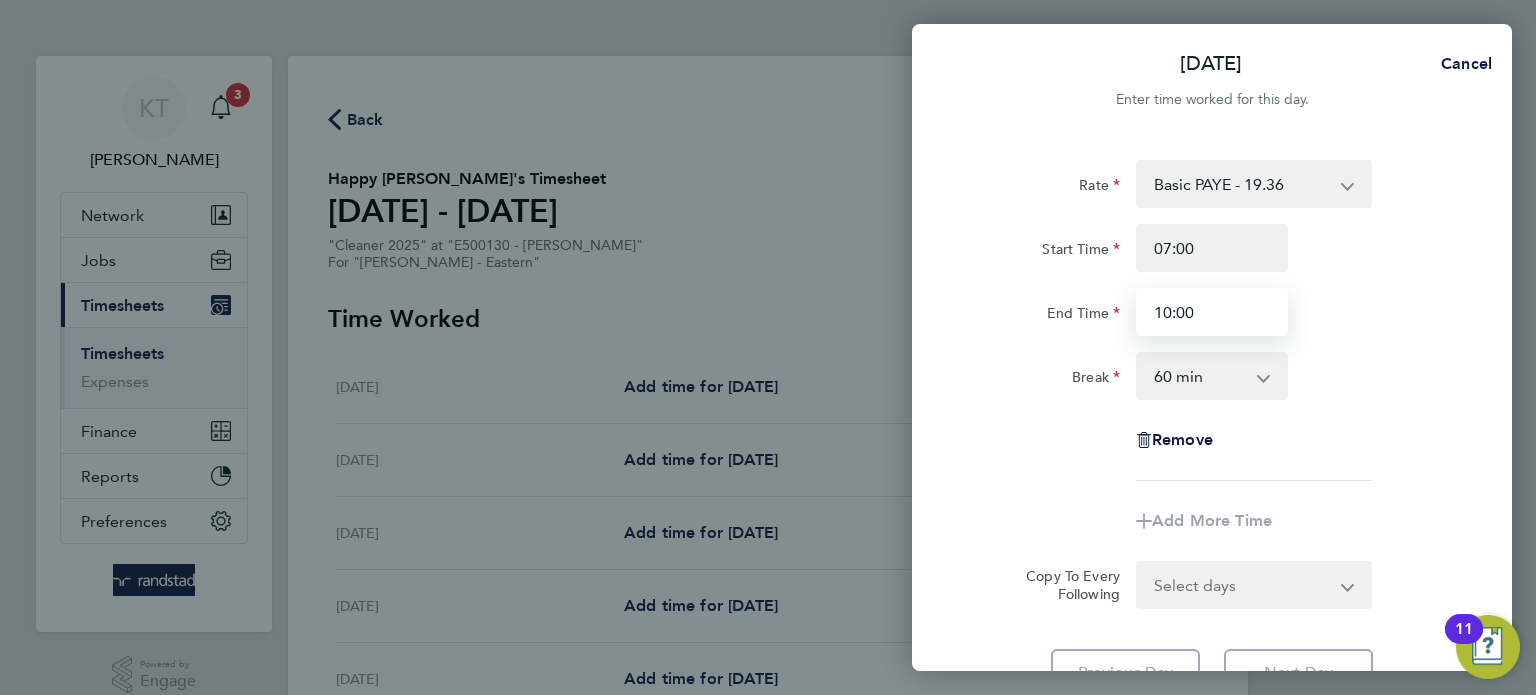 type on "10:00" 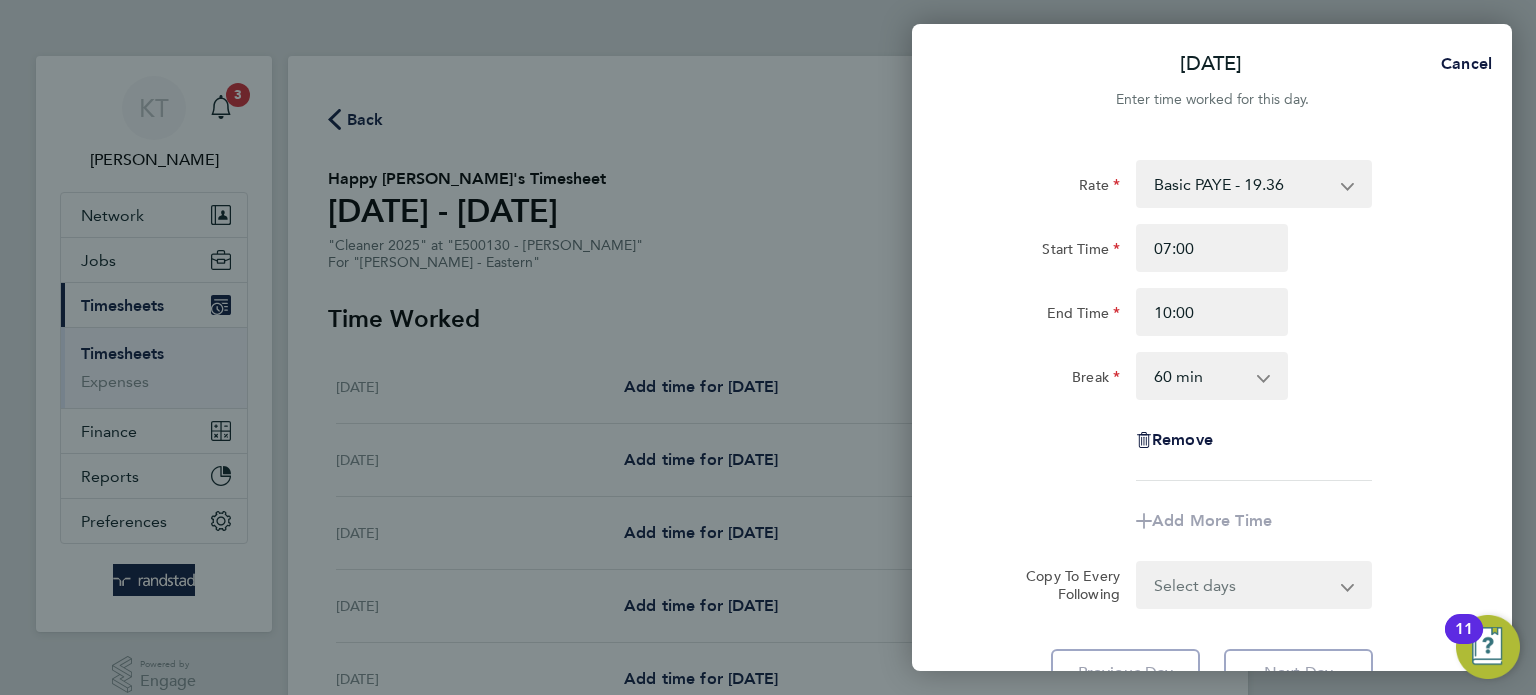 click on "0 min   15 min   30 min   45 min   60 min   75 min   90 min" at bounding box center (1200, 376) 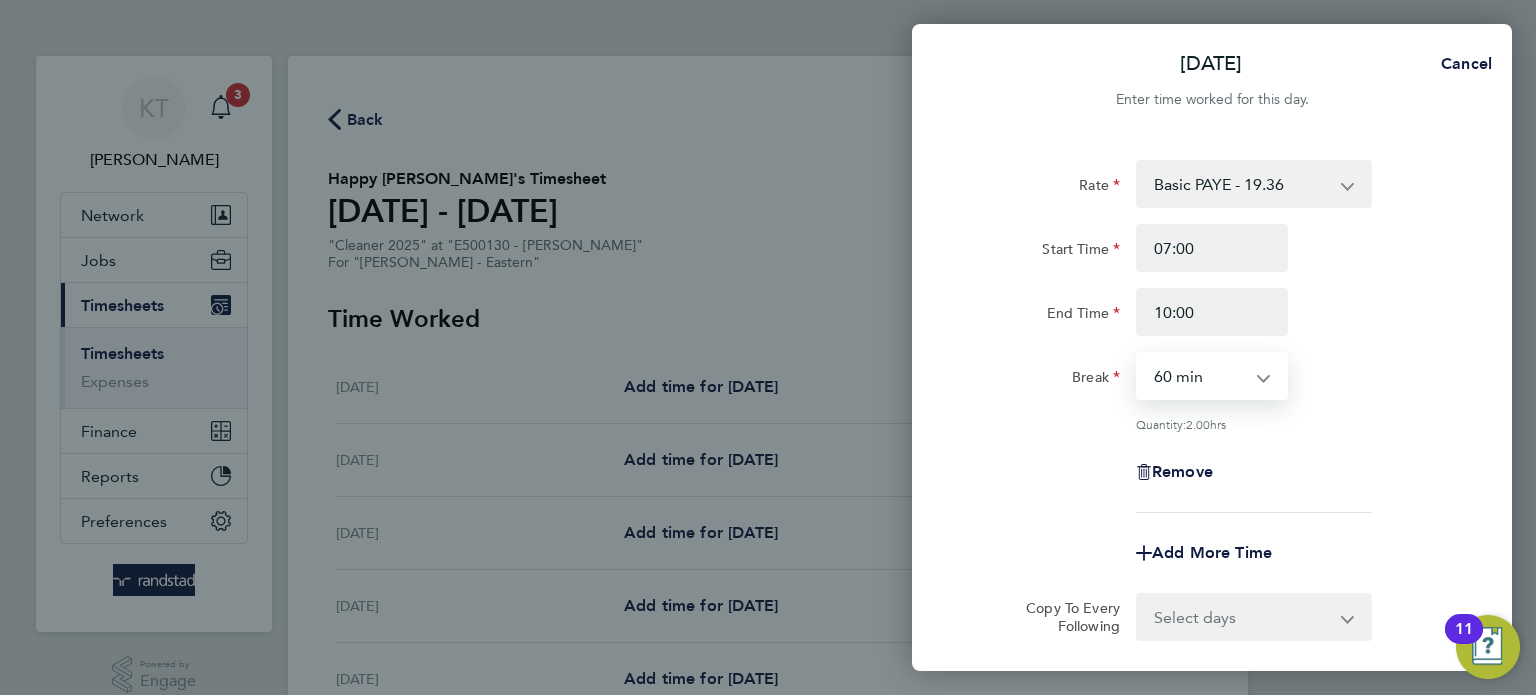 select on "0" 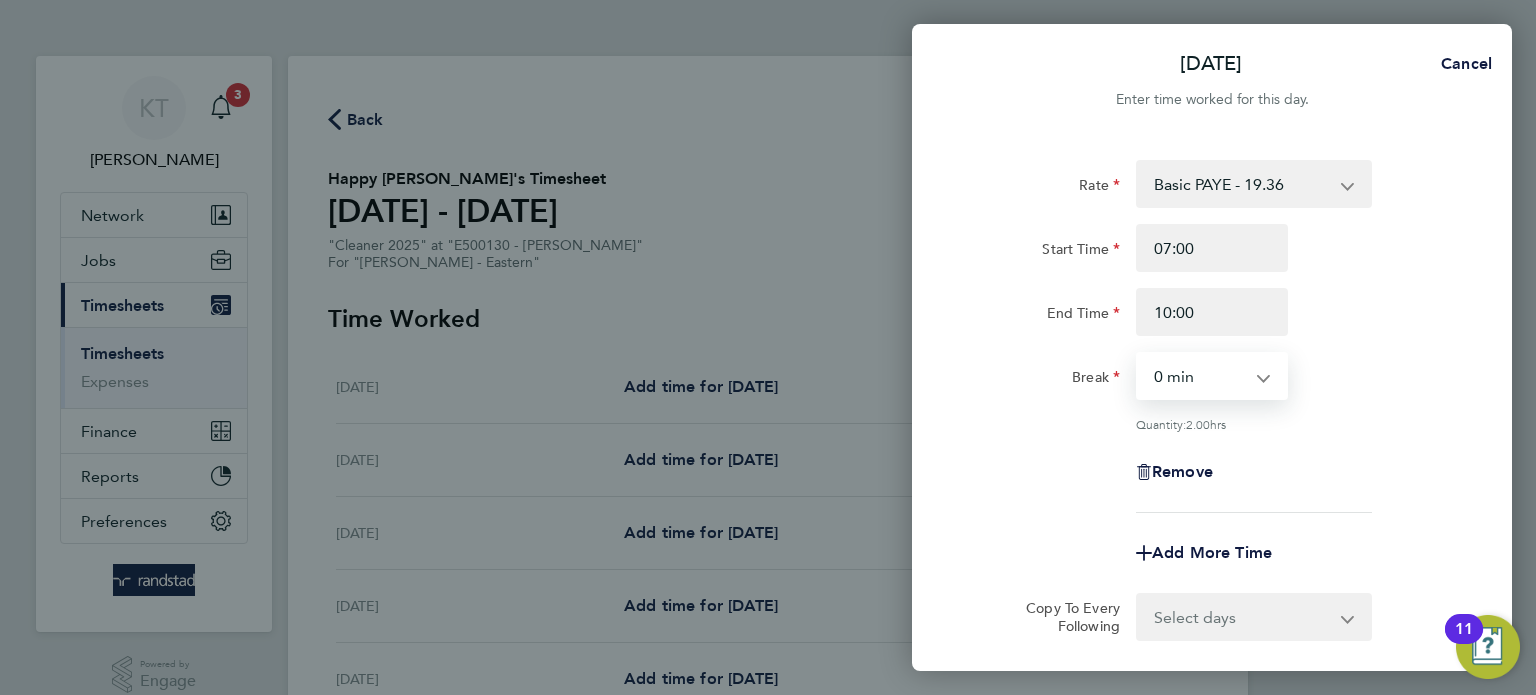 click on "0 min   15 min   30 min   45 min   60 min   75 min   90 min" at bounding box center (1200, 376) 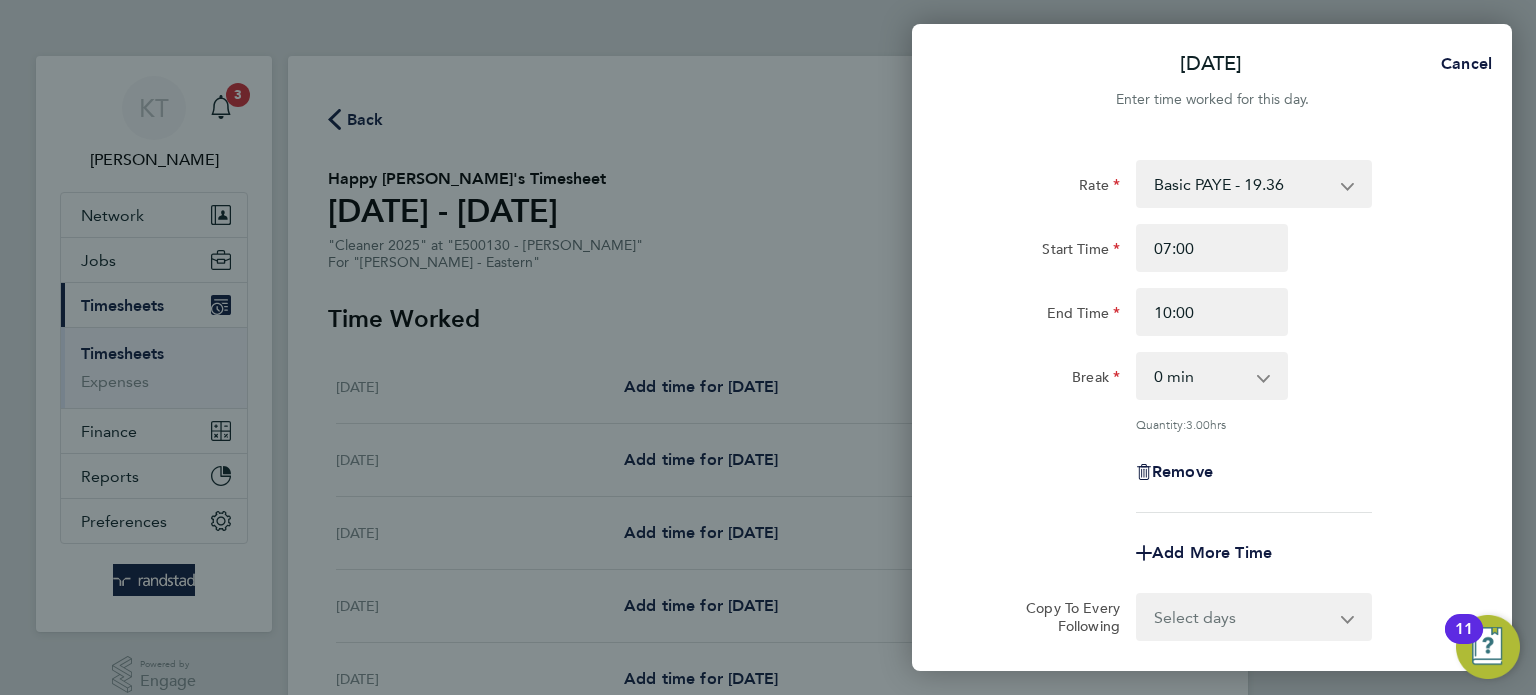 click on "Rate  Basic PAYE - 19.36   Overtime PAYE - 27.90   Overtime 2 - 36.44
Start Time 07:00 End Time 10:00 Break  0 min   15 min   30 min   45 min   60 min   75 min   90 min
Quantity:  3.00  hrs
Remove" 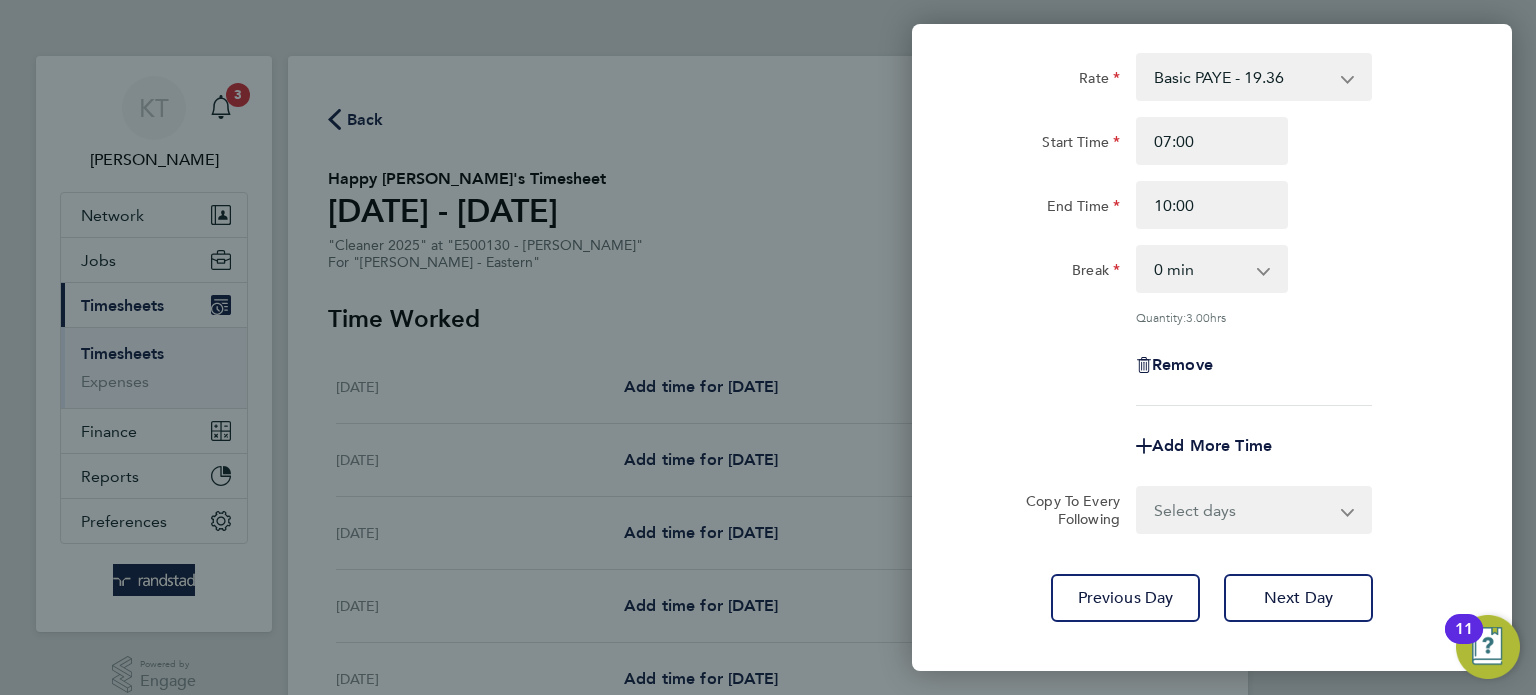 click on "Rate  Basic PAYE - 19.36   Overtime PAYE - 27.90   Overtime 2 - 36.44
Start Time 07:00 End Time 10:00 Break  0 min   15 min   30 min   45 min   60 min   75 min   90 min
Quantity:  3.00  hrs
Remove
Add More Time  Copy To Every Following  Select days   Day   Tuesday   Wednesday   Thursday   Friday
Previous Day   Next Day" 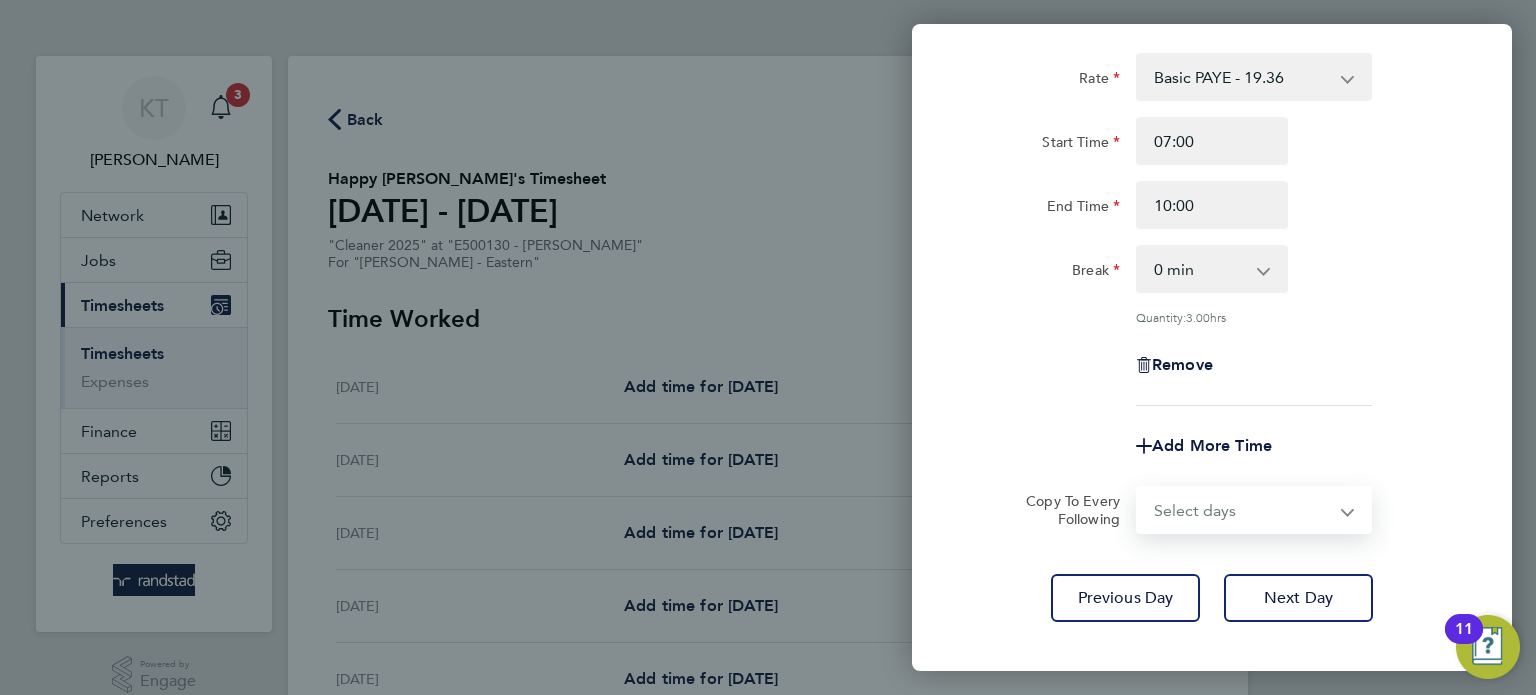select on "WED" 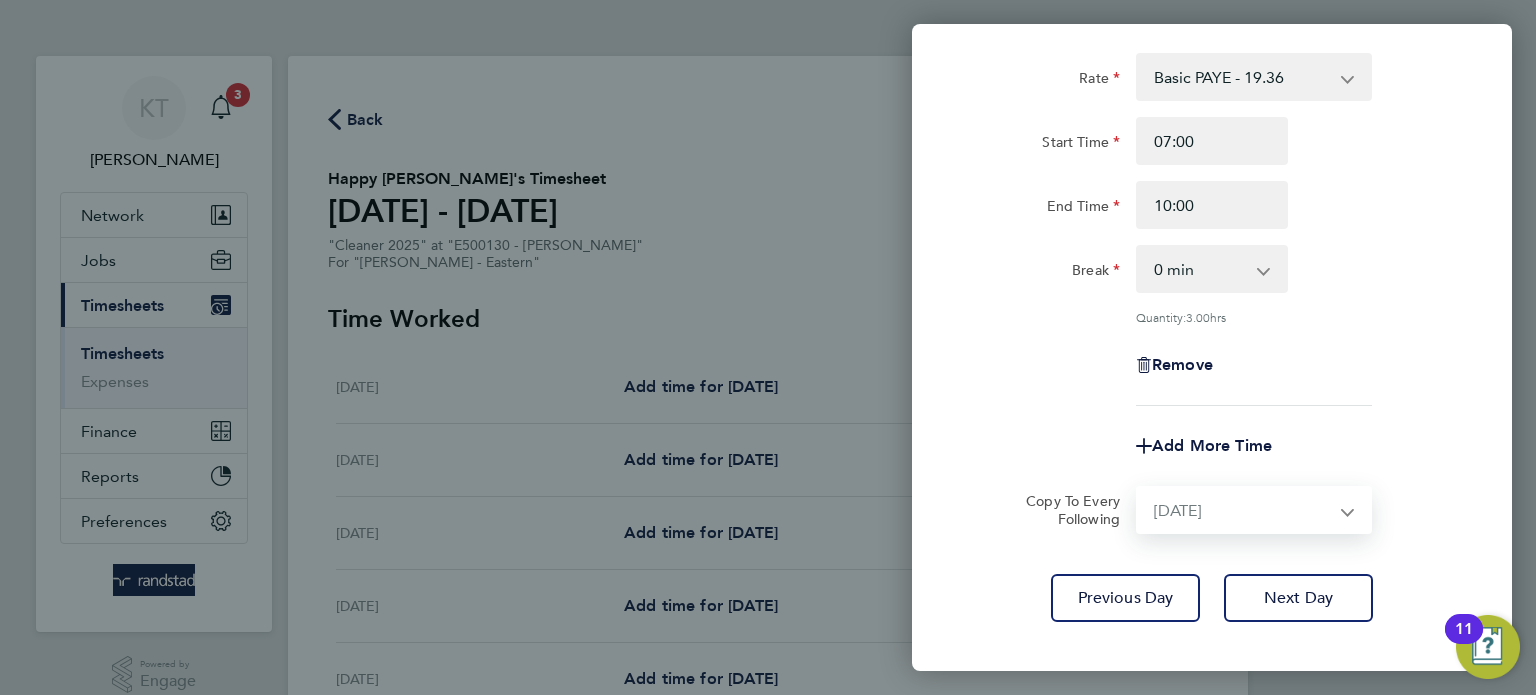 click on "Select days   Day   Tuesday   Wednesday   Thursday   Friday" at bounding box center [1243, 510] 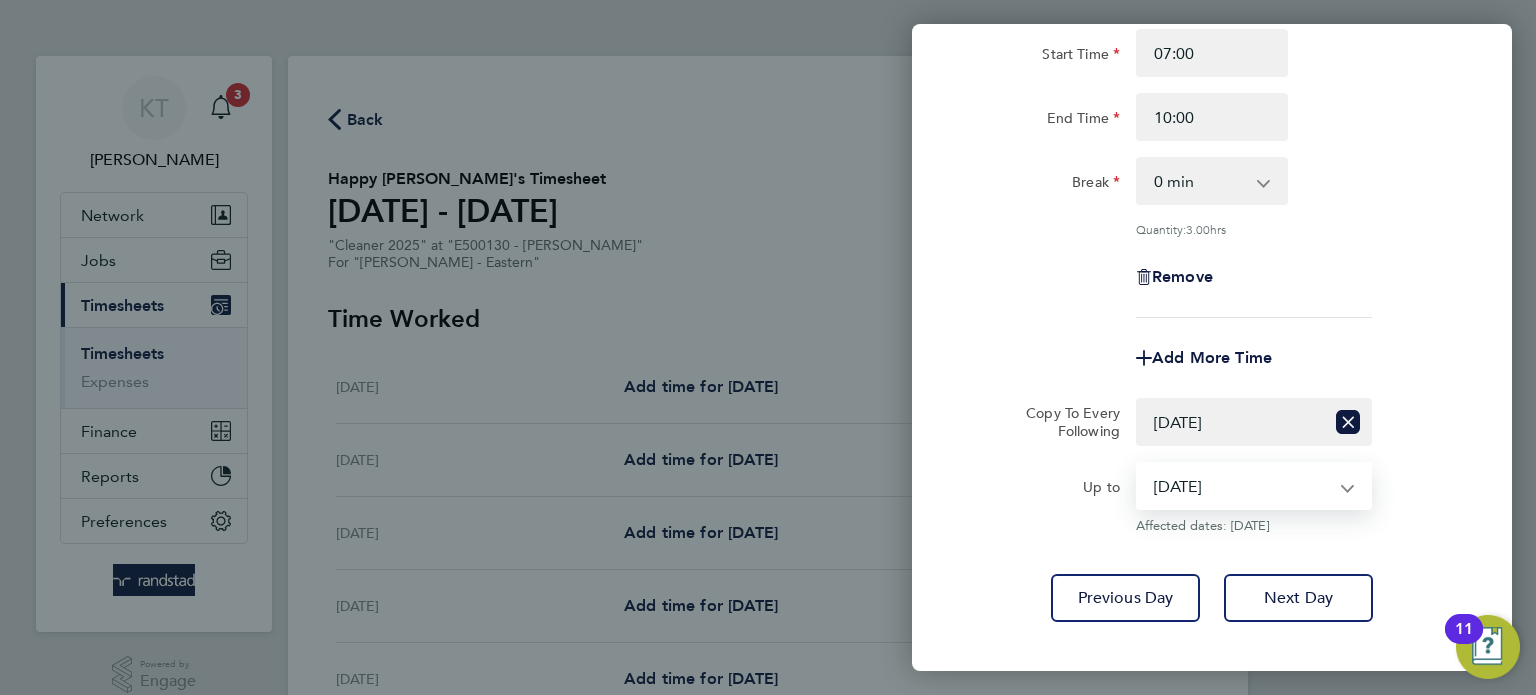 click on "23 Jul 2025   24 Jul 2025   25 Jul 2025" at bounding box center [1242, 486] 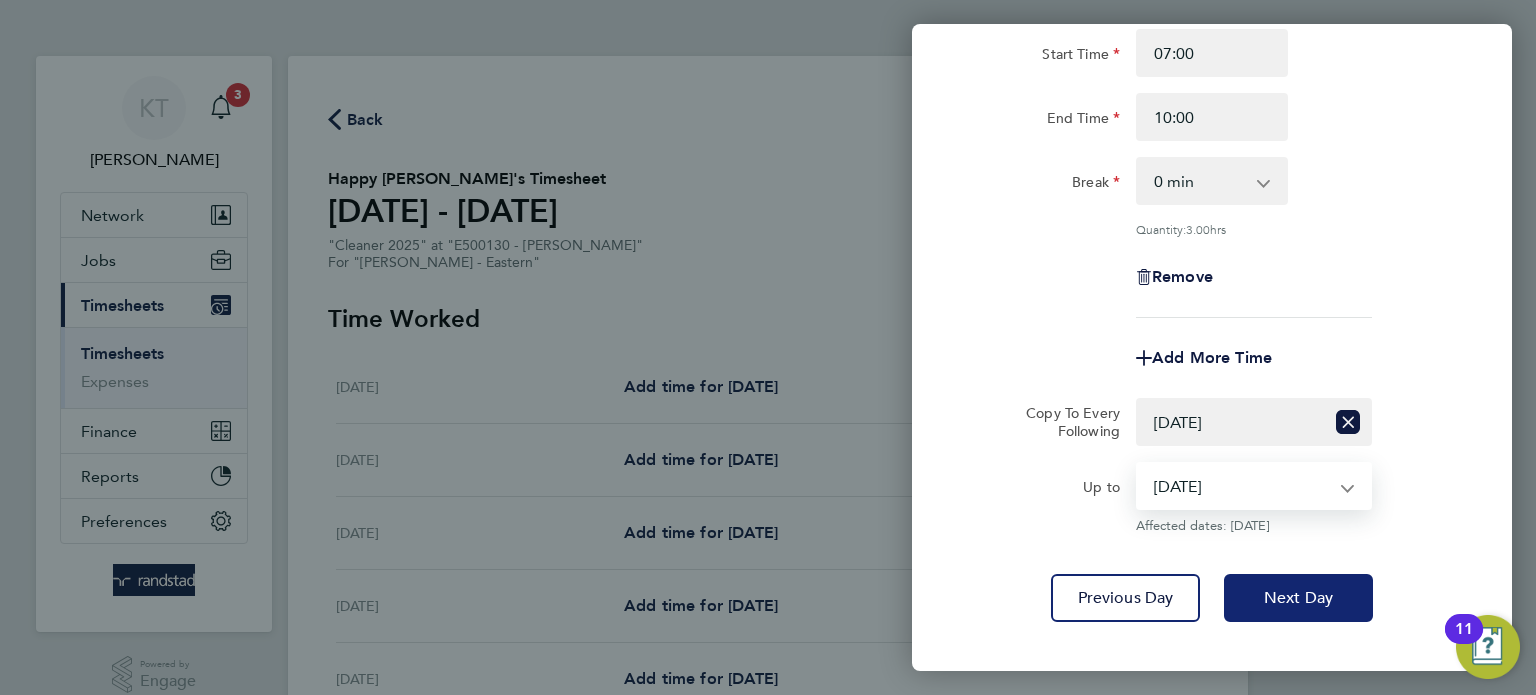 click on "Next Day" 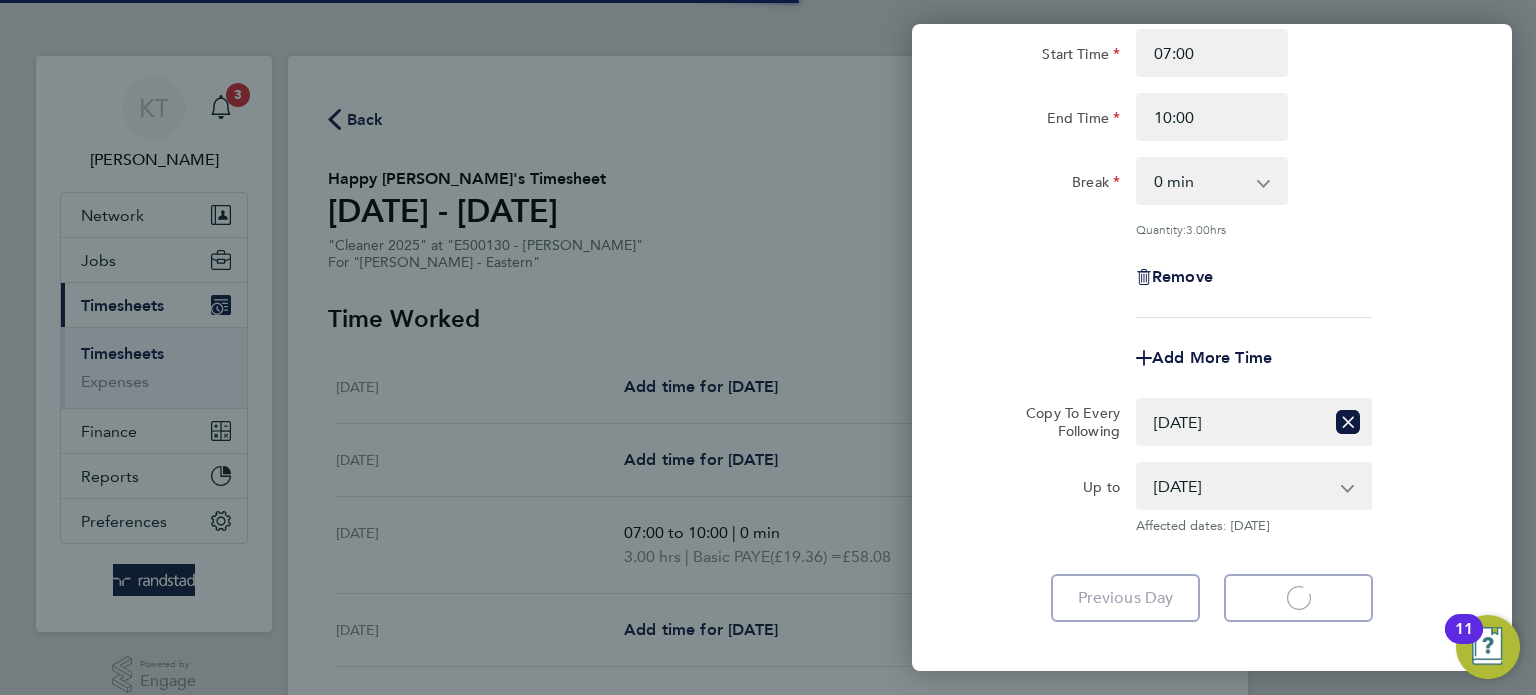 select on "60" 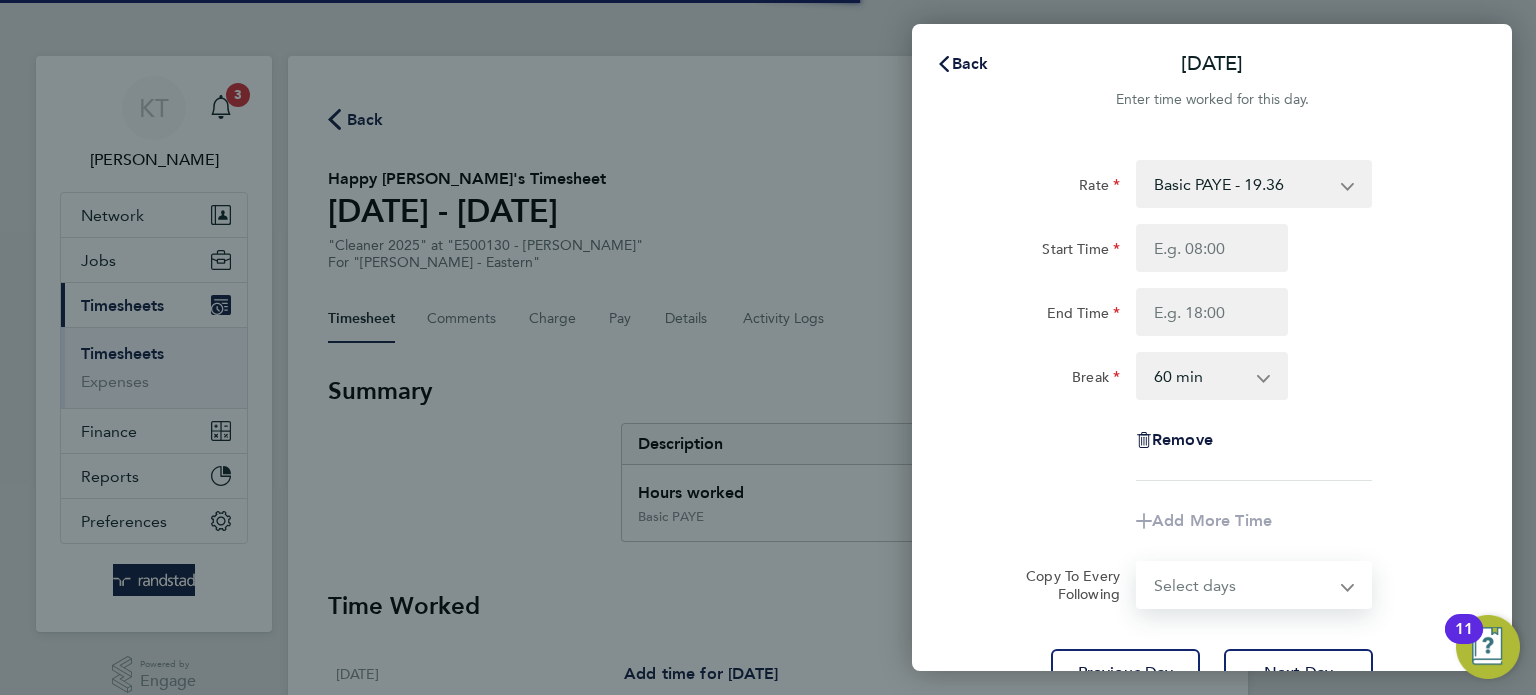 click on "Select days   Day   Wednesday   Thursday   Friday" at bounding box center [1243, 585] 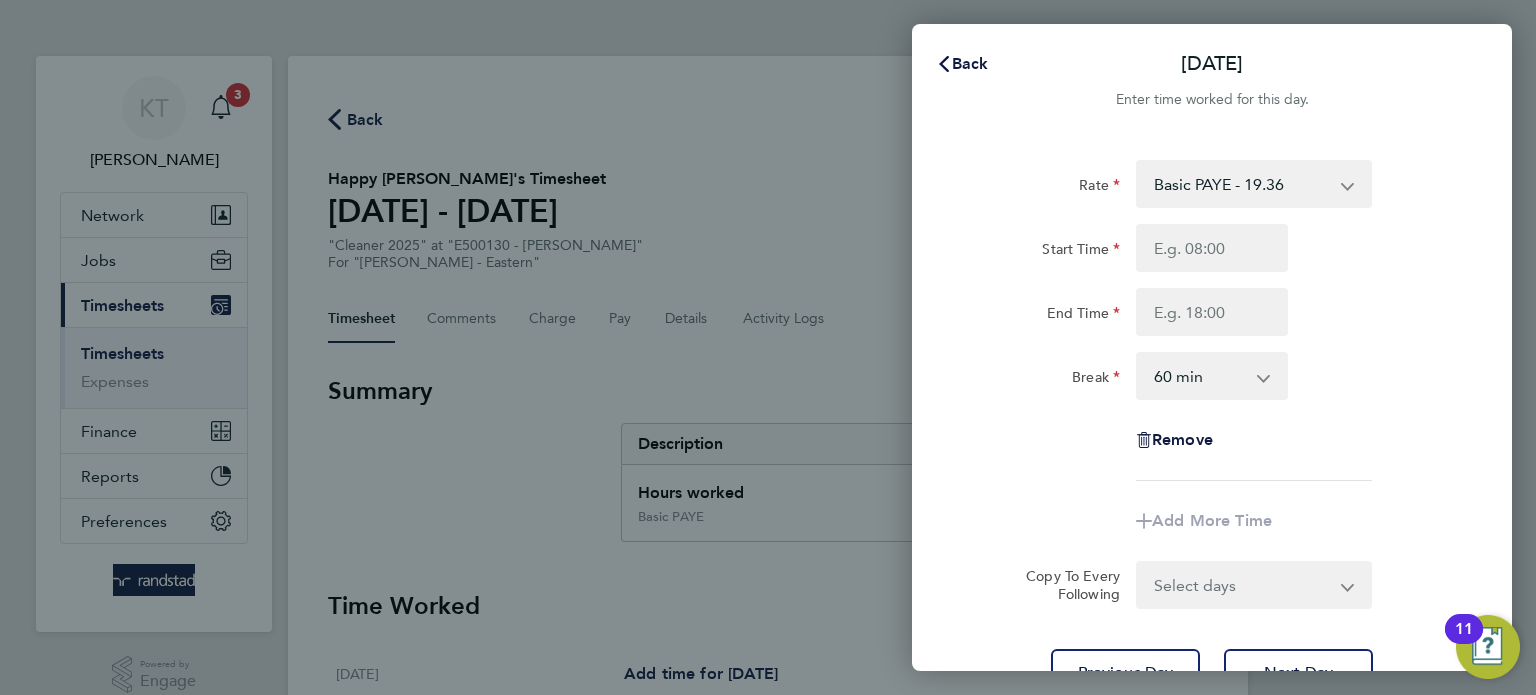 click on "Add More Time" 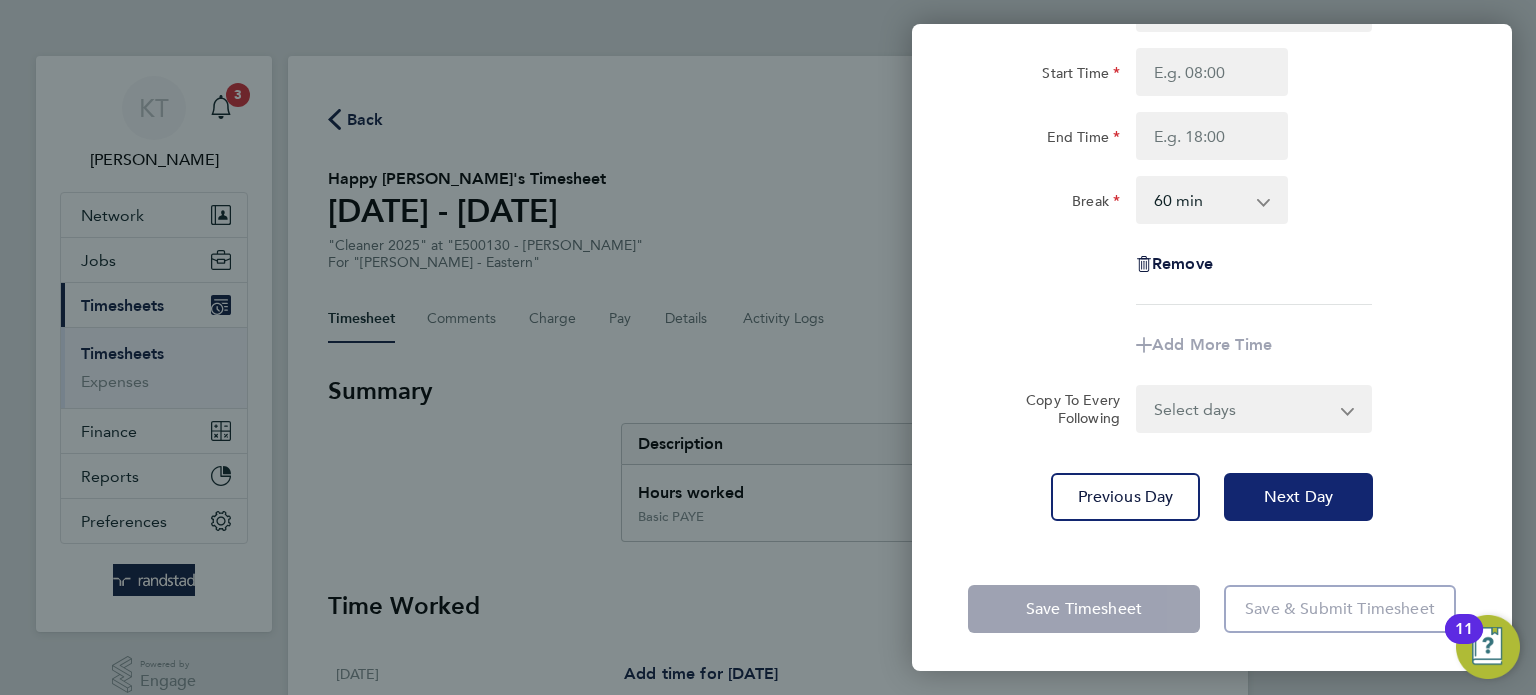 click on "Next Day" 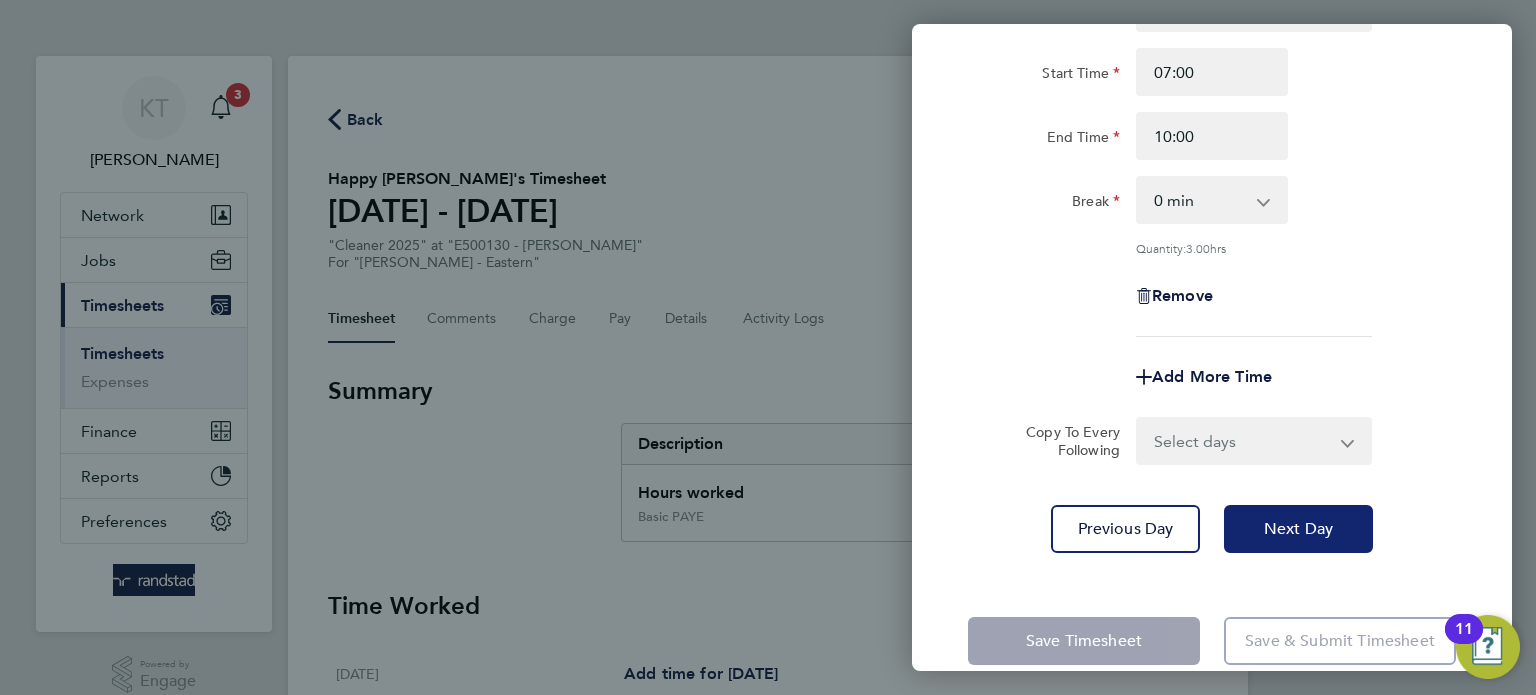 click on "Next Day" 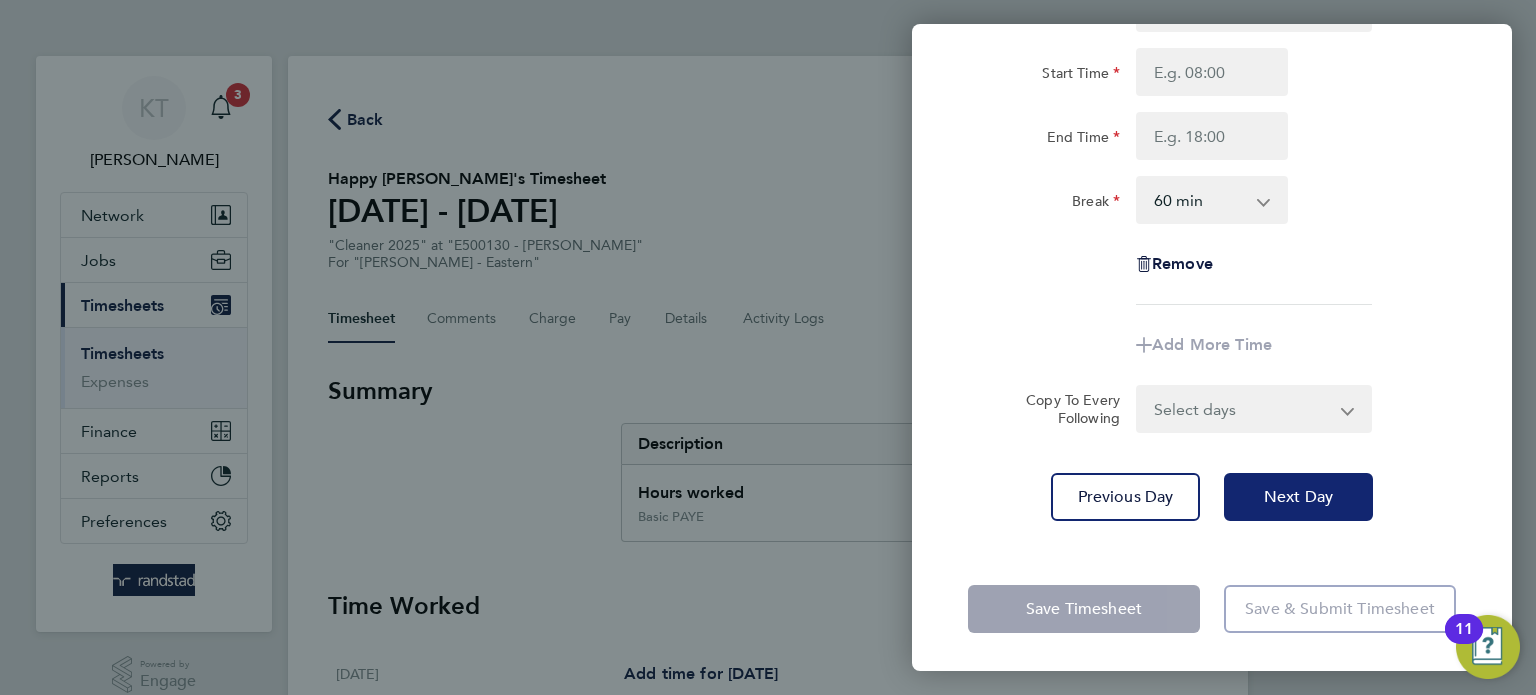 click on "Next Day" 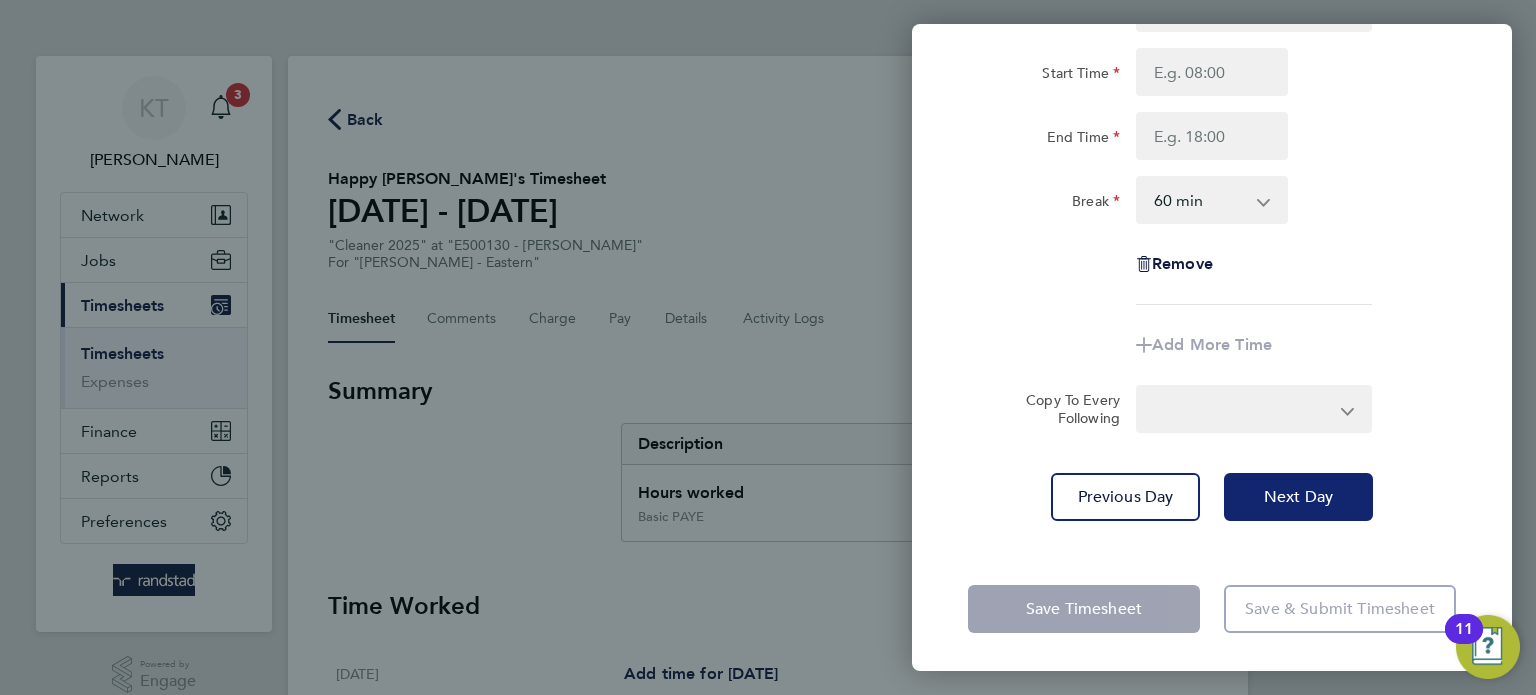 select on "60" 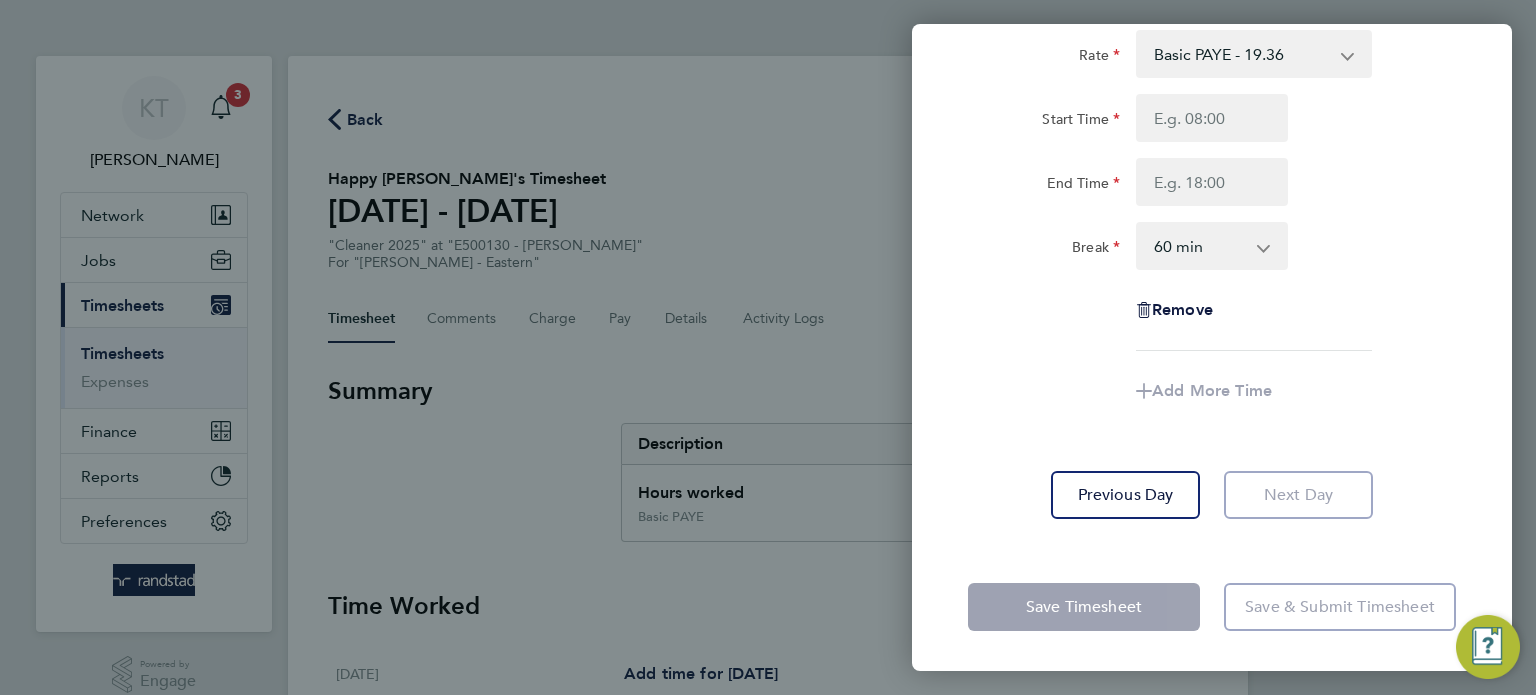 click on "Next Day" 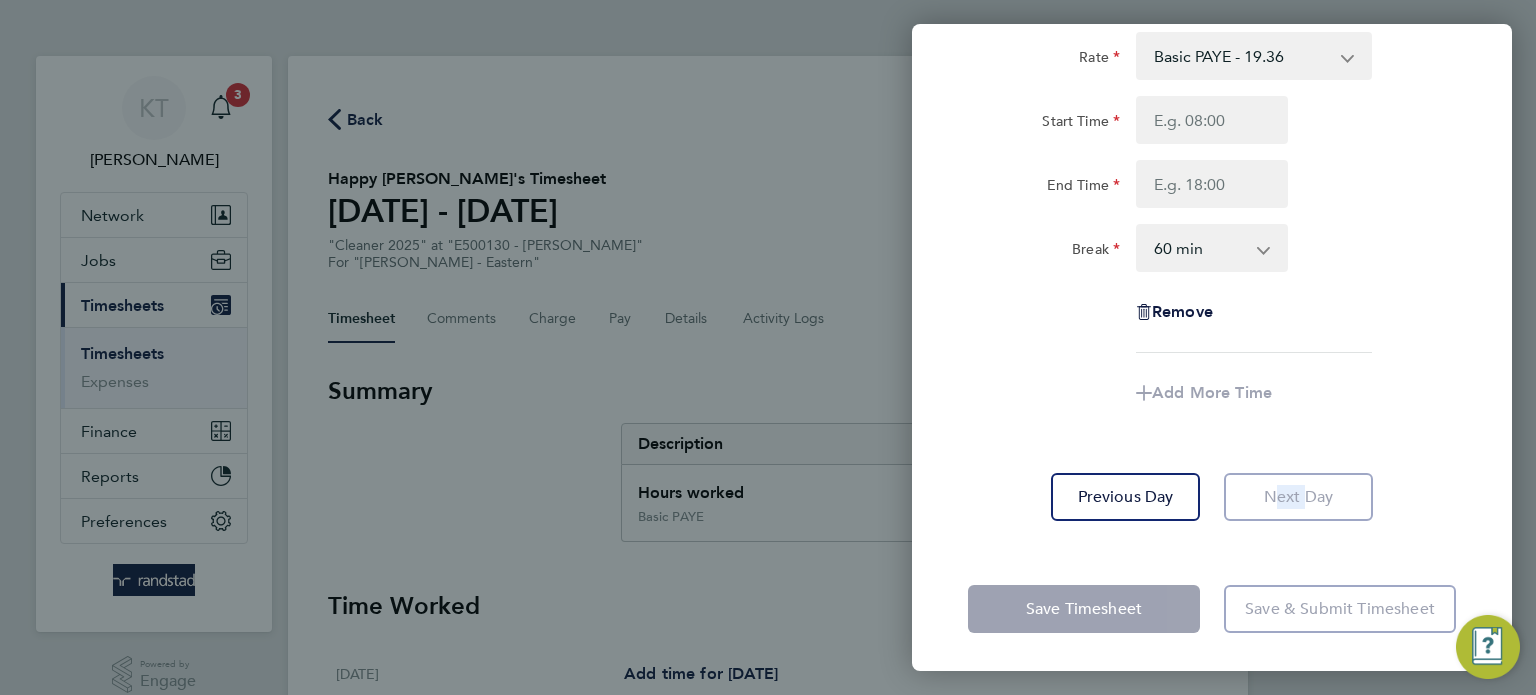 click on "Next Day" 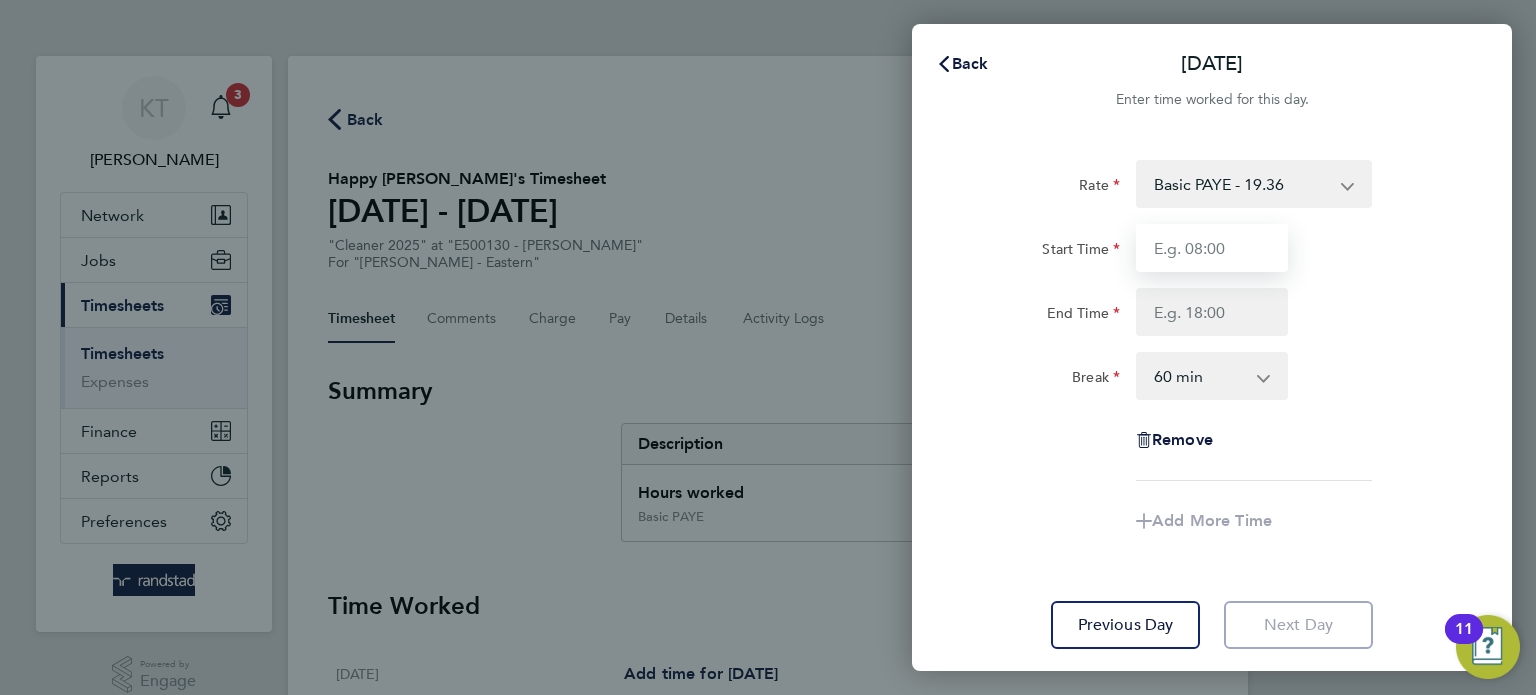 click on "Start Time" at bounding box center [1212, 248] 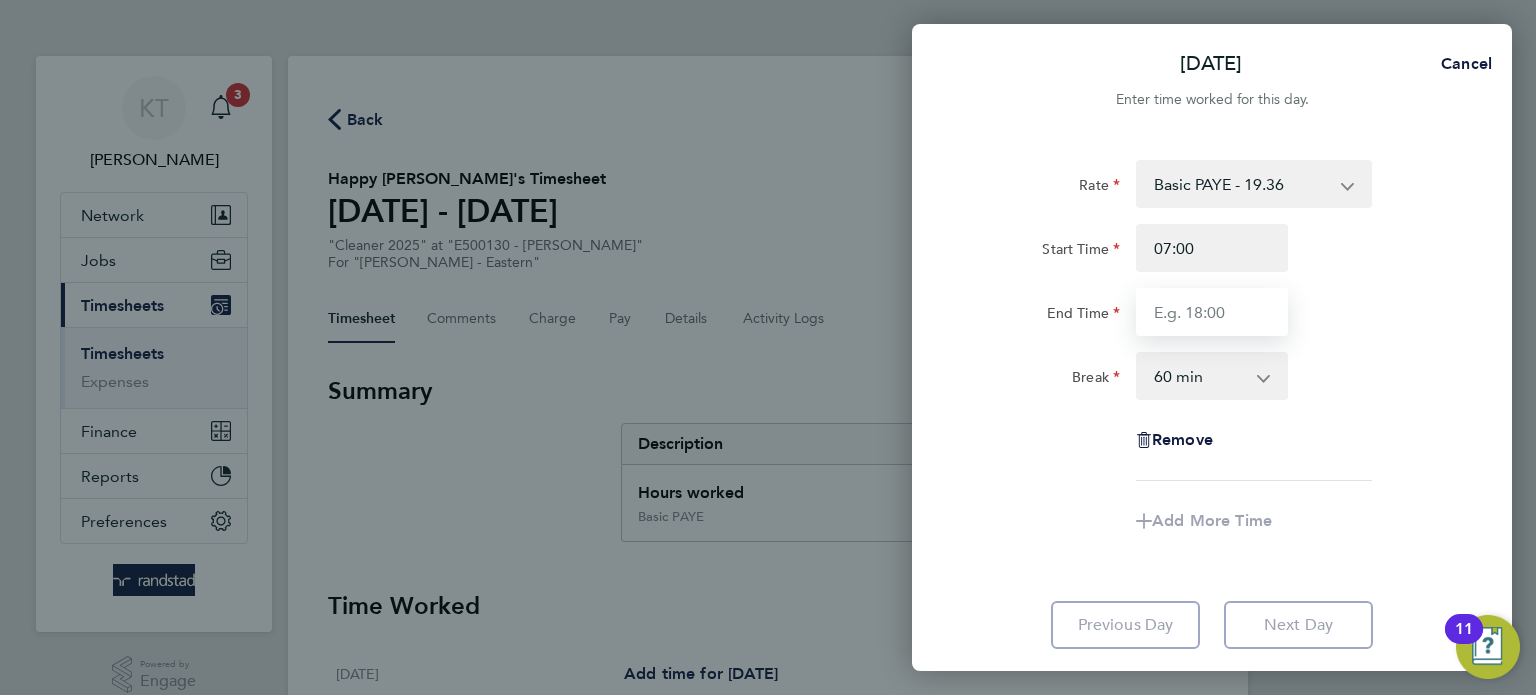 click on "End Time" at bounding box center [1212, 312] 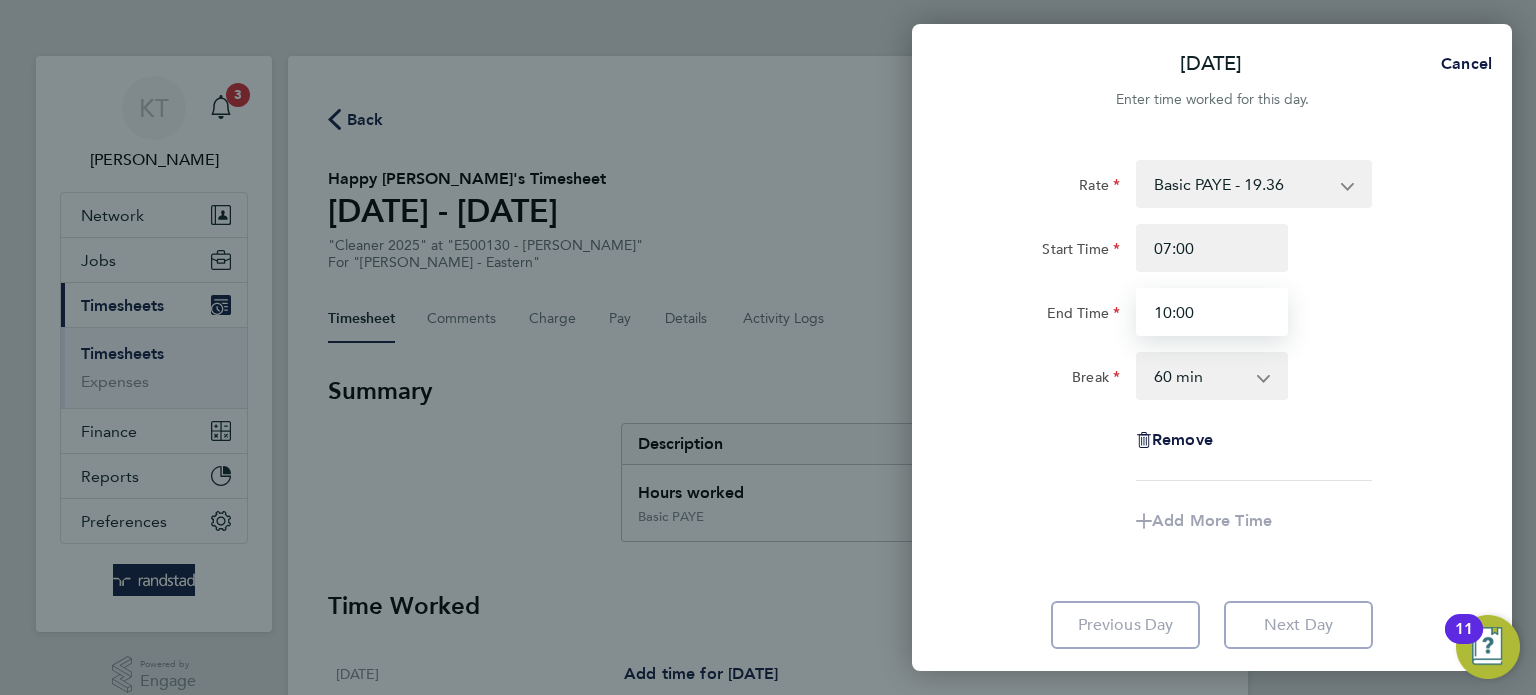 type on "10:00" 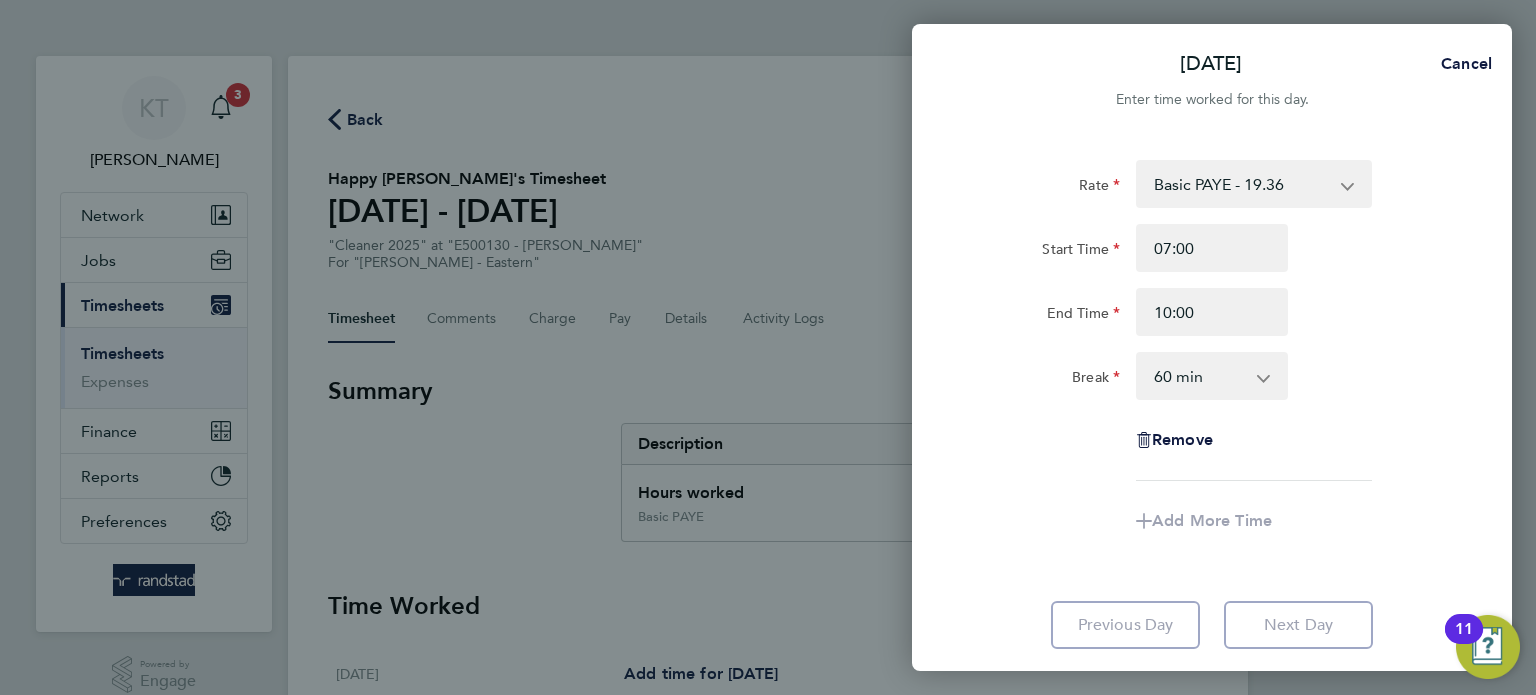 click on "0 min   15 min   30 min   45 min   60 min   75 min   90 min" at bounding box center (1200, 376) 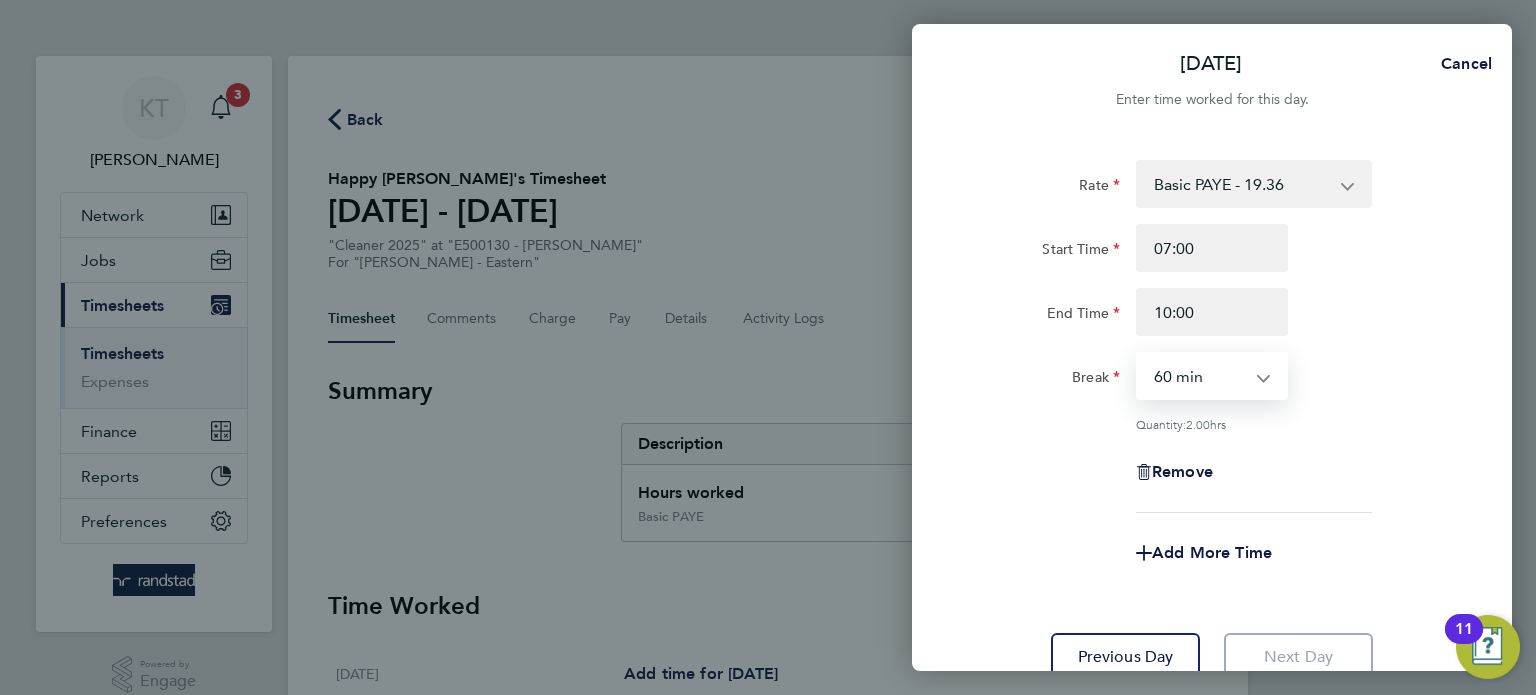 select on "0" 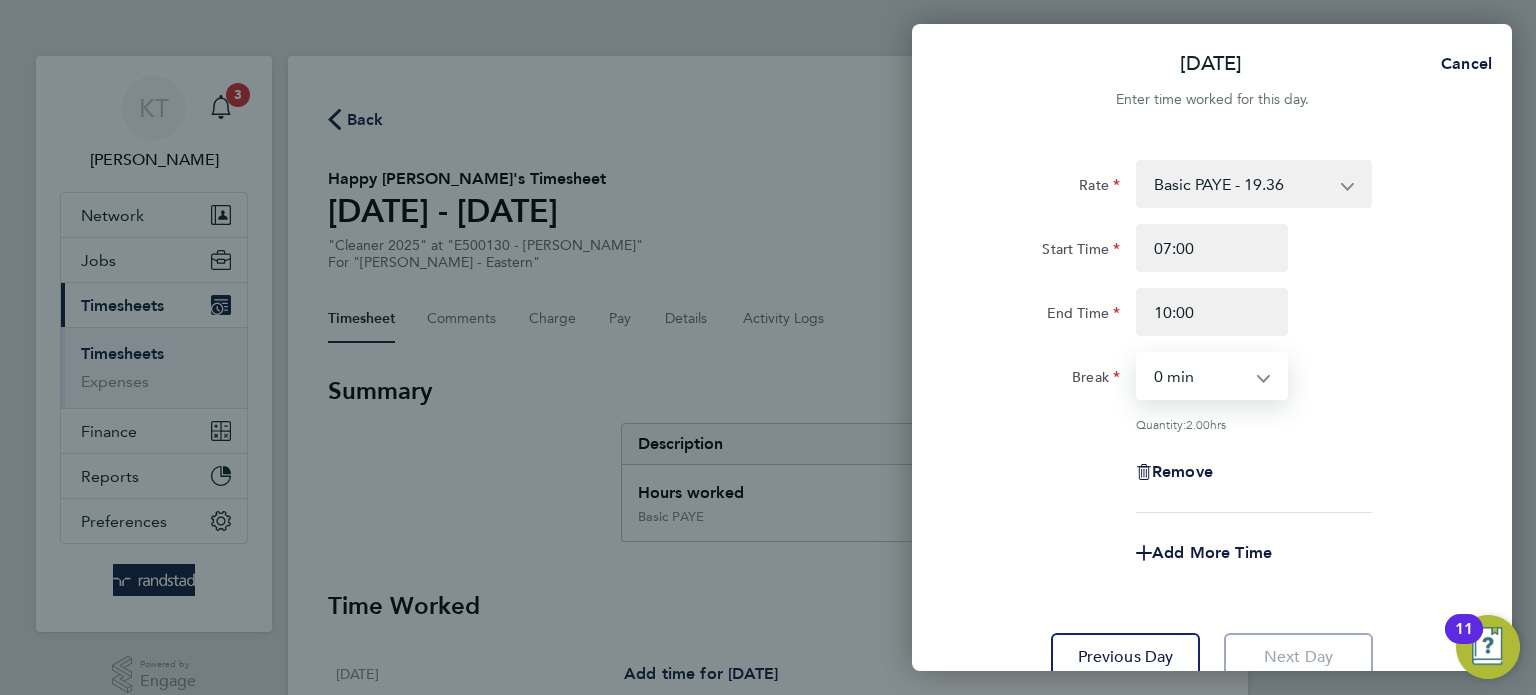 click on "0 min   15 min   30 min   45 min   60 min   75 min   90 min" at bounding box center (1200, 376) 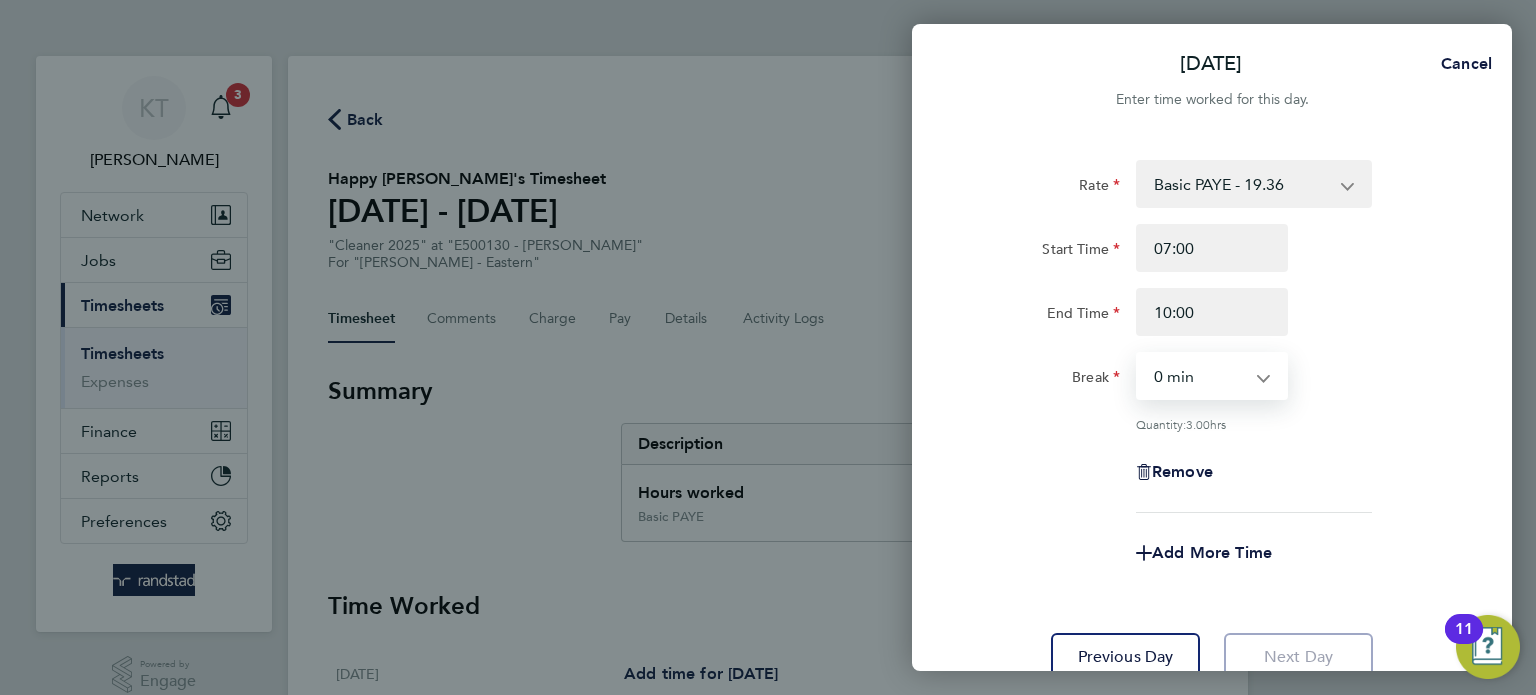 click on "Remove" 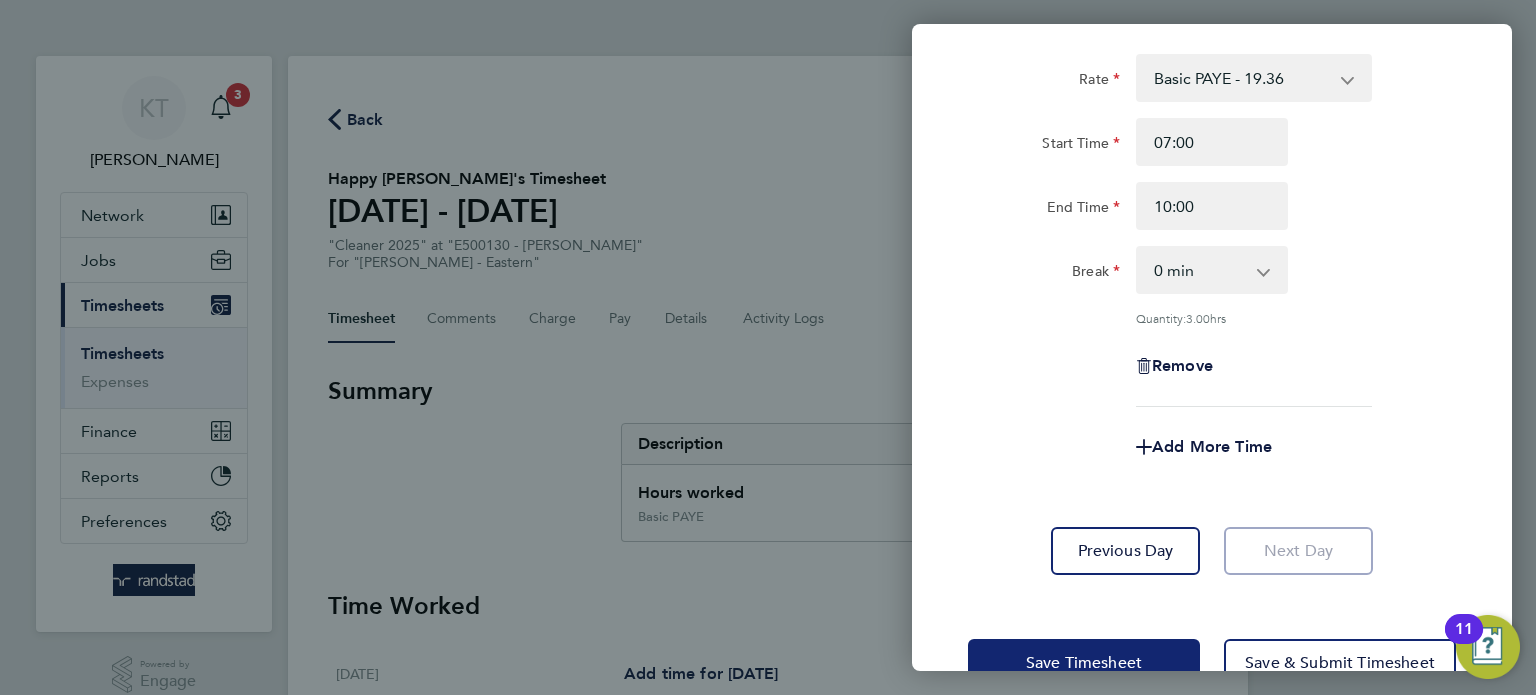 click on "Save Timesheet" 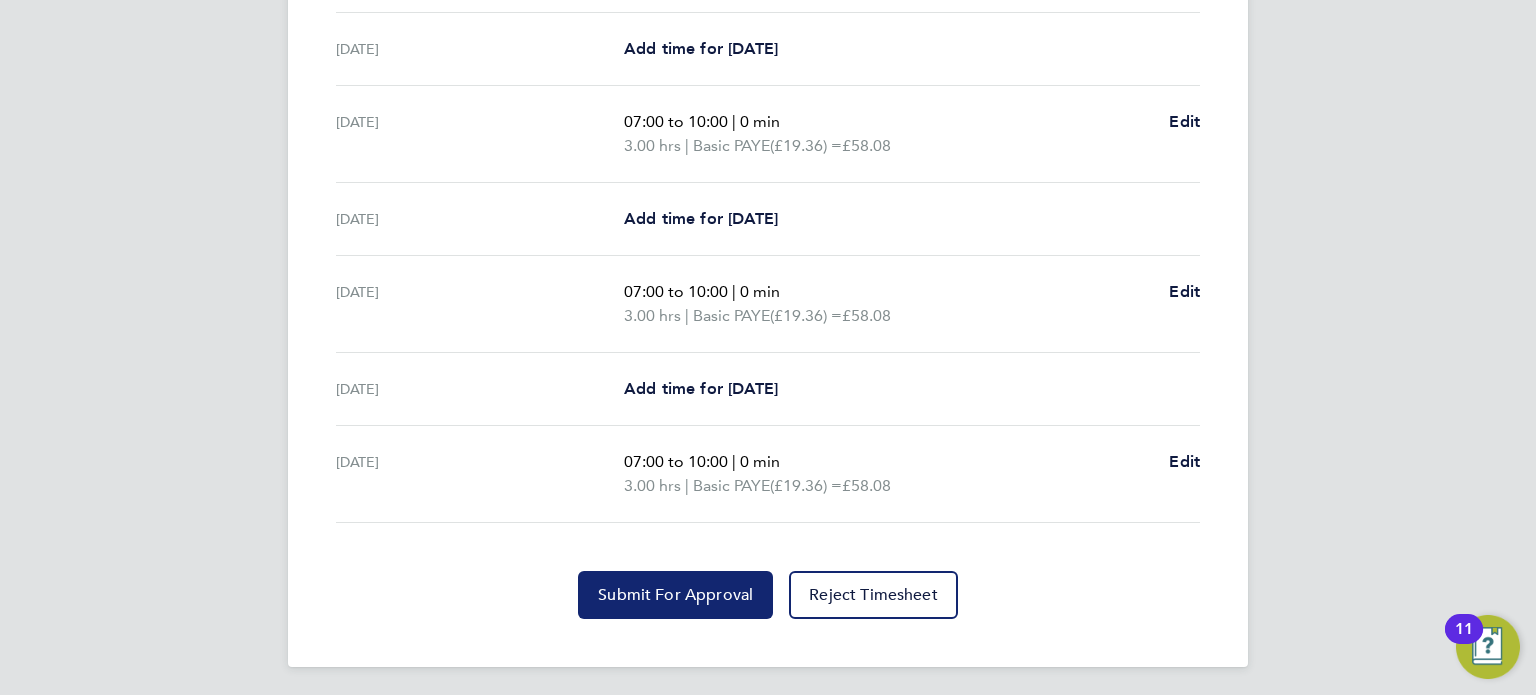 click on "Submit For Approval" 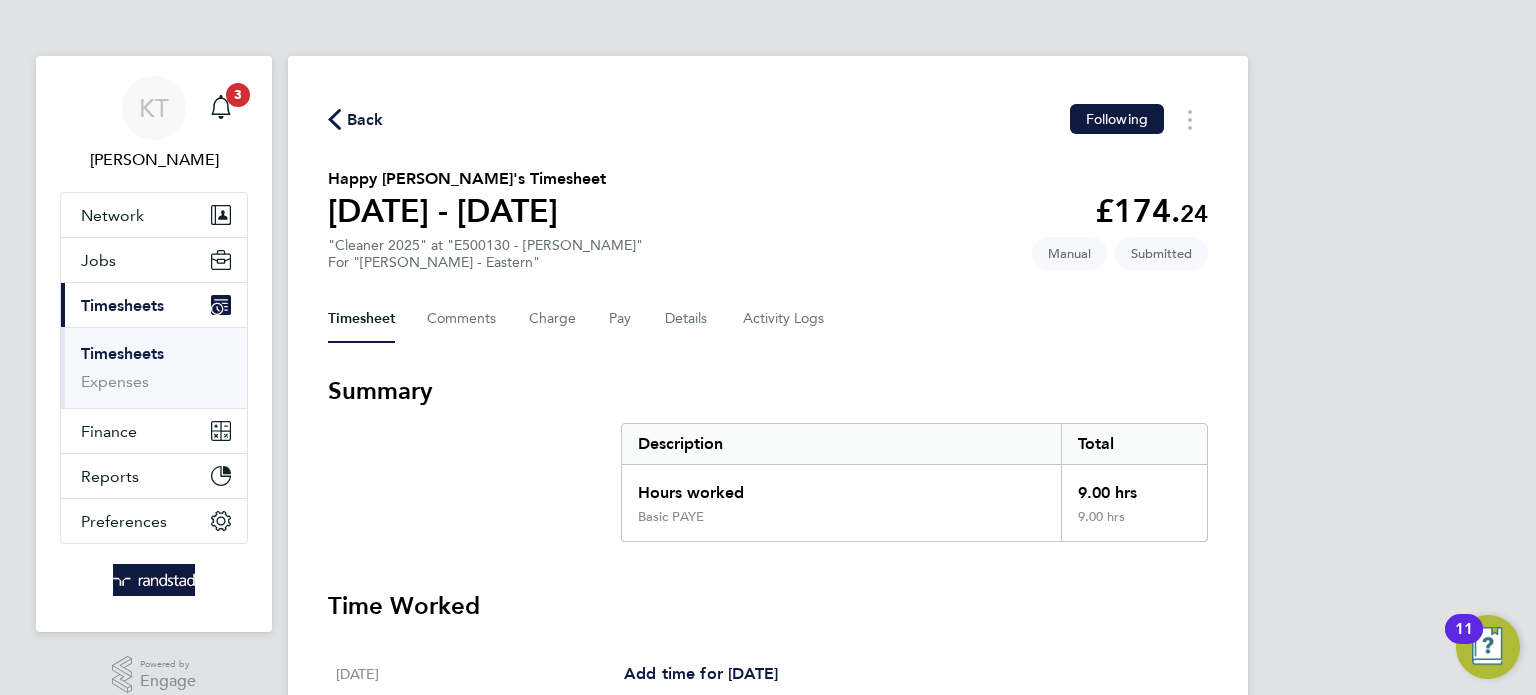 click on "Back" 